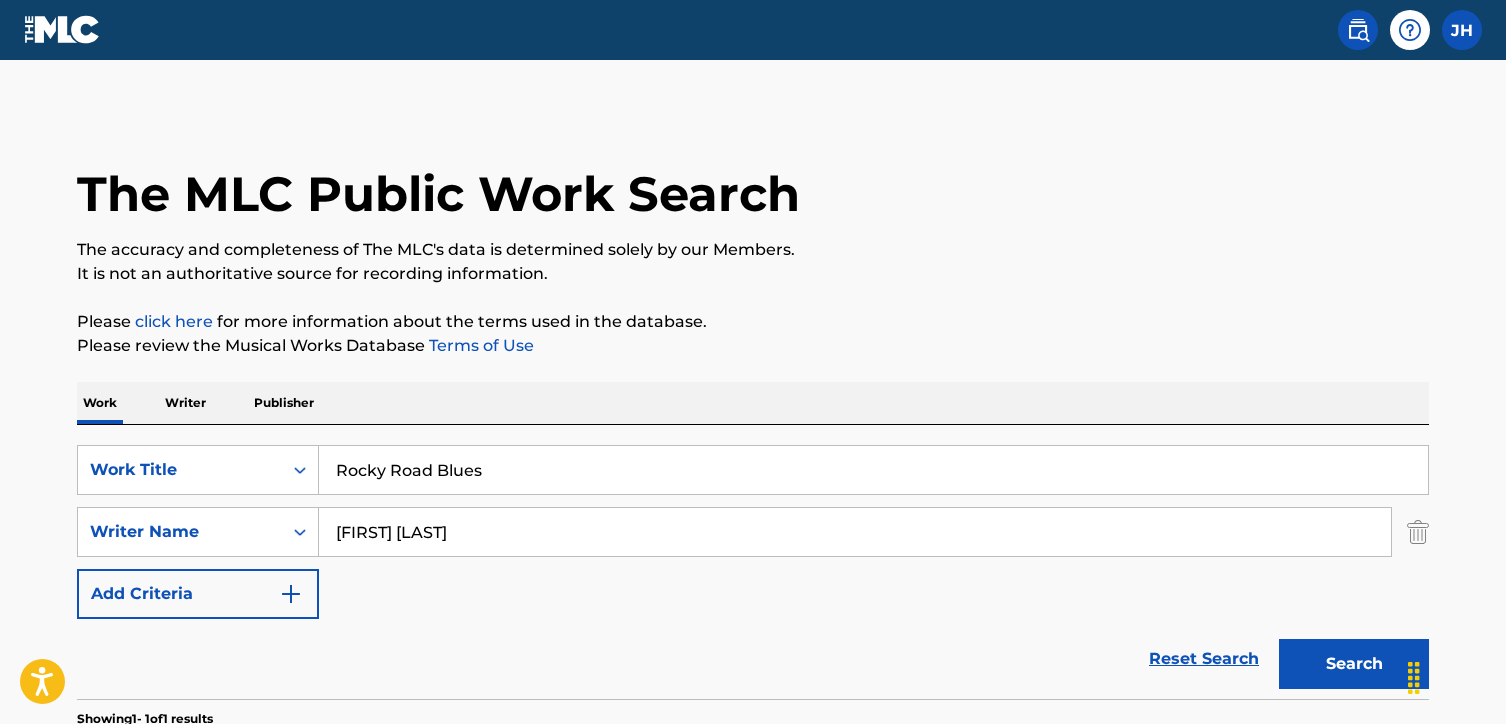 scroll, scrollTop: 356, scrollLeft: 0, axis: vertical 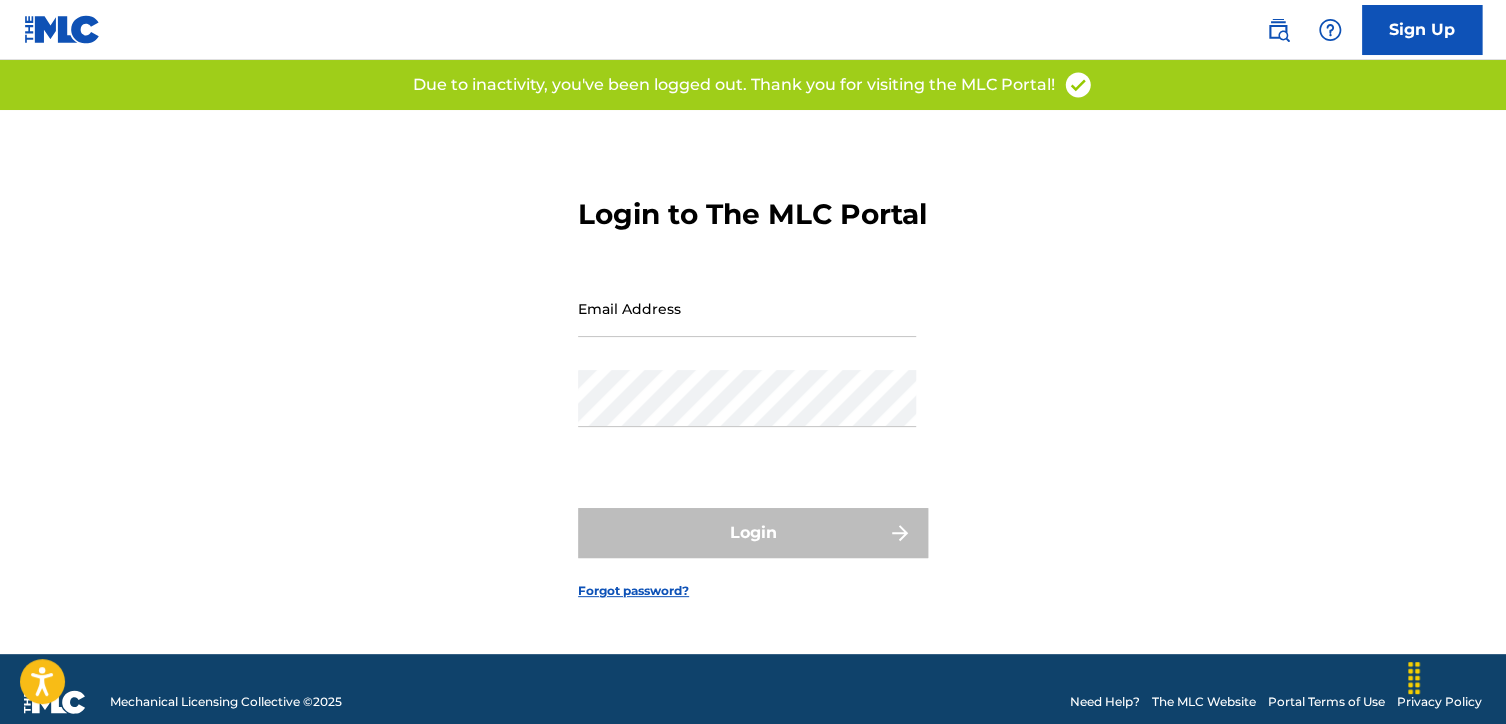 type on "[EMAIL]" 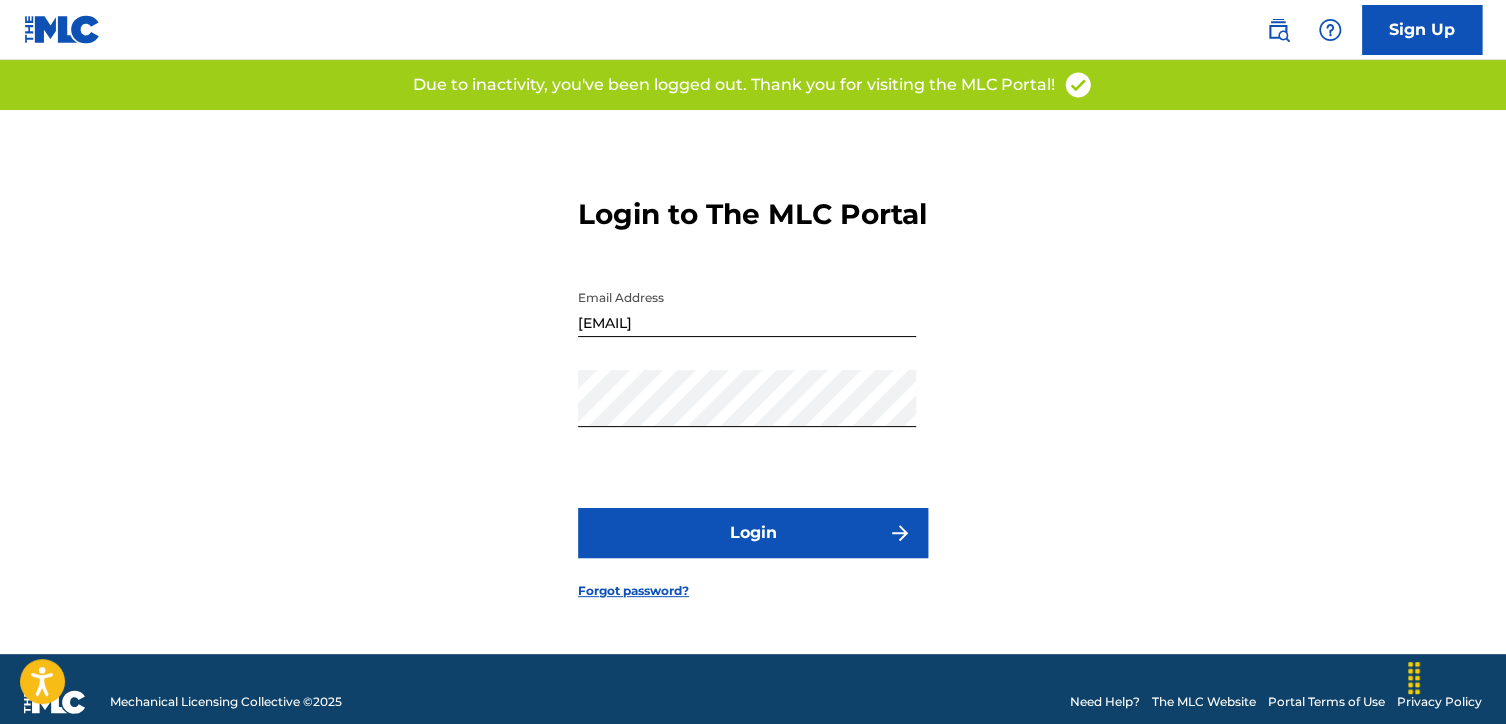 click on "Login" at bounding box center (753, 533) 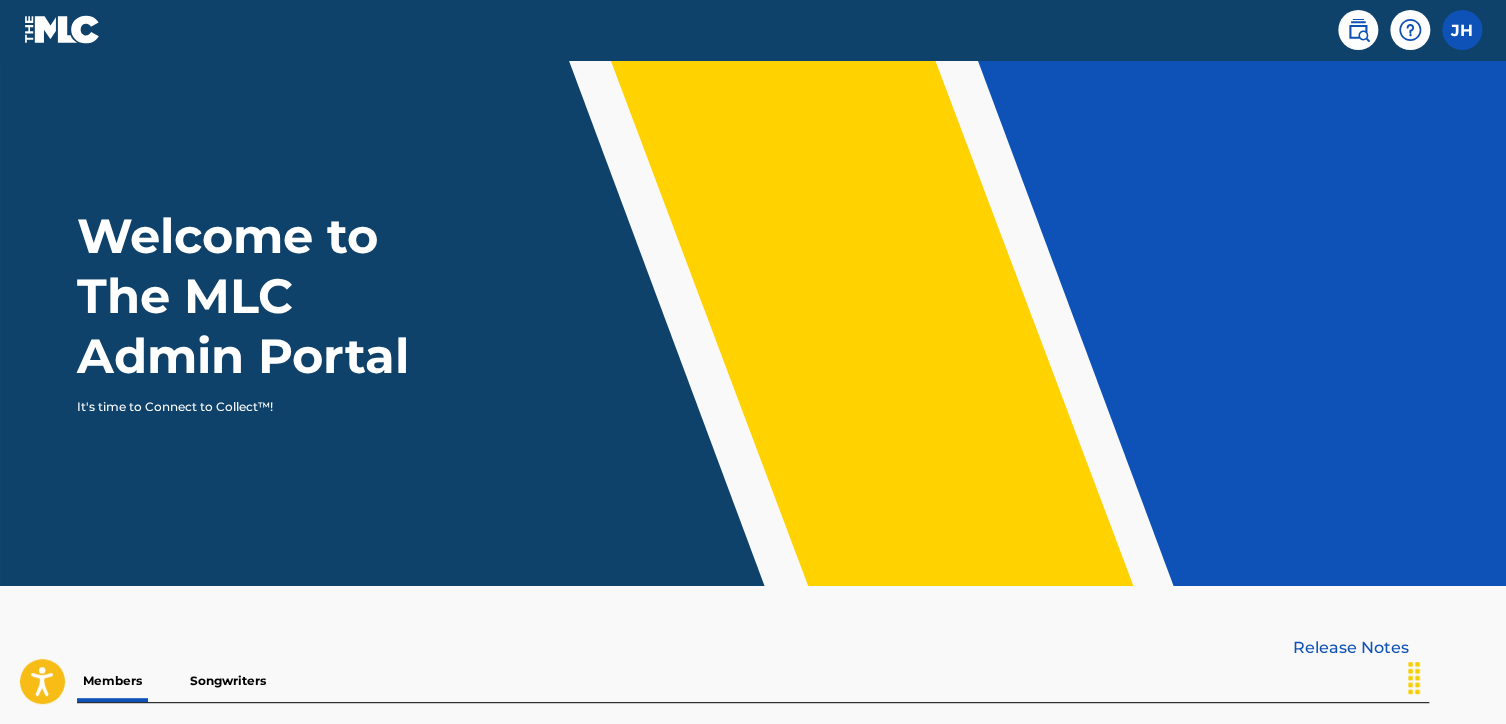 scroll, scrollTop: 0, scrollLeft: 0, axis: both 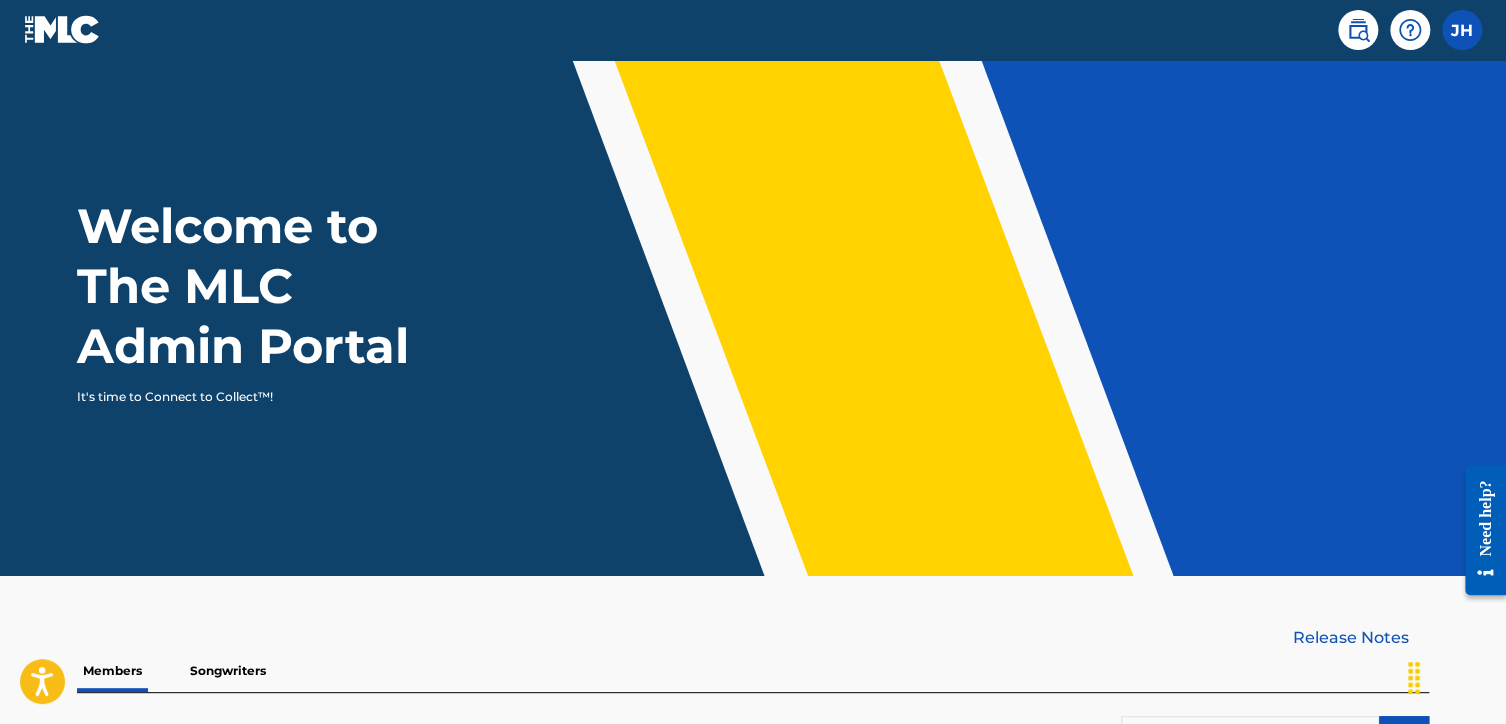 click at bounding box center [1358, 30] 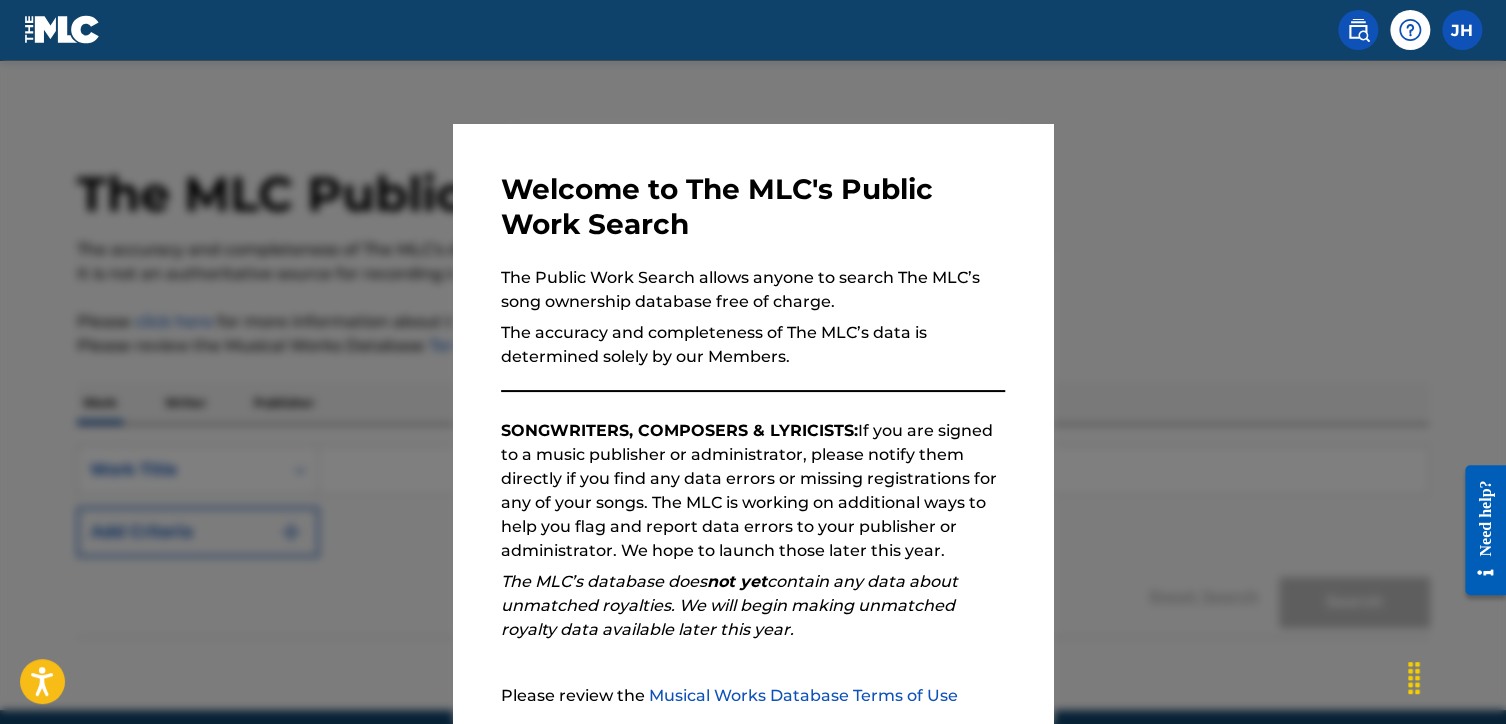 scroll, scrollTop: 81, scrollLeft: 0, axis: vertical 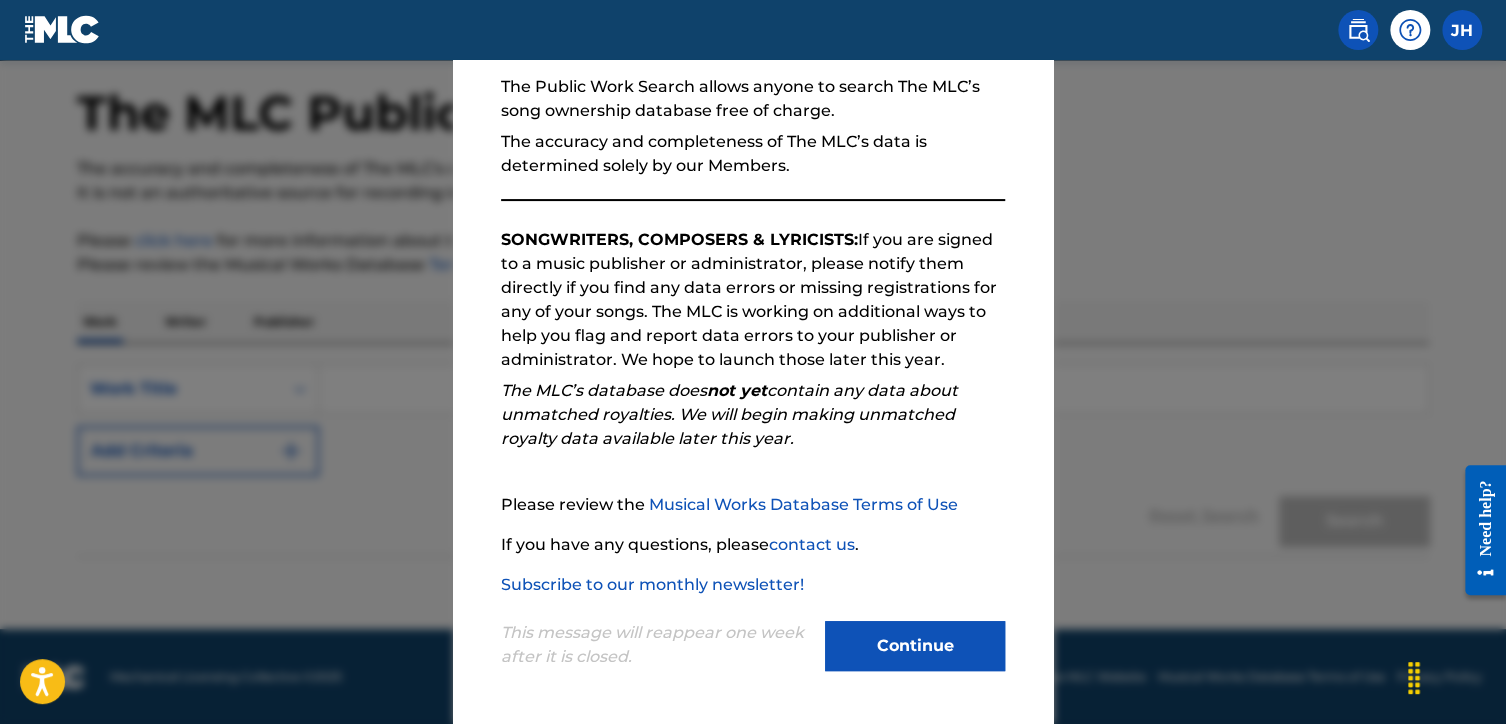 click on "Continue" at bounding box center (915, 646) 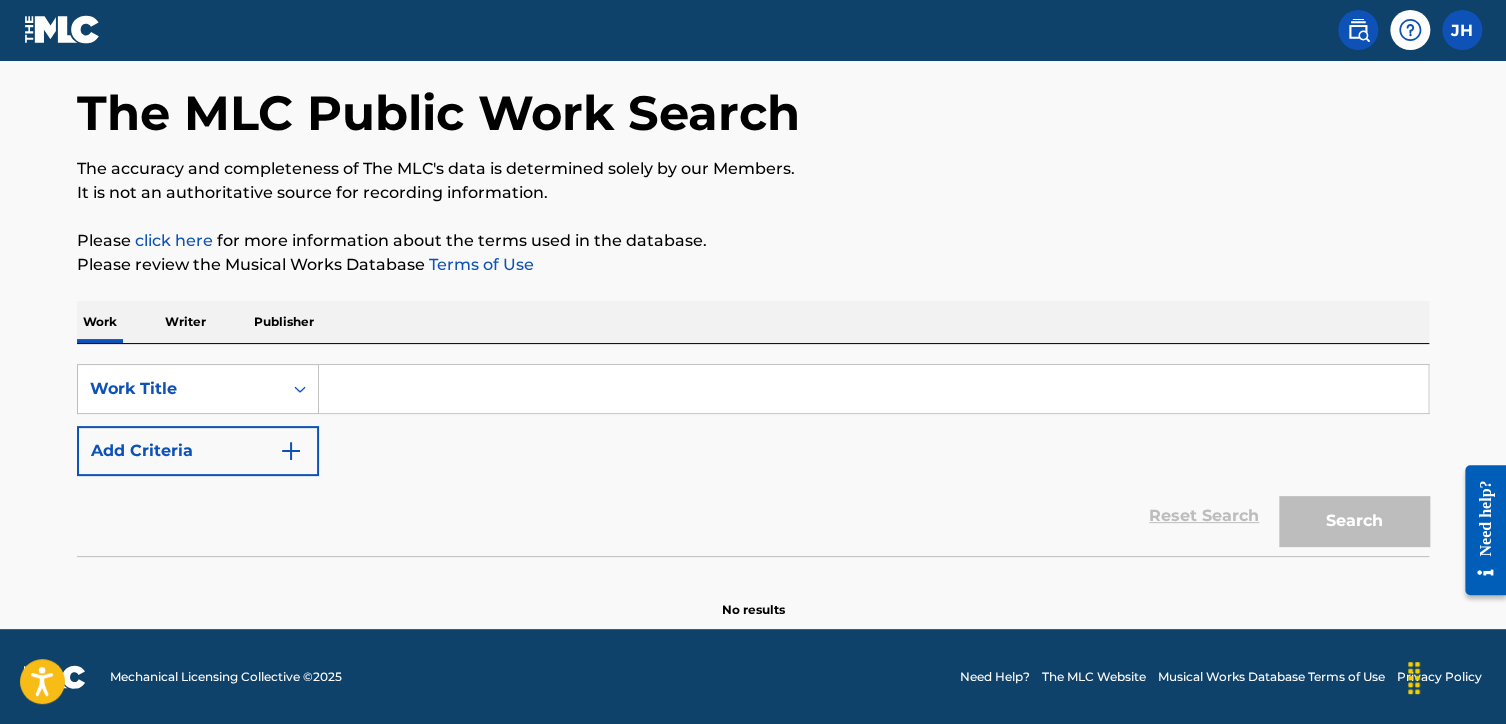 click at bounding box center [873, 389] 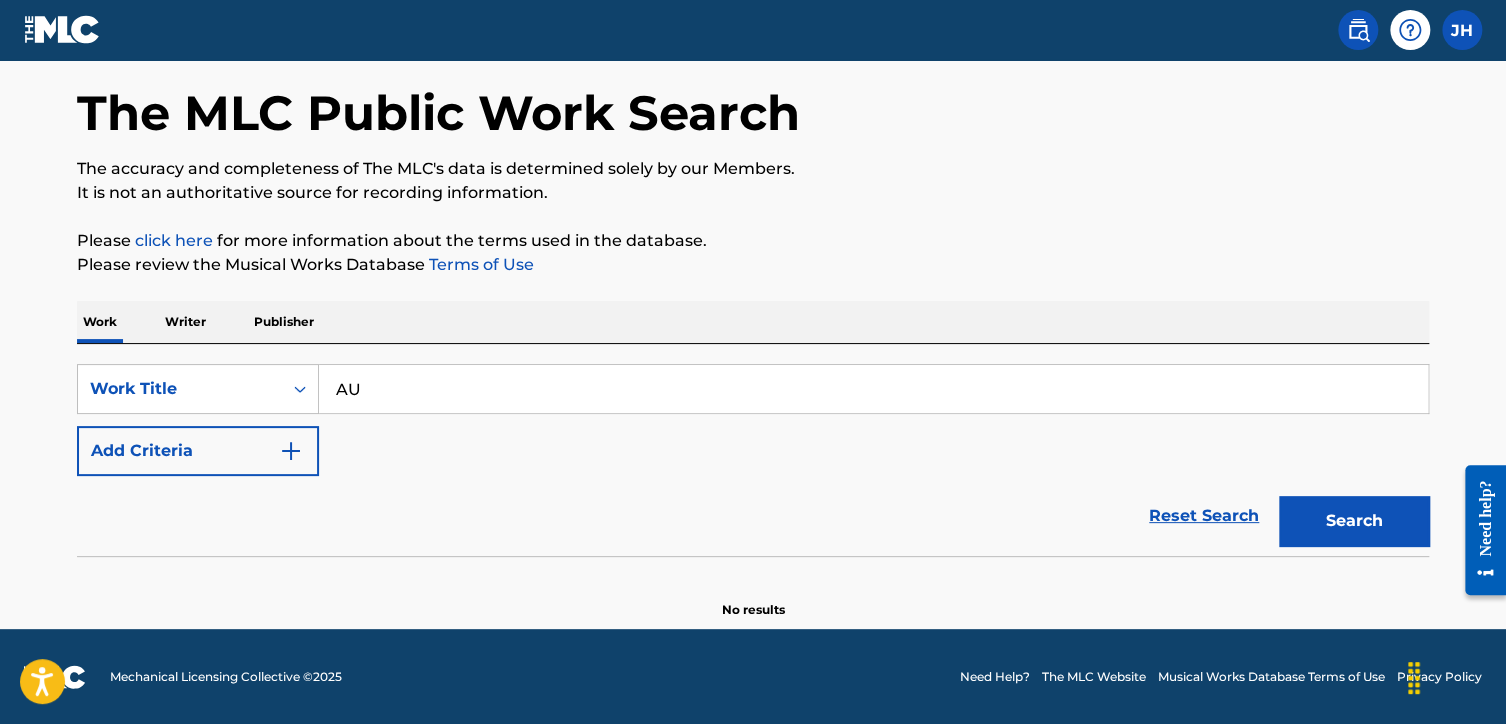 type on "A" 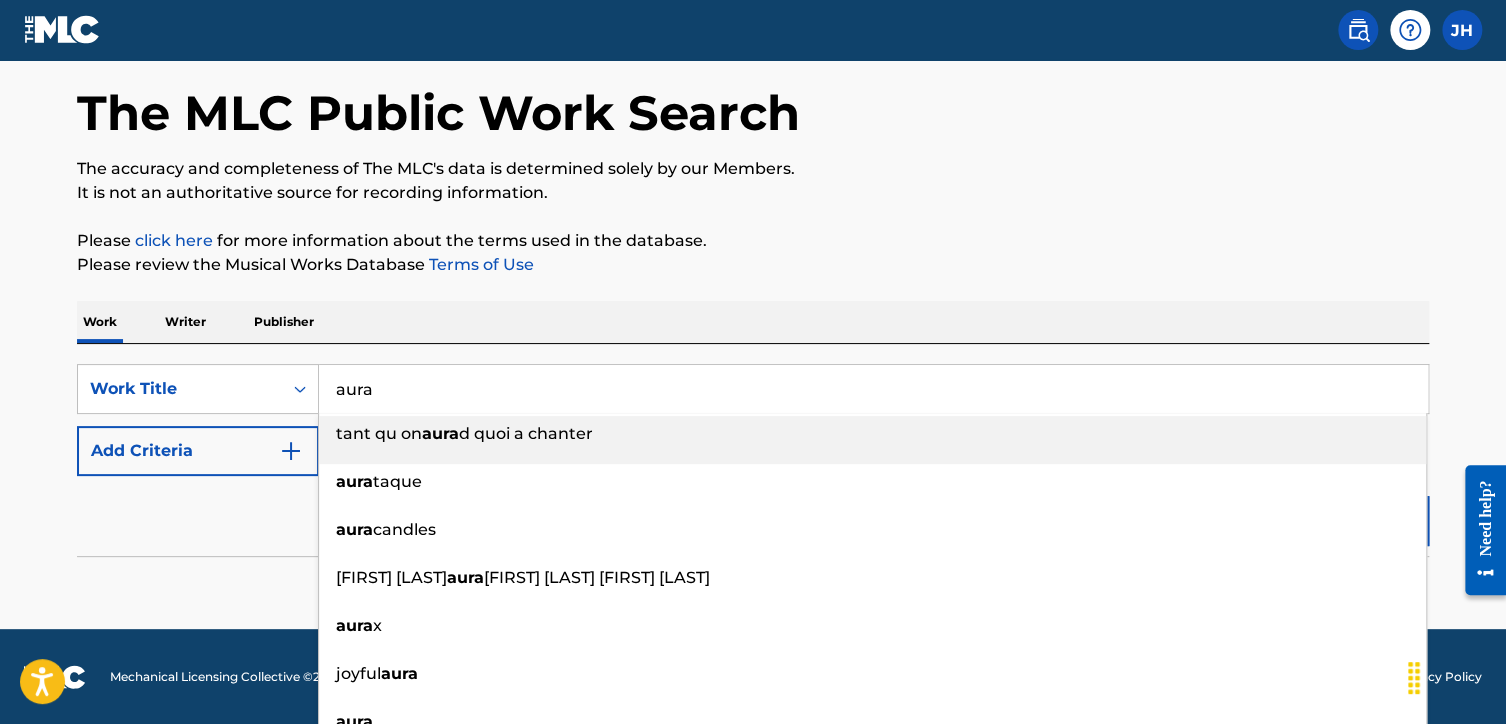 scroll, scrollTop: 77, scrollLeft: 0, axis: vertical 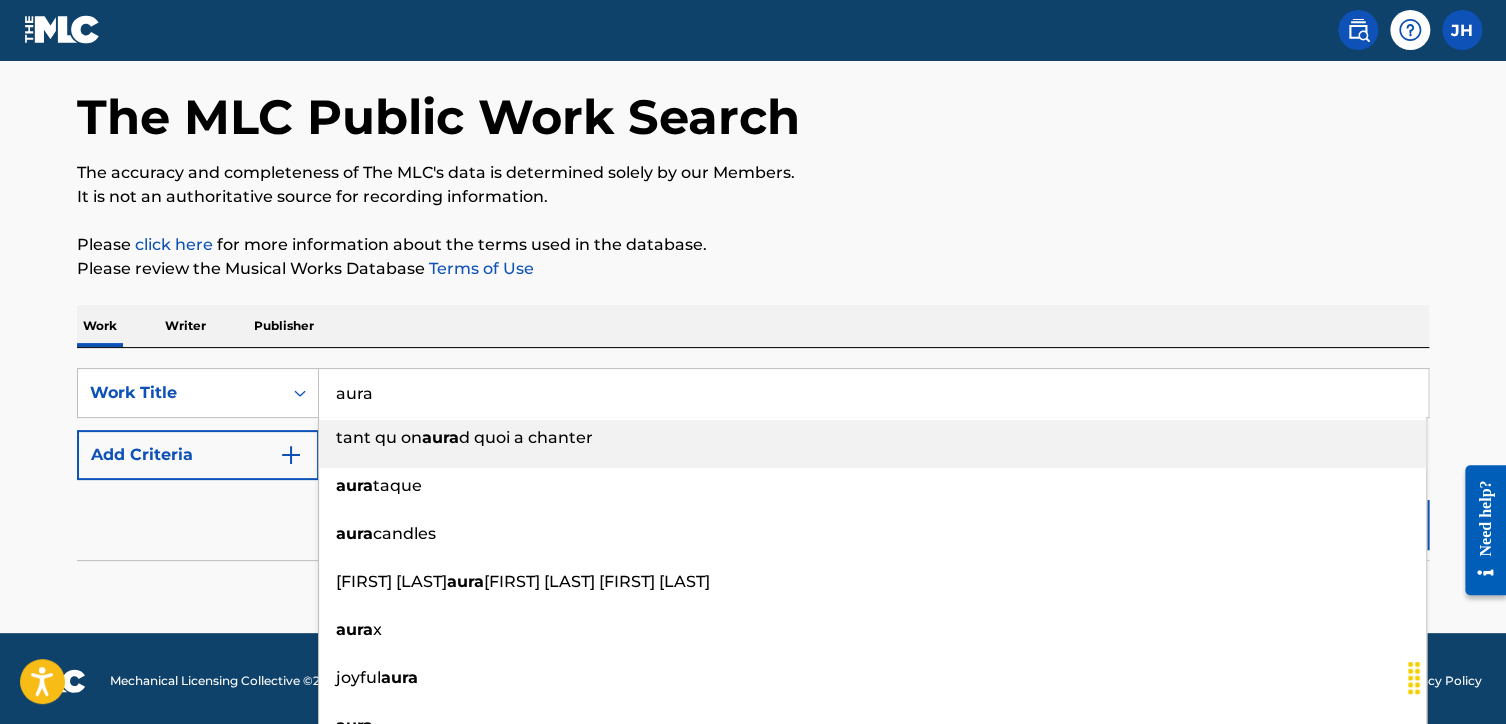 click on "aura" at bounding box center [873, 393] 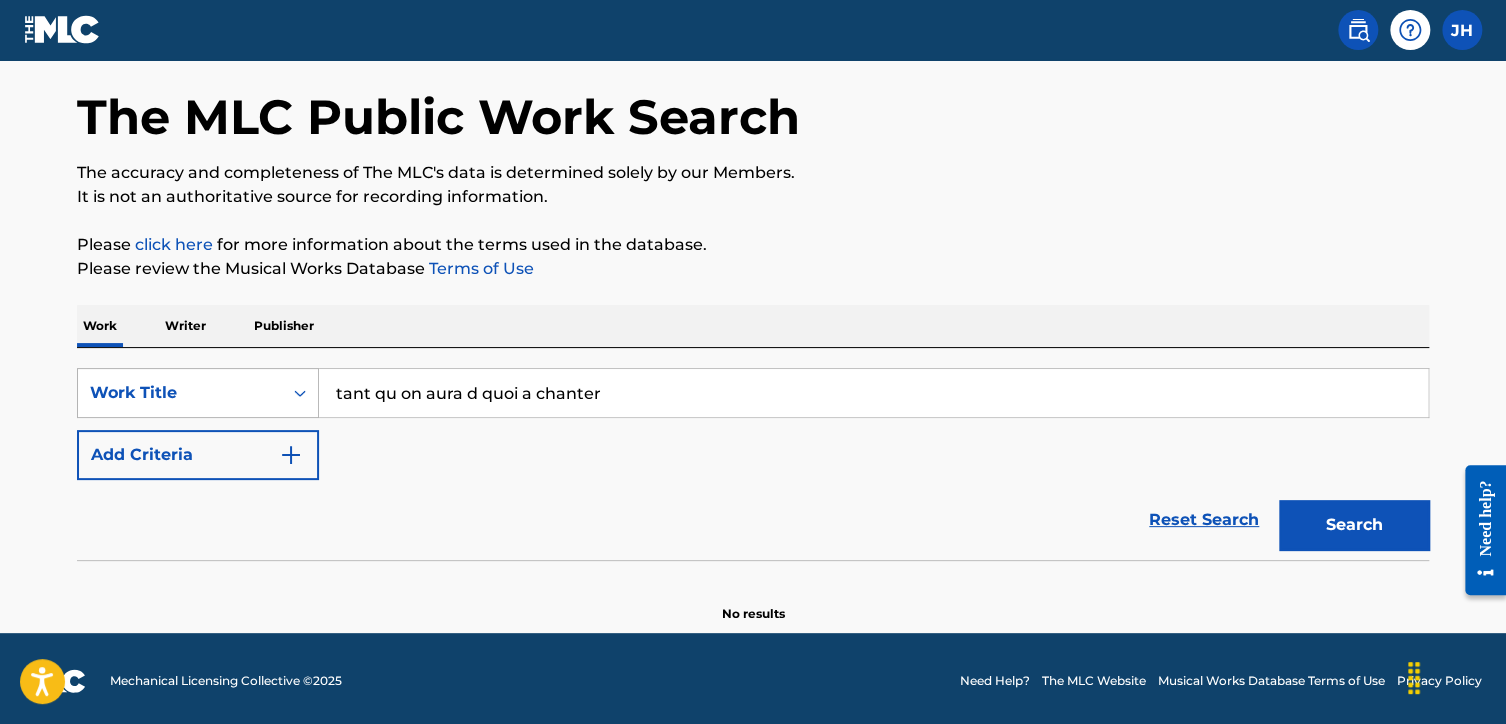 drag, startPoint x: 662, startPoint y: 400, endPoint x: 308, endPoint y: 376, distance: 354.81262 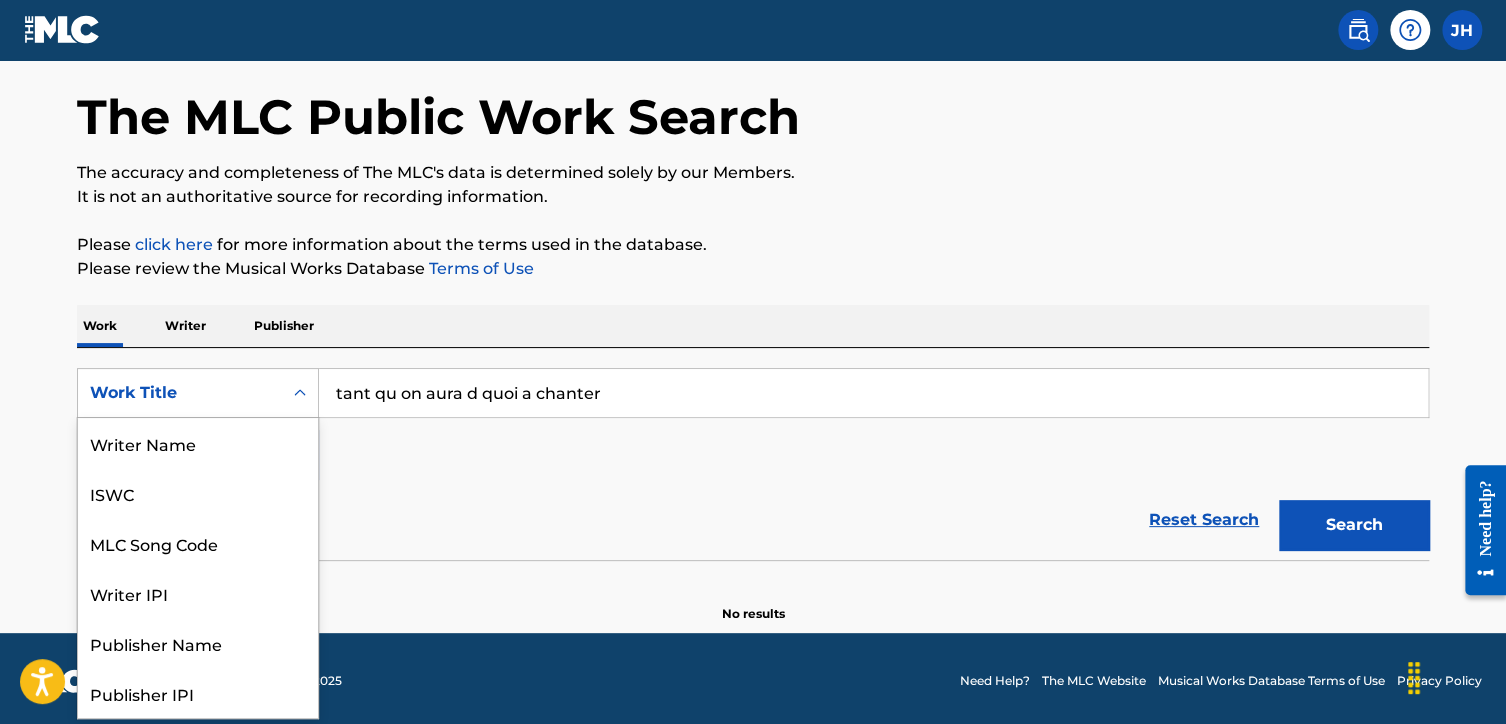click at bounding box center [300, 393] 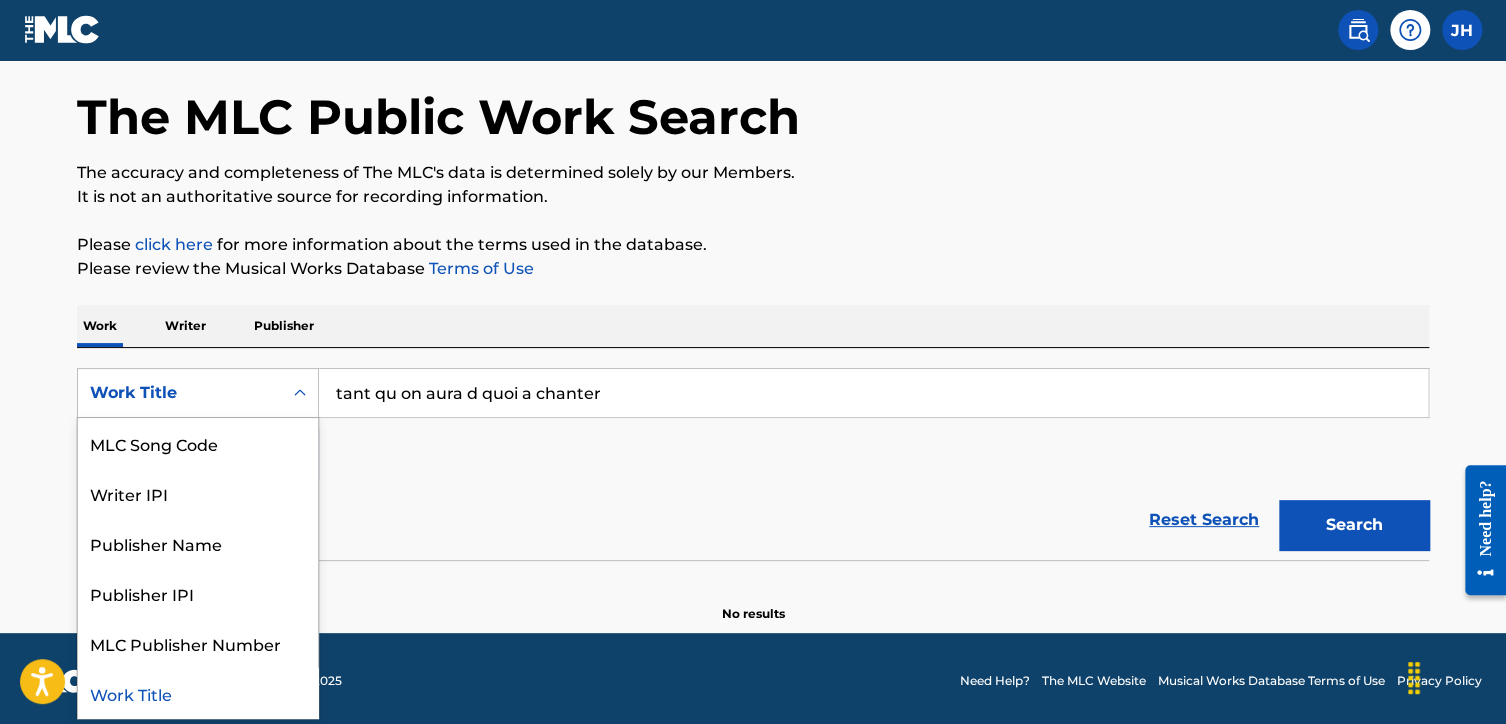 type 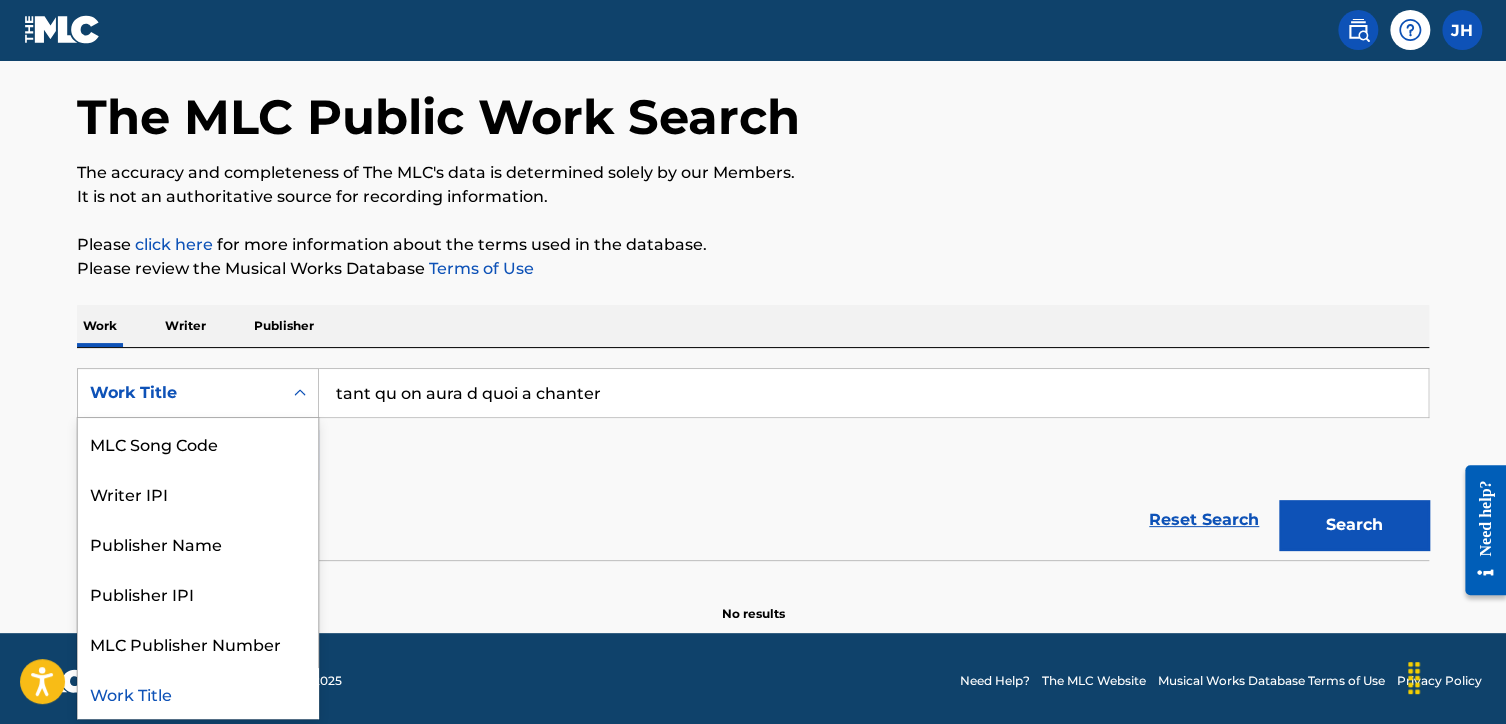 click on "tant qu on aura d quoi a chanter" at bounding box center (873, 393) 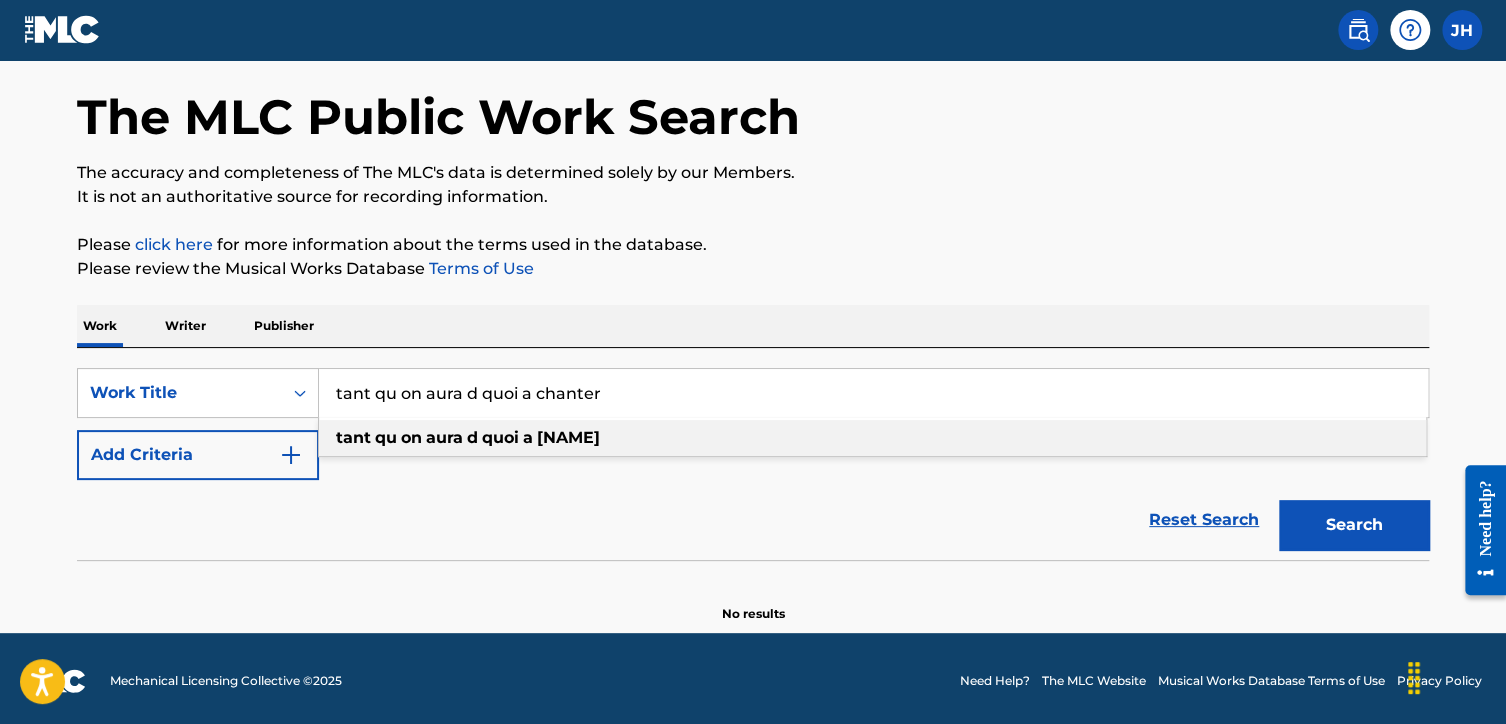 drag, startPoint x: 622, startPoint y: 397, endPoint x: 322, endPoint y: 396, distance: 300.00168 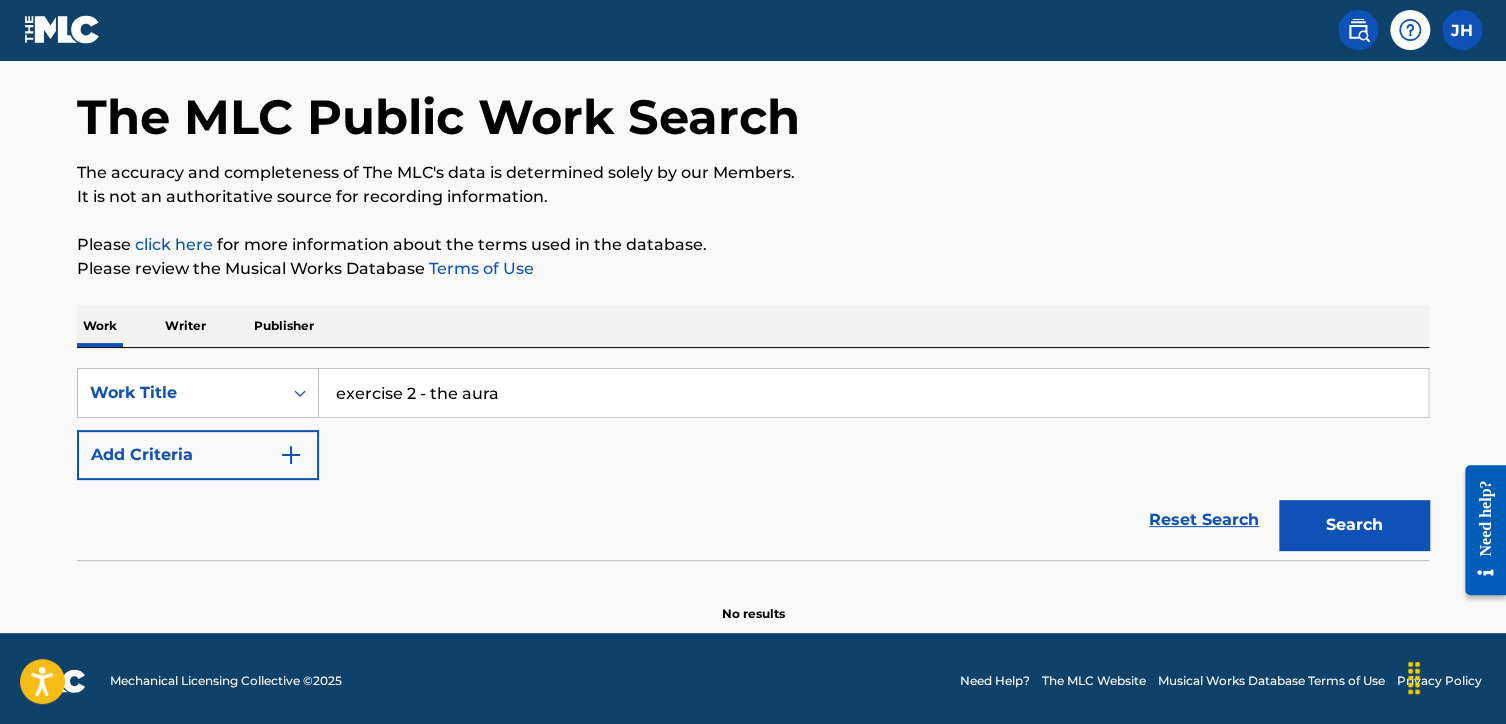 click on "exercise 2 - the aura" at bounding box center (873, 393) 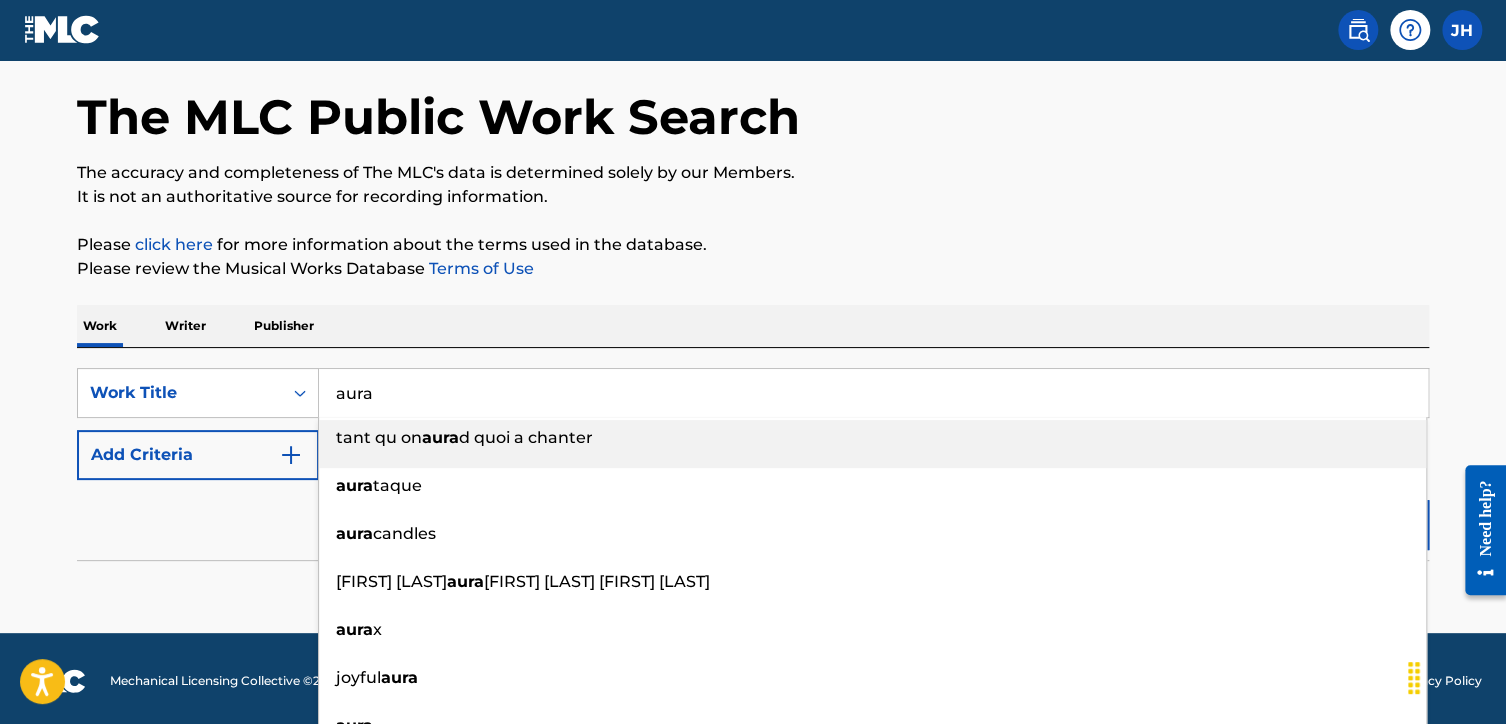 type on "aura" 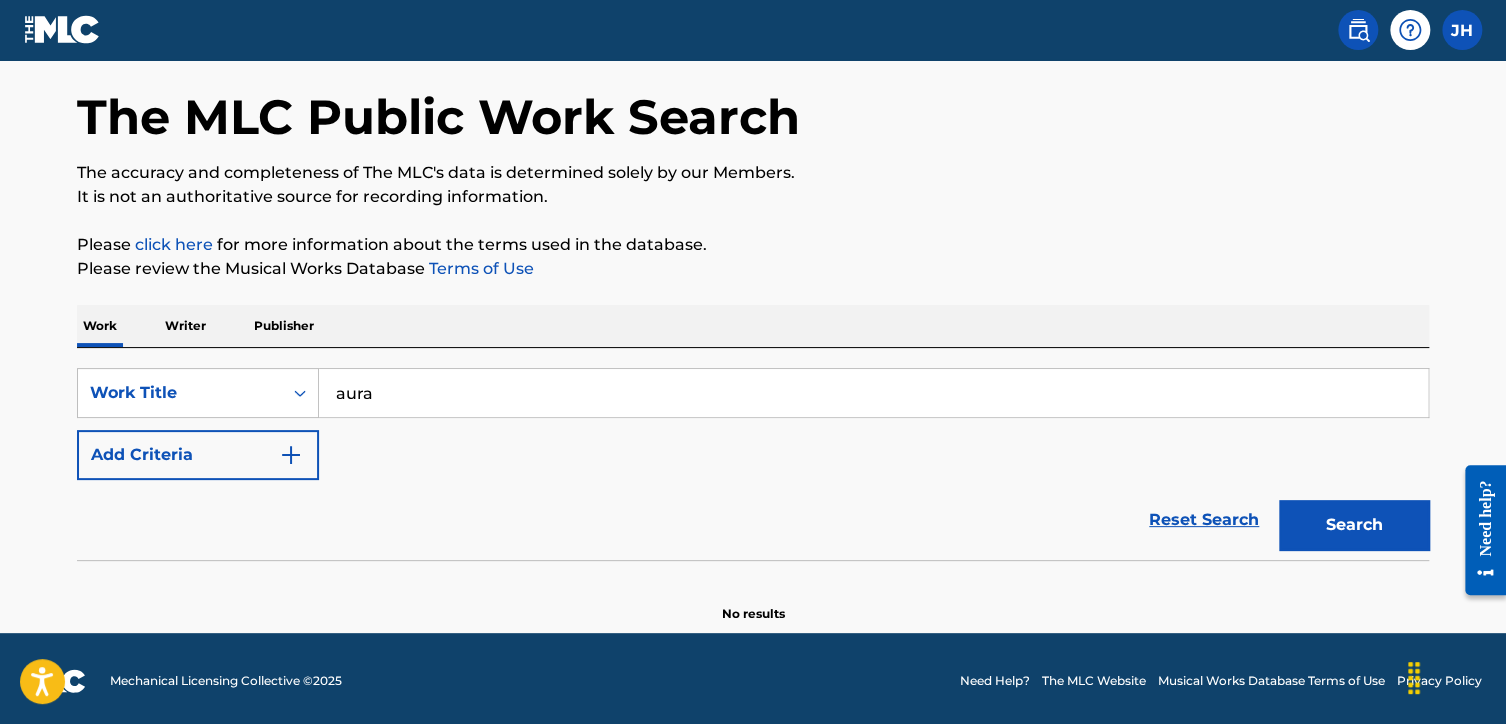 click at bounding box center (291, 455) 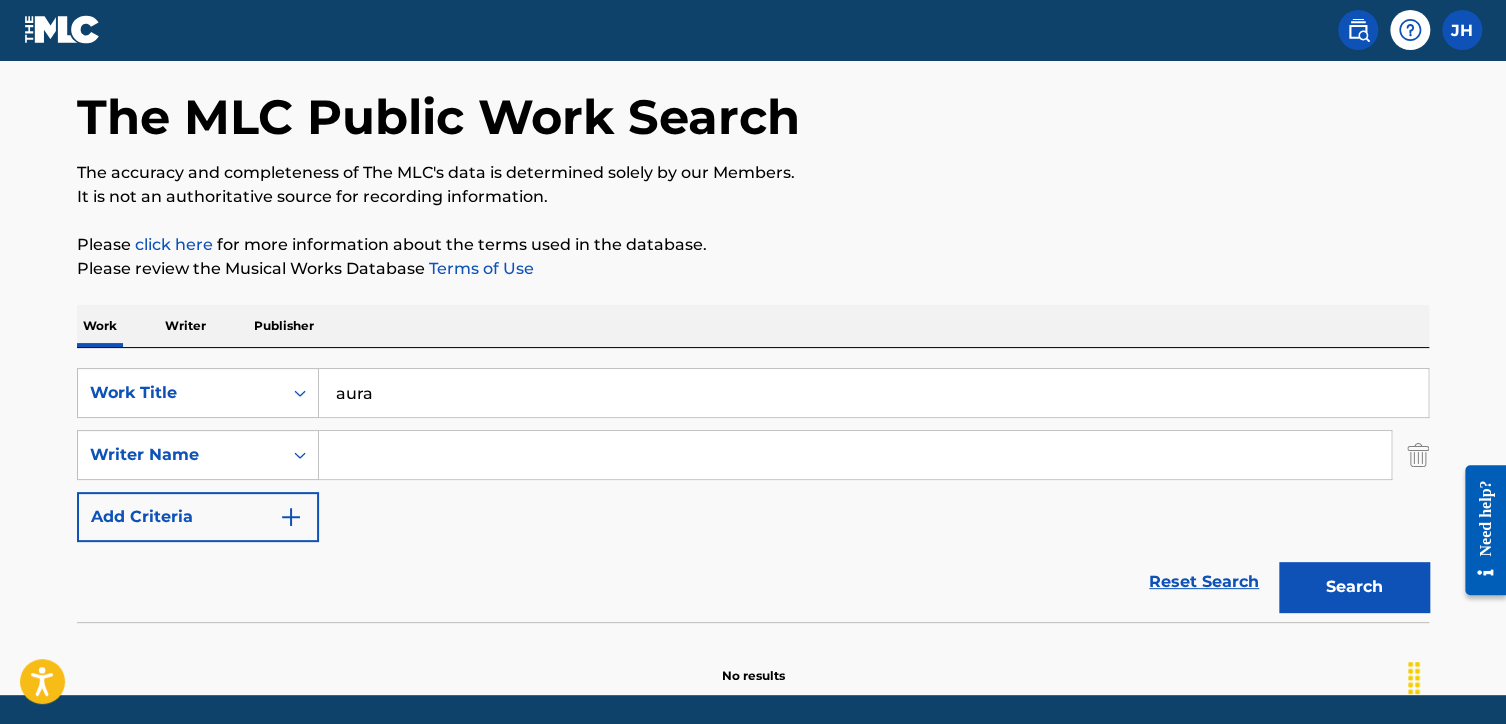 click at bounding box center [855, 455] 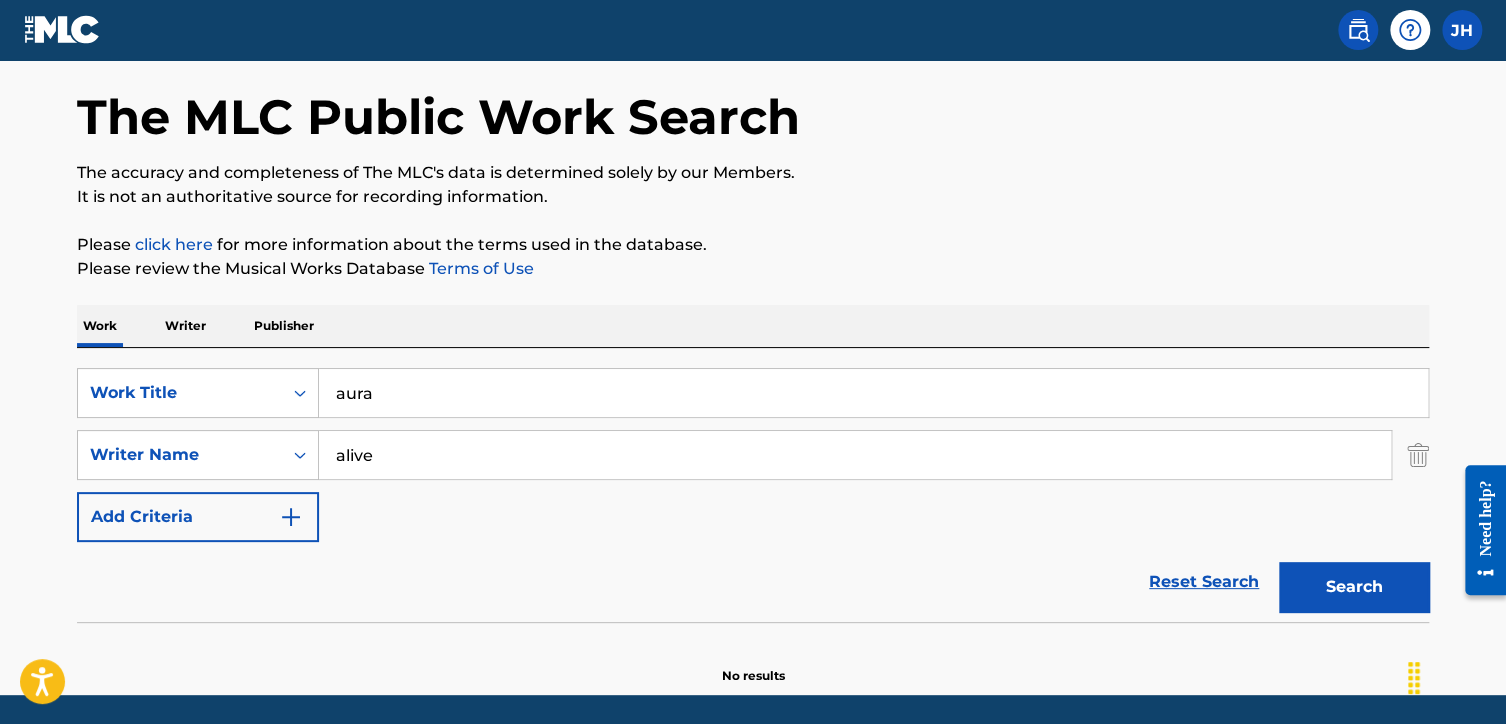 click on "Search" at bounding box center (1354, 587) 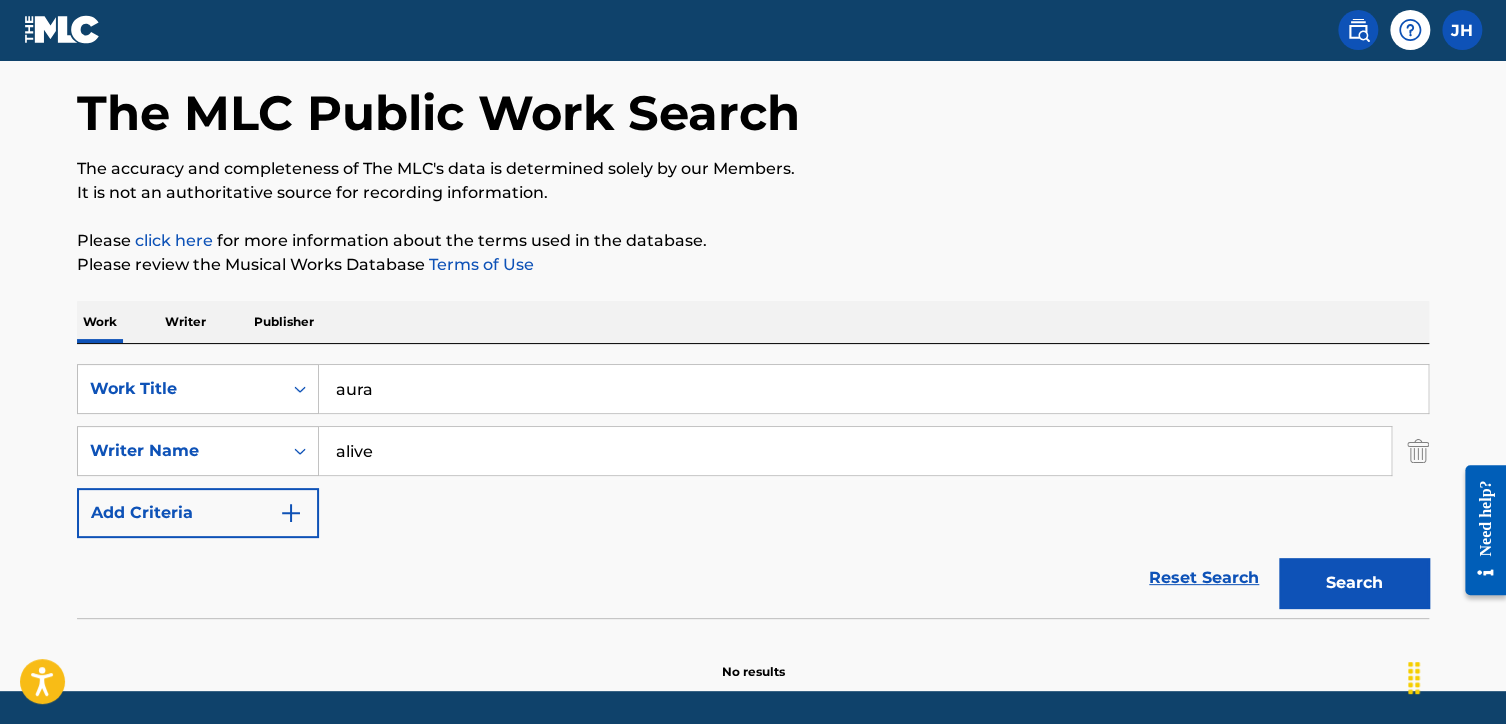 drag, startPoint x: 411, startPoint y: 447, endPoint x: 244, endPoint y: 479, distance: 170.03824 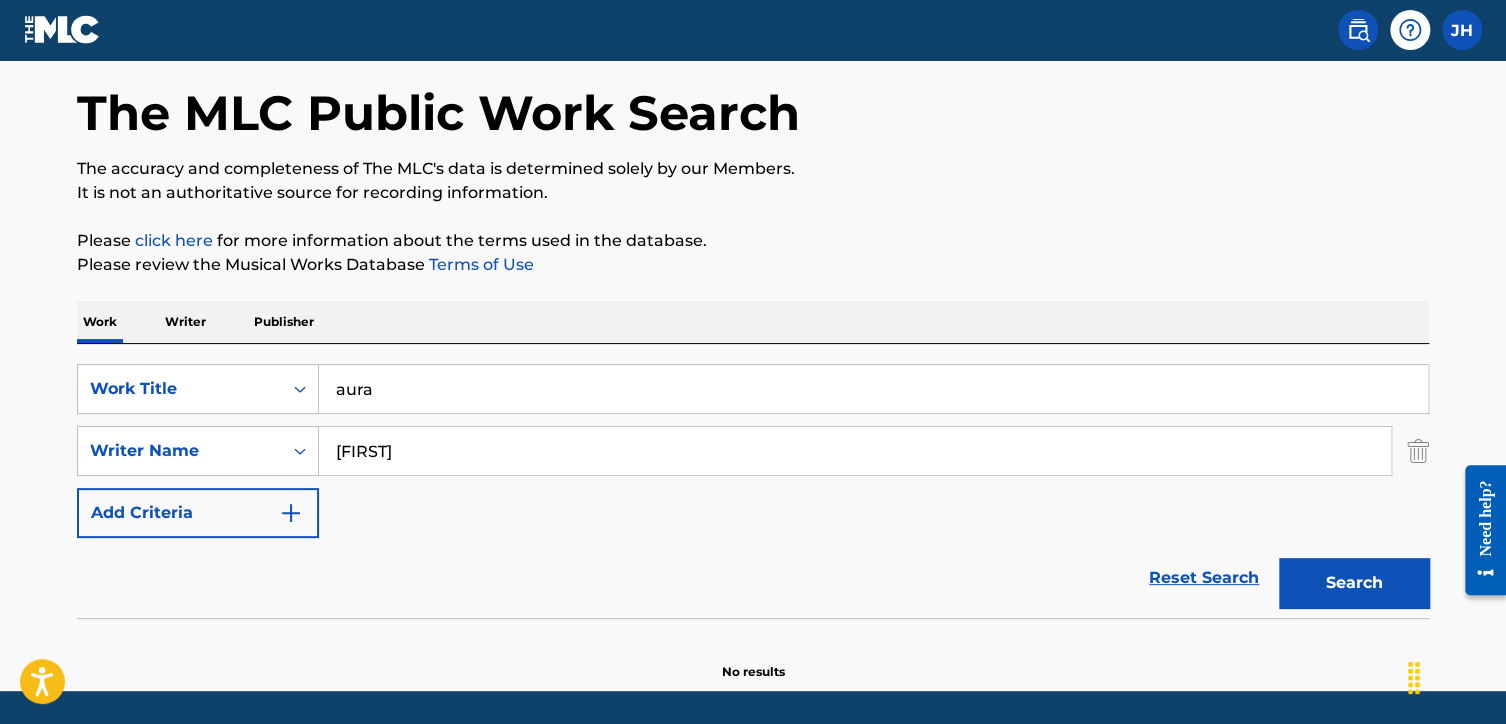 click on "Search" at bounding box center (1354, 583) 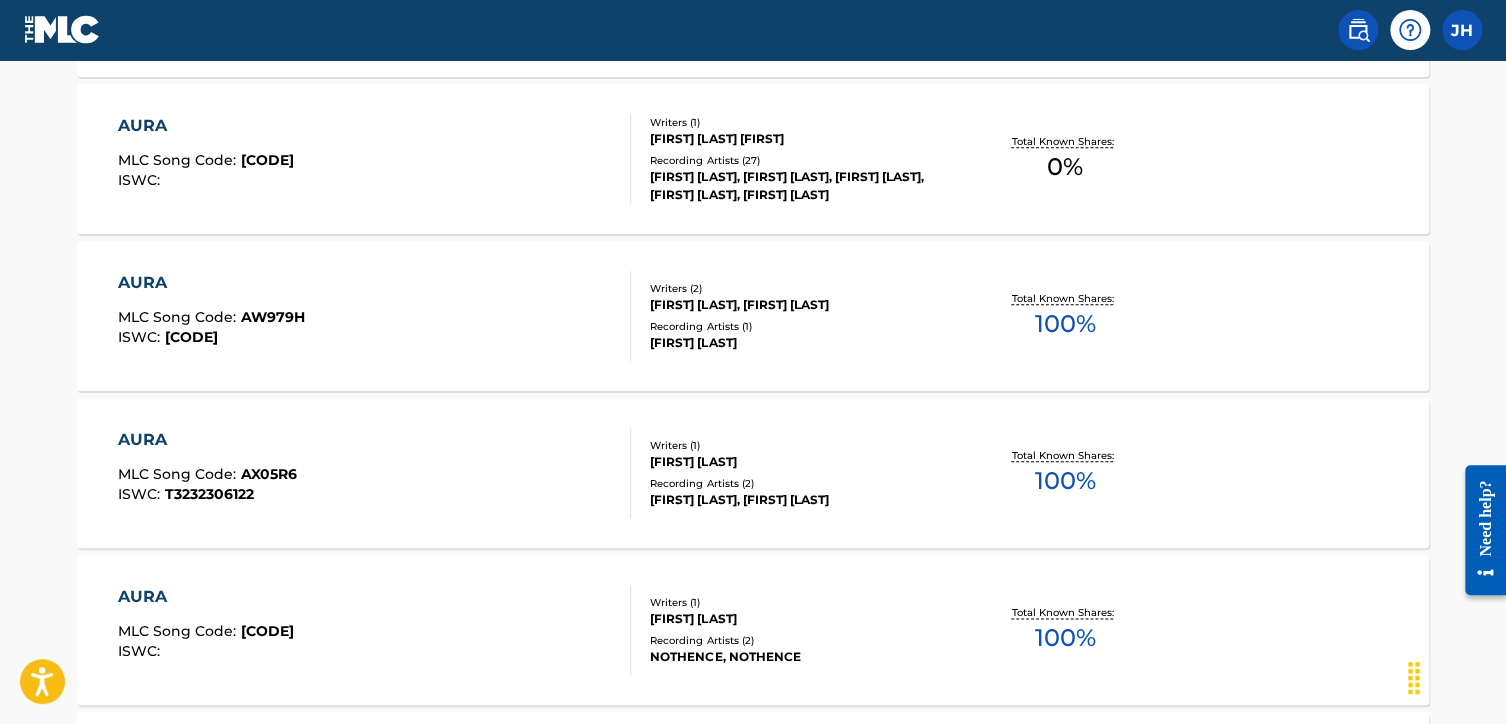 scroll, scrollTop: 809, scrollLeft: 0, axis: vertical 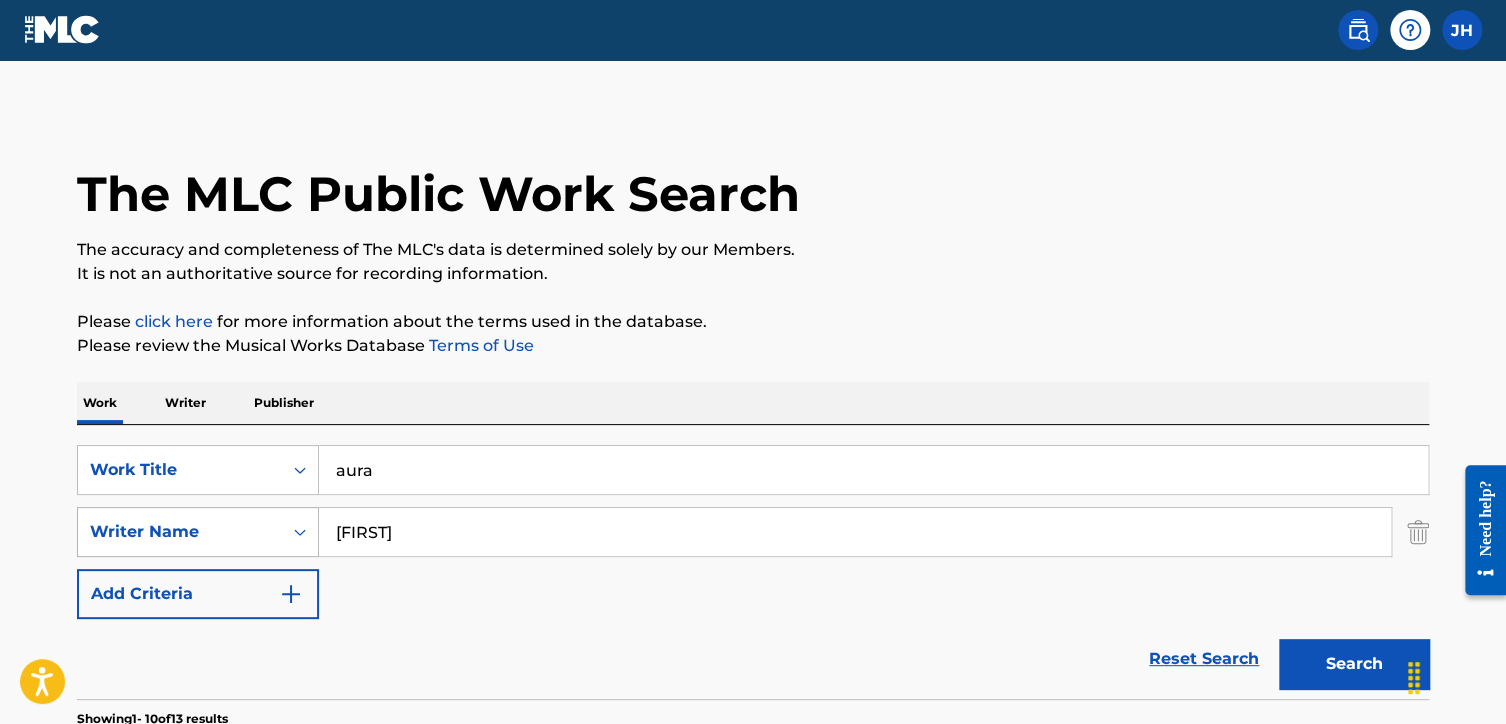 drag, startPoint x: 402, startPoint y: 533, endPoint x: 280, endPoint y: 530, distance: 122.03688 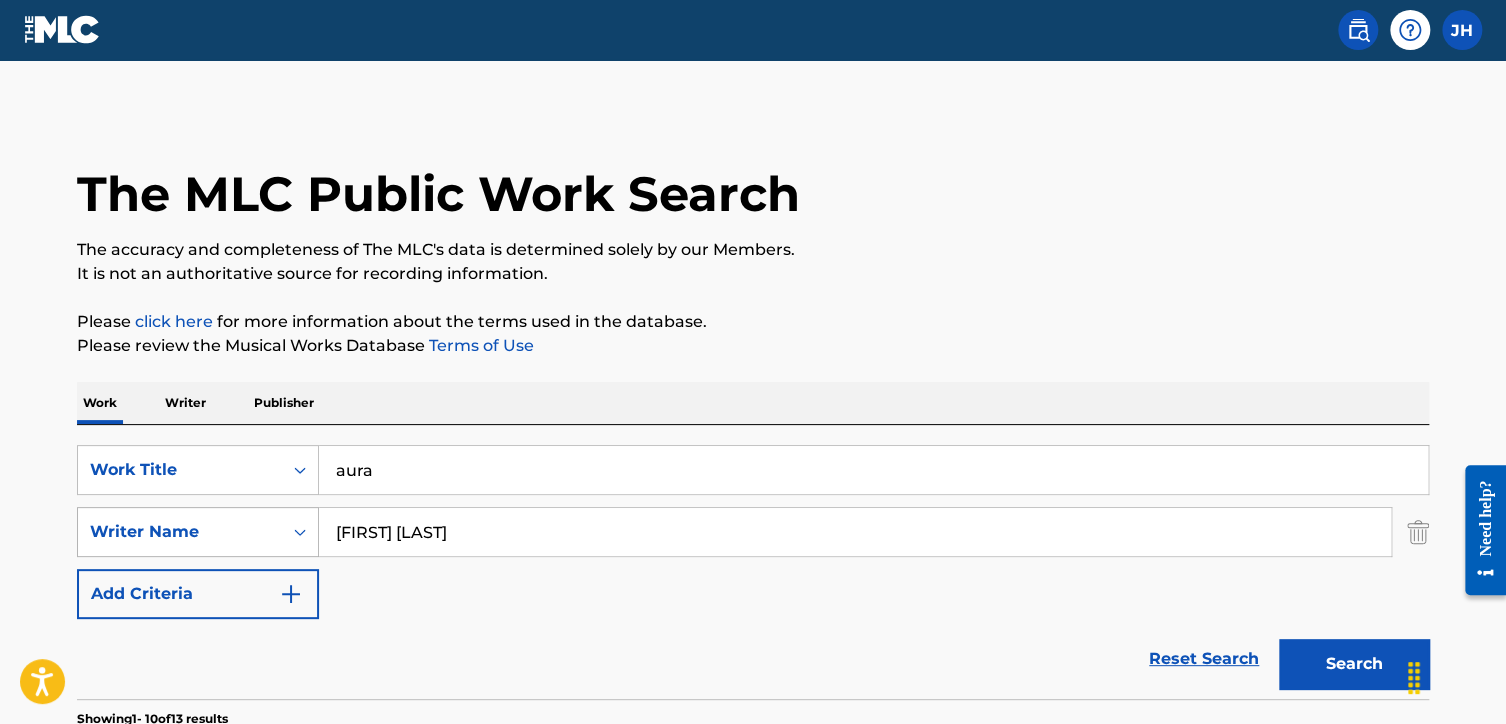 click on "Search" at bounding box center (1354, 664) 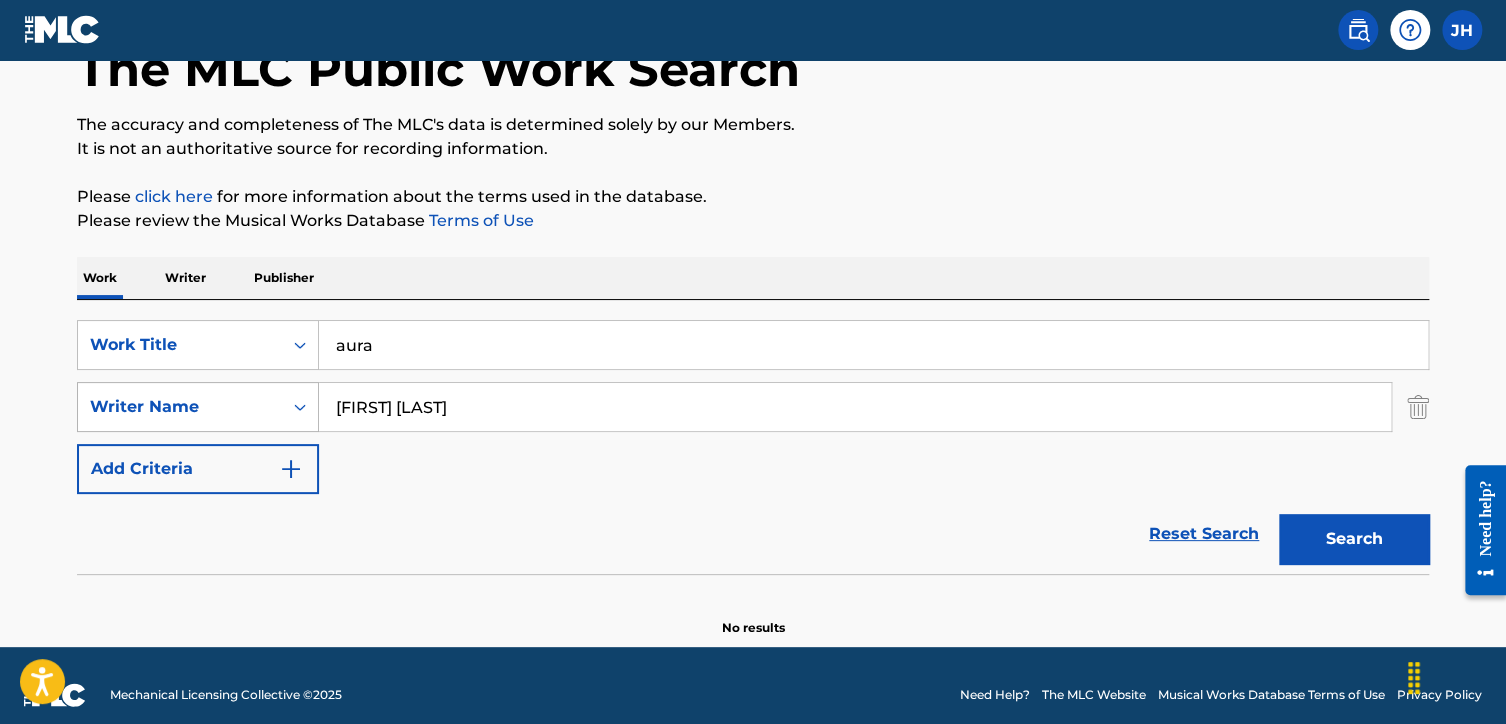 scroll, scrollTop: 134, scrollLeft: 0, axis: vertical 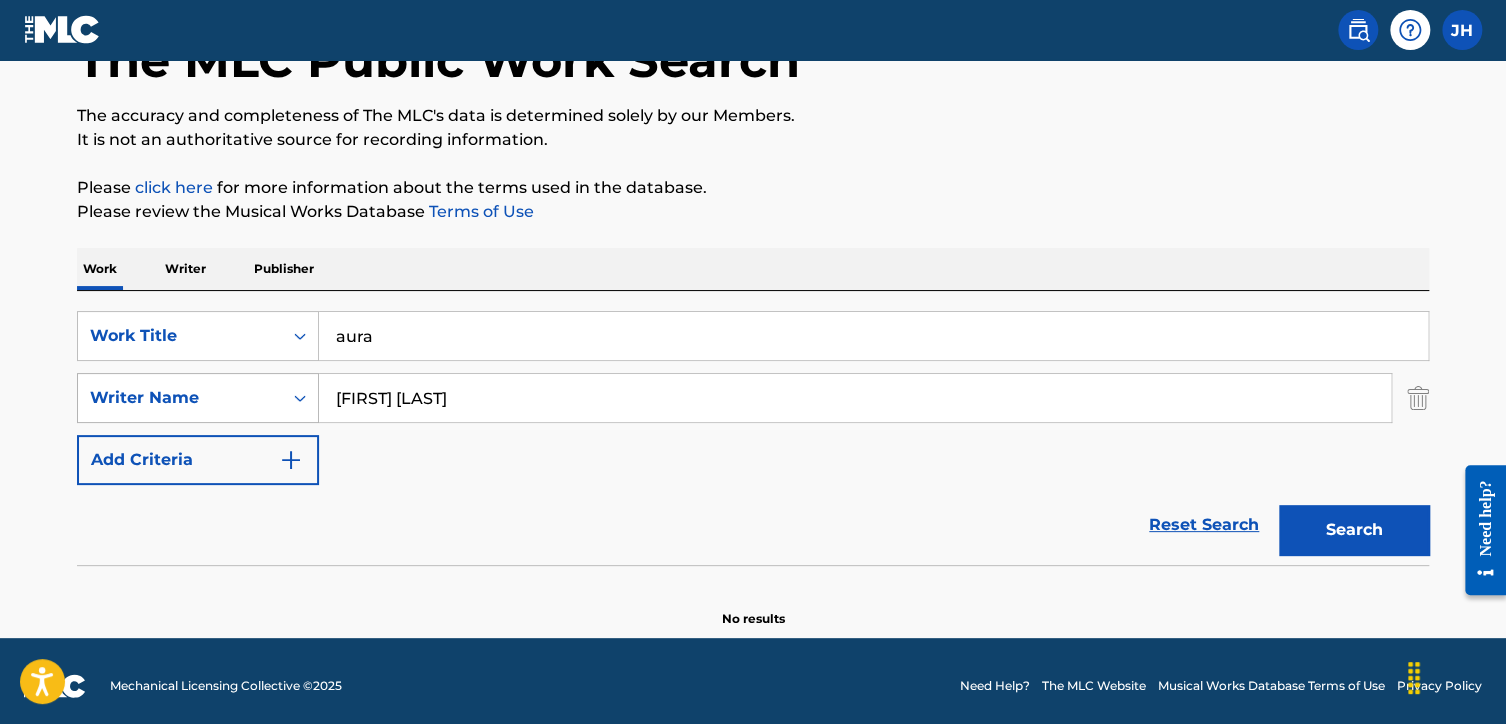 drag, startPoint x: 499, startPoint y: 382, endPoint x: 300, endPoint y: 415, distance: 201.71762 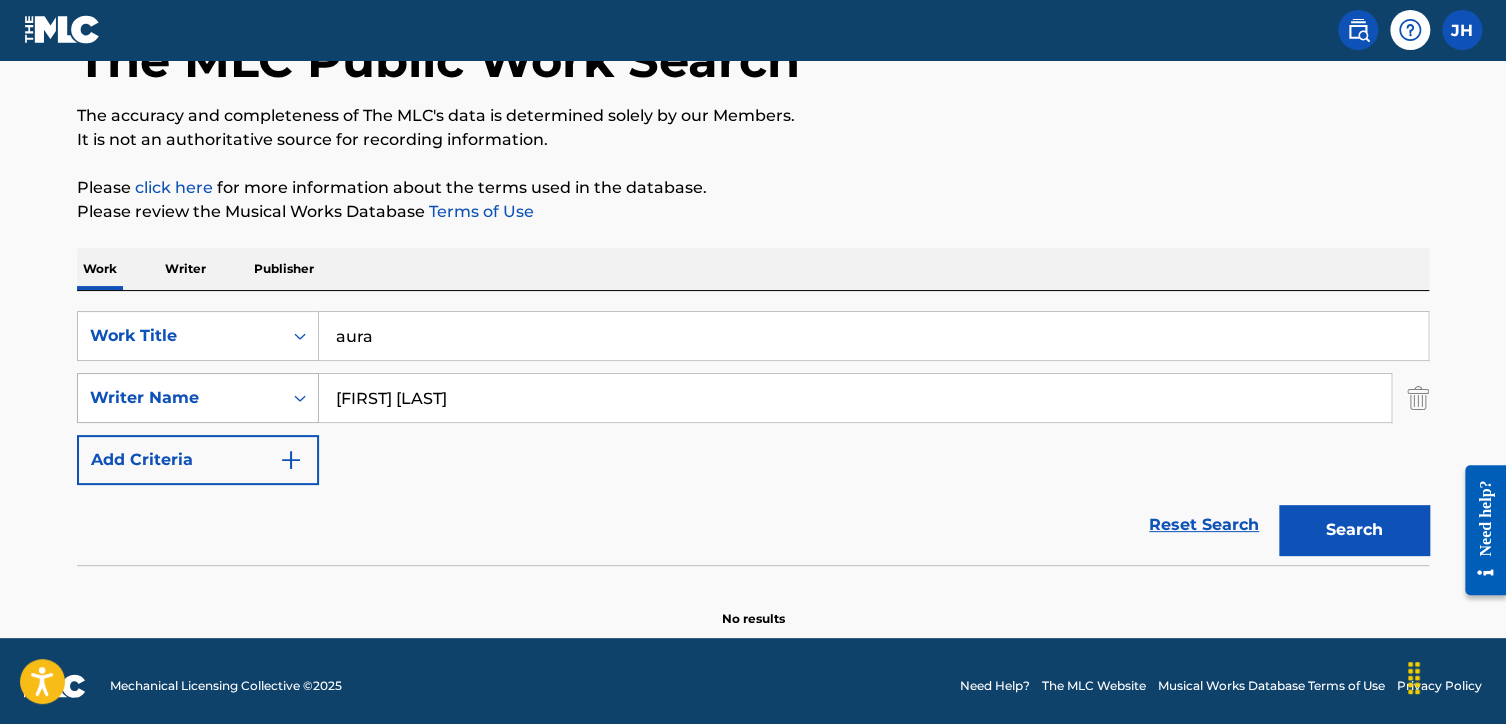 type on "l" 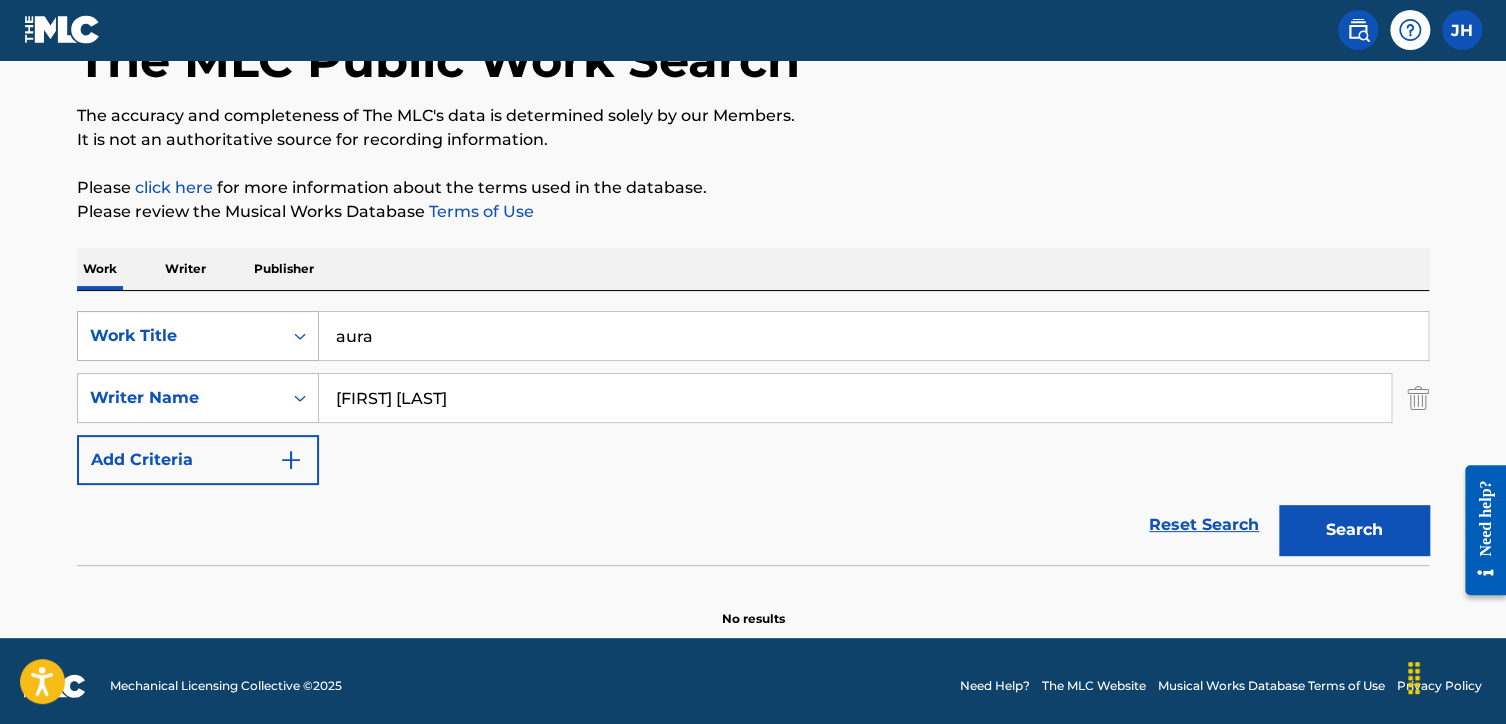 click on "Search" at bounding box center (1354, 530) 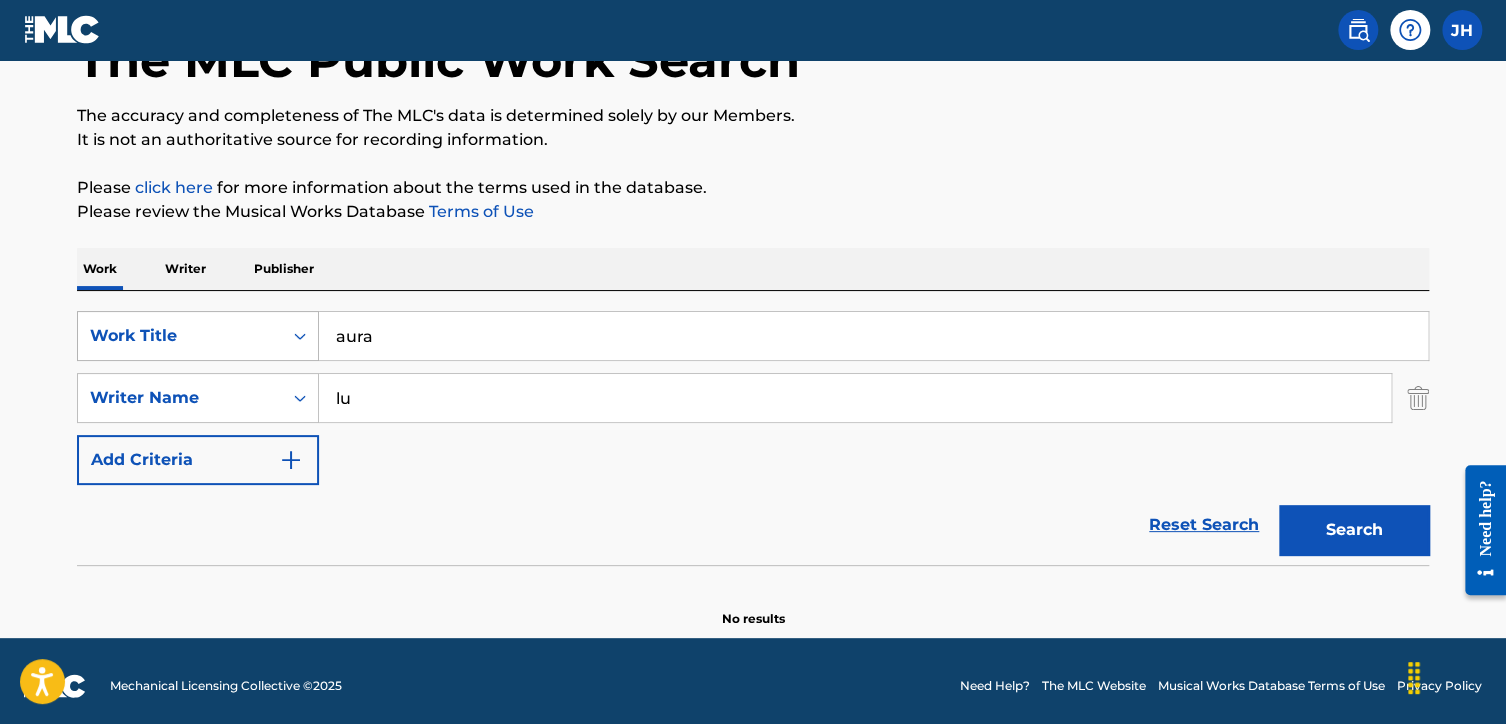 type on "l" 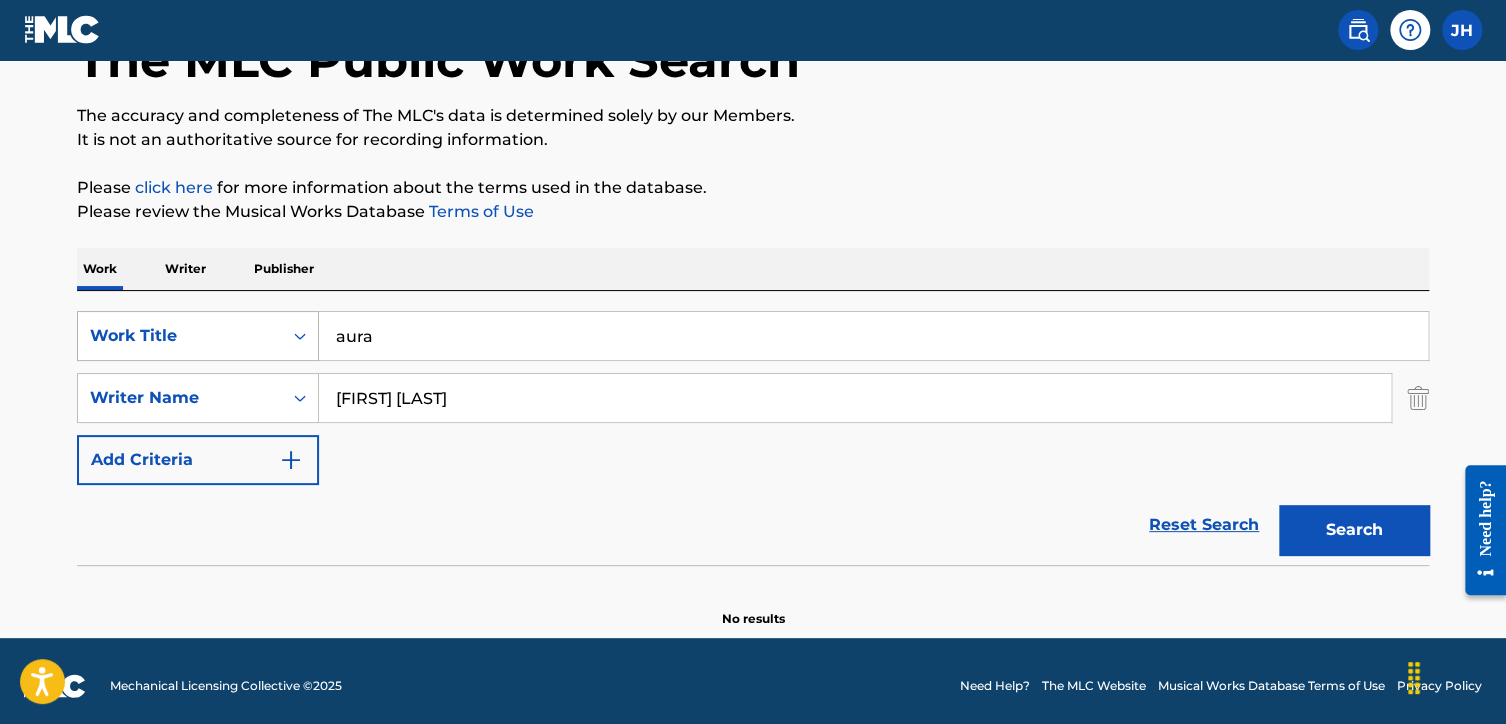 click on "Search" at bounding box center (1354, 530) 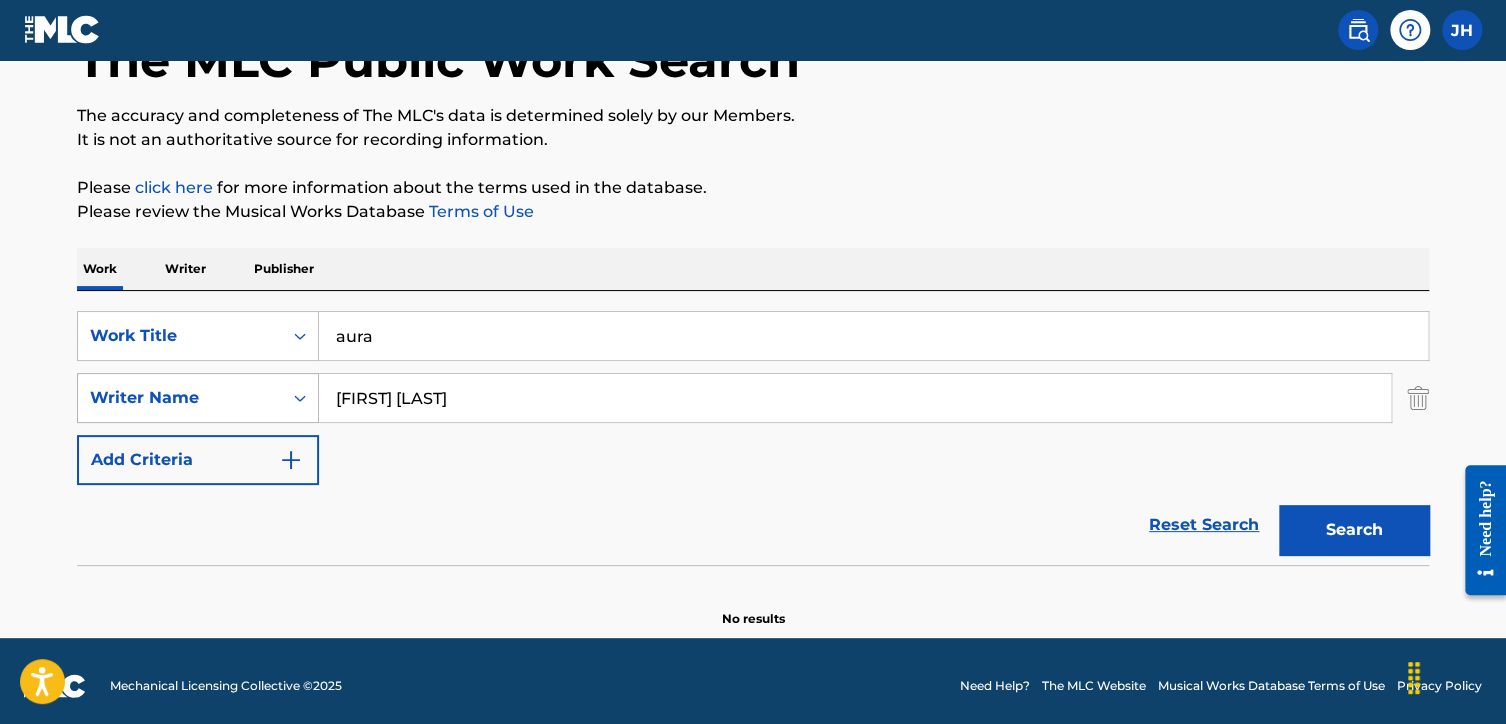 drag, startPoint x: 493, startPoint y: 388, endPoint x: 296, endPoint y: 379, distance: 197.20547 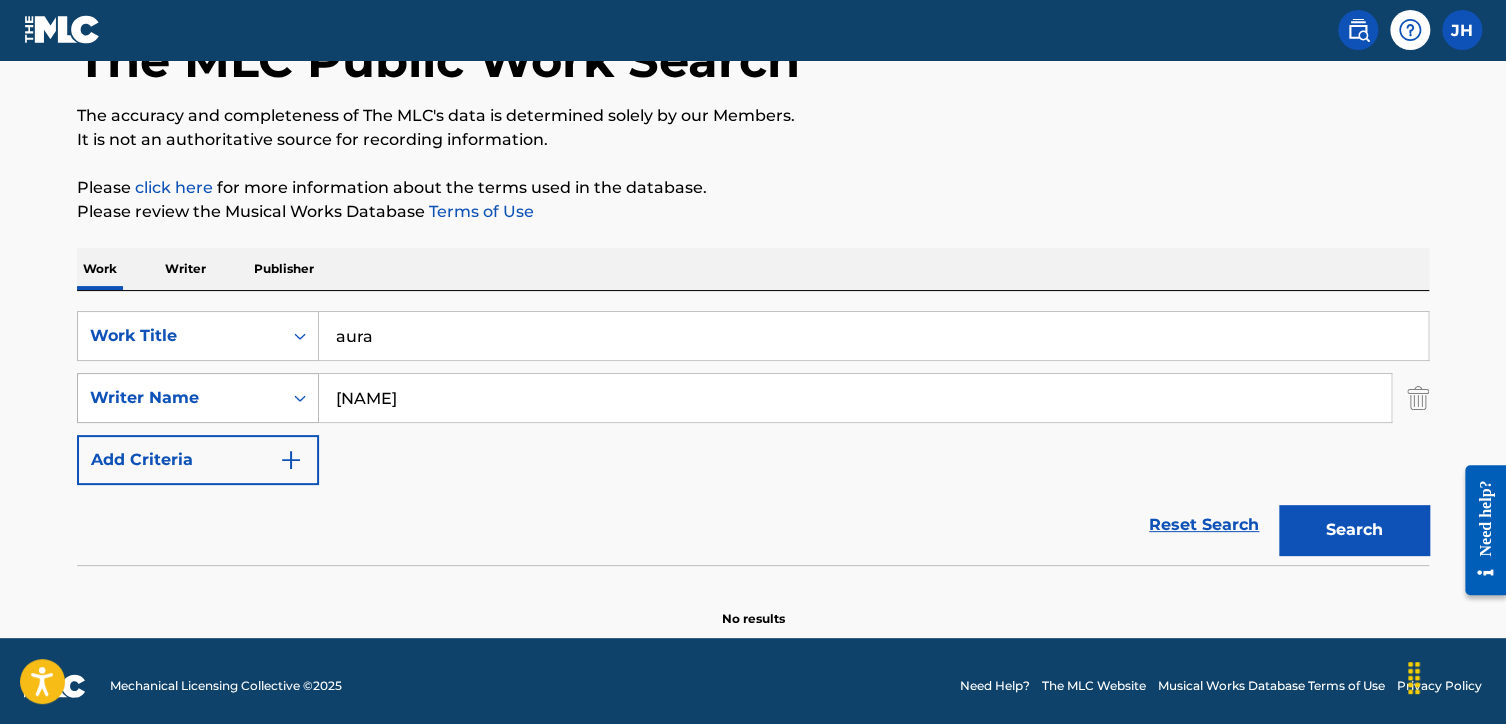 click on "Search" at bounding box center [1354, 530] 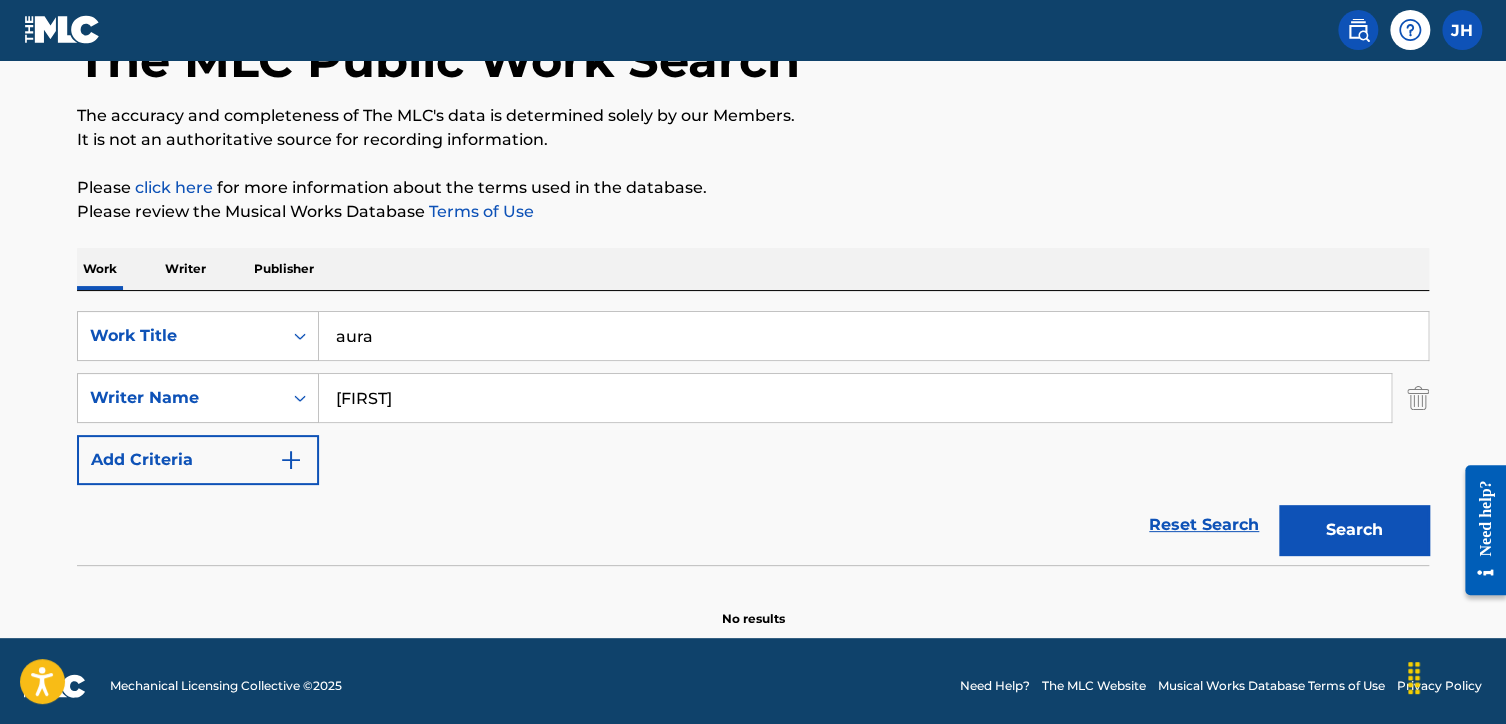 type on "[FIRST]" 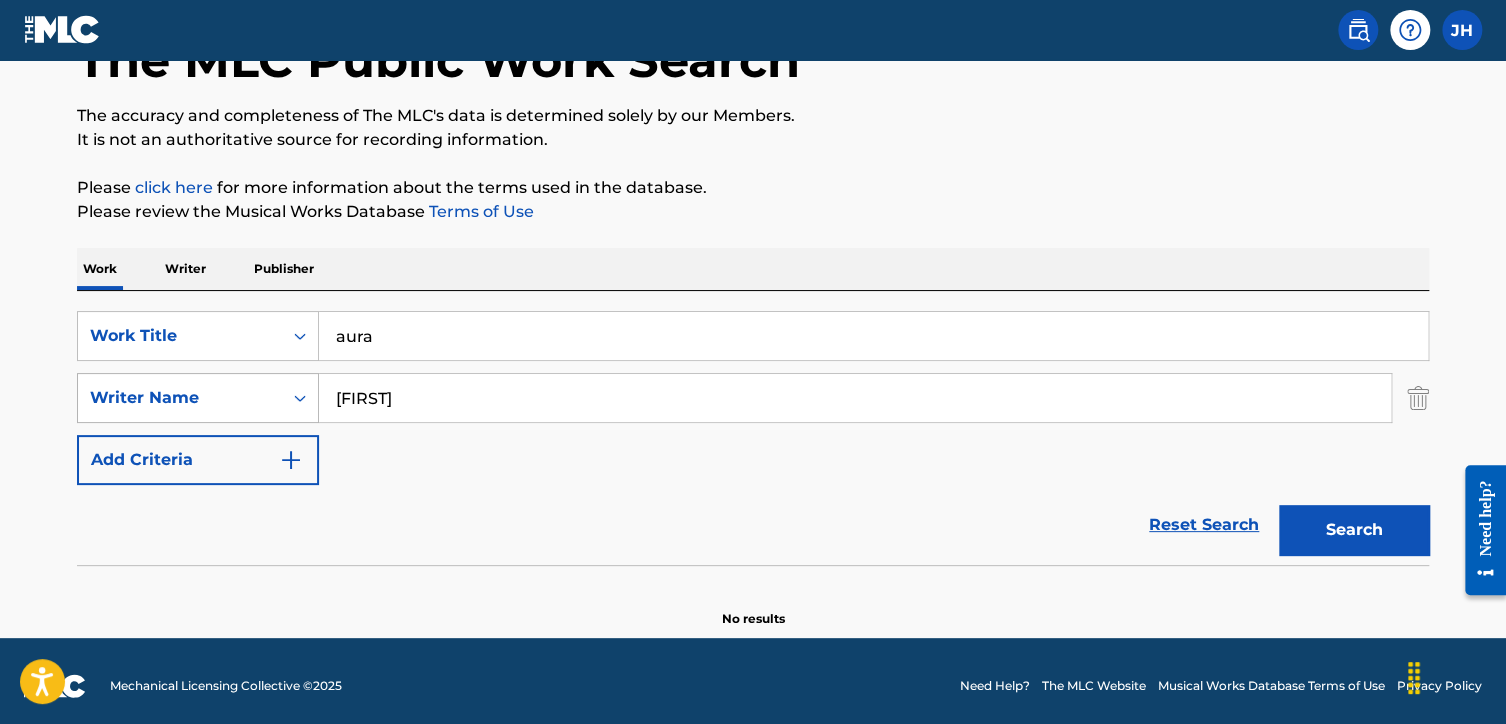 drag, startPoint x: 426, startPoint y: 390, endPoint x: 315, endPoint y: 395, distance: 111.11256 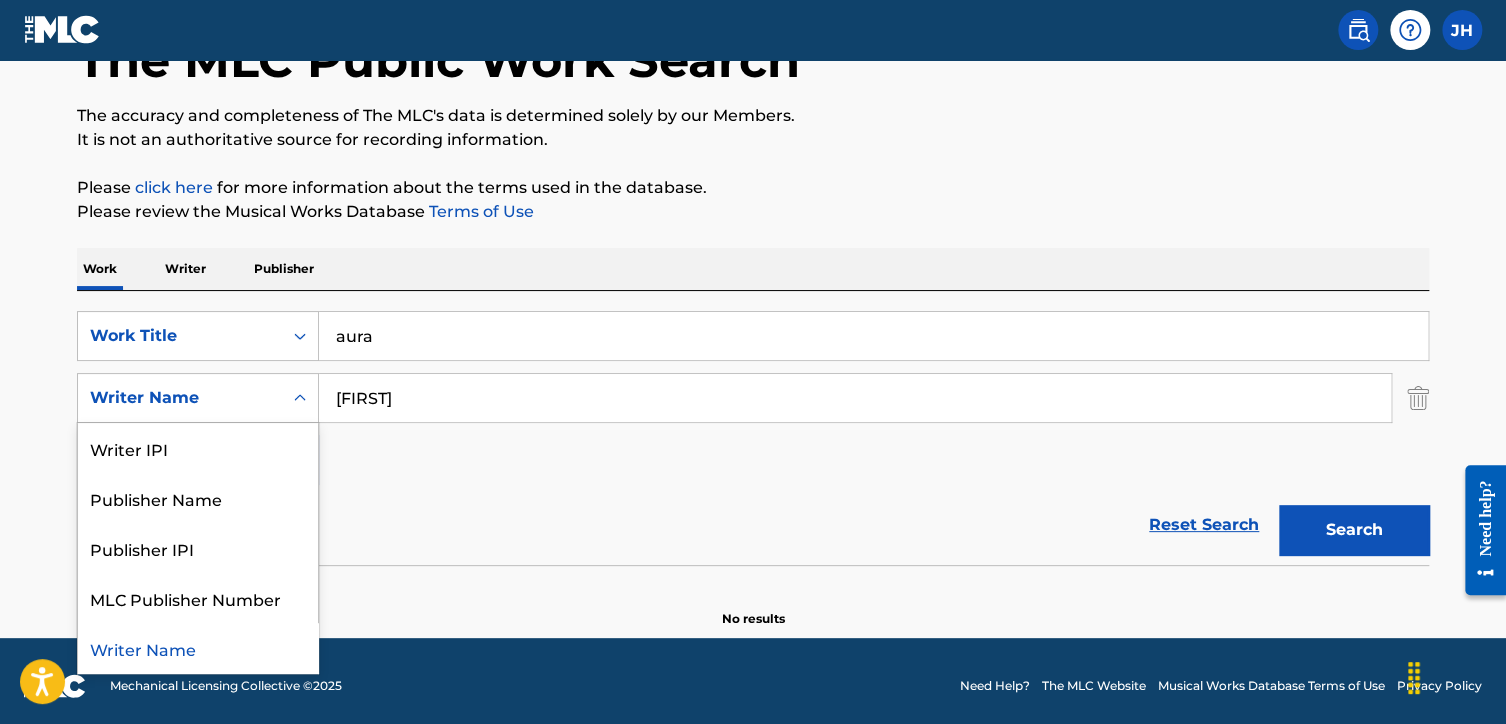 click at bounding box center (300, 398) 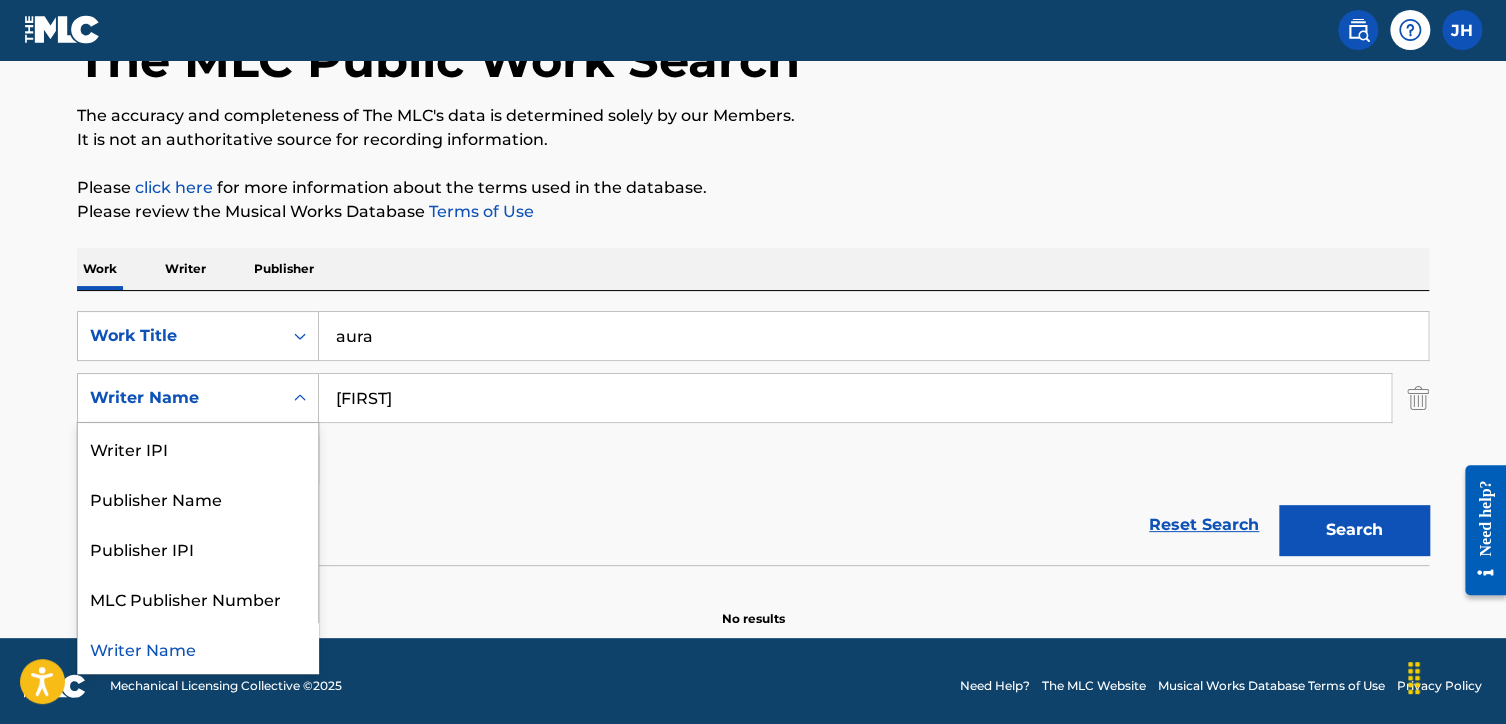 type 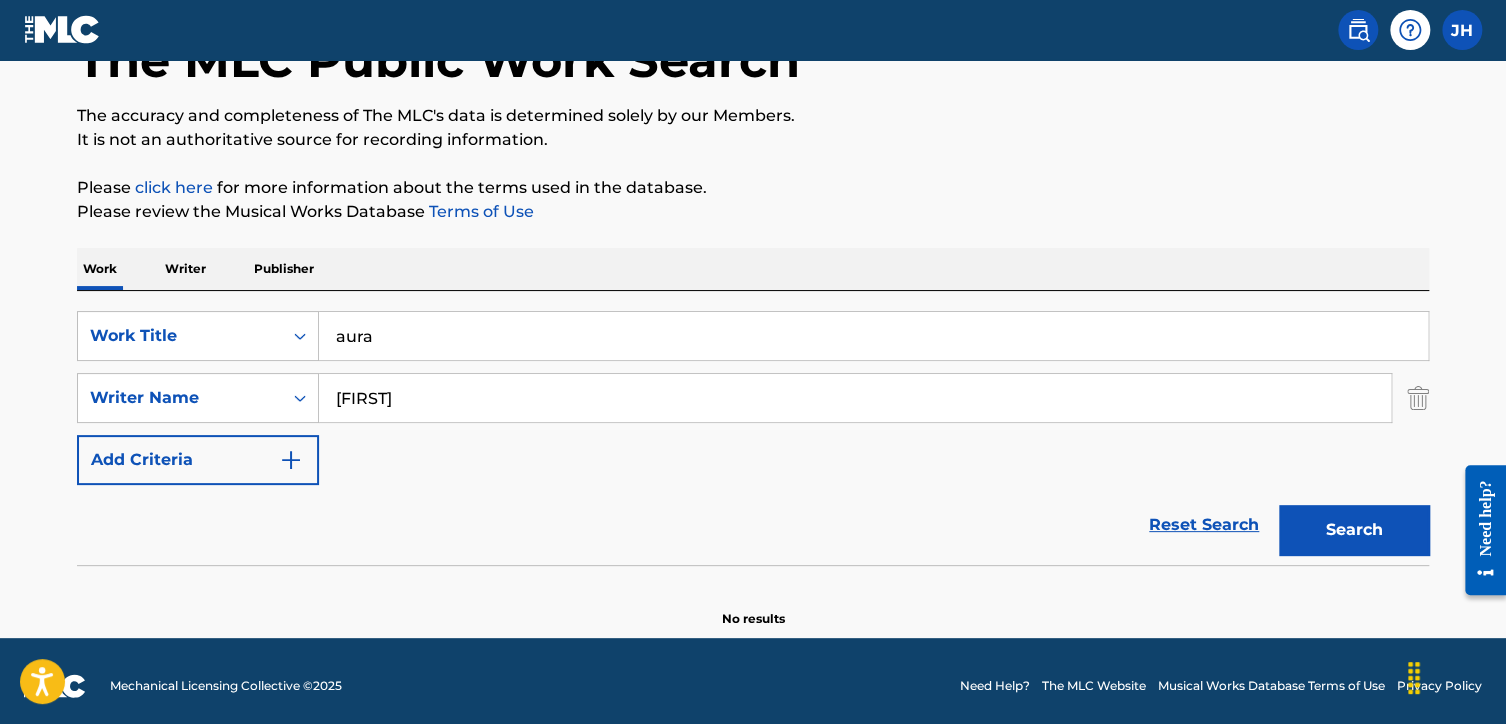 click on "[FIRST]" at bounding box center (855, 398) 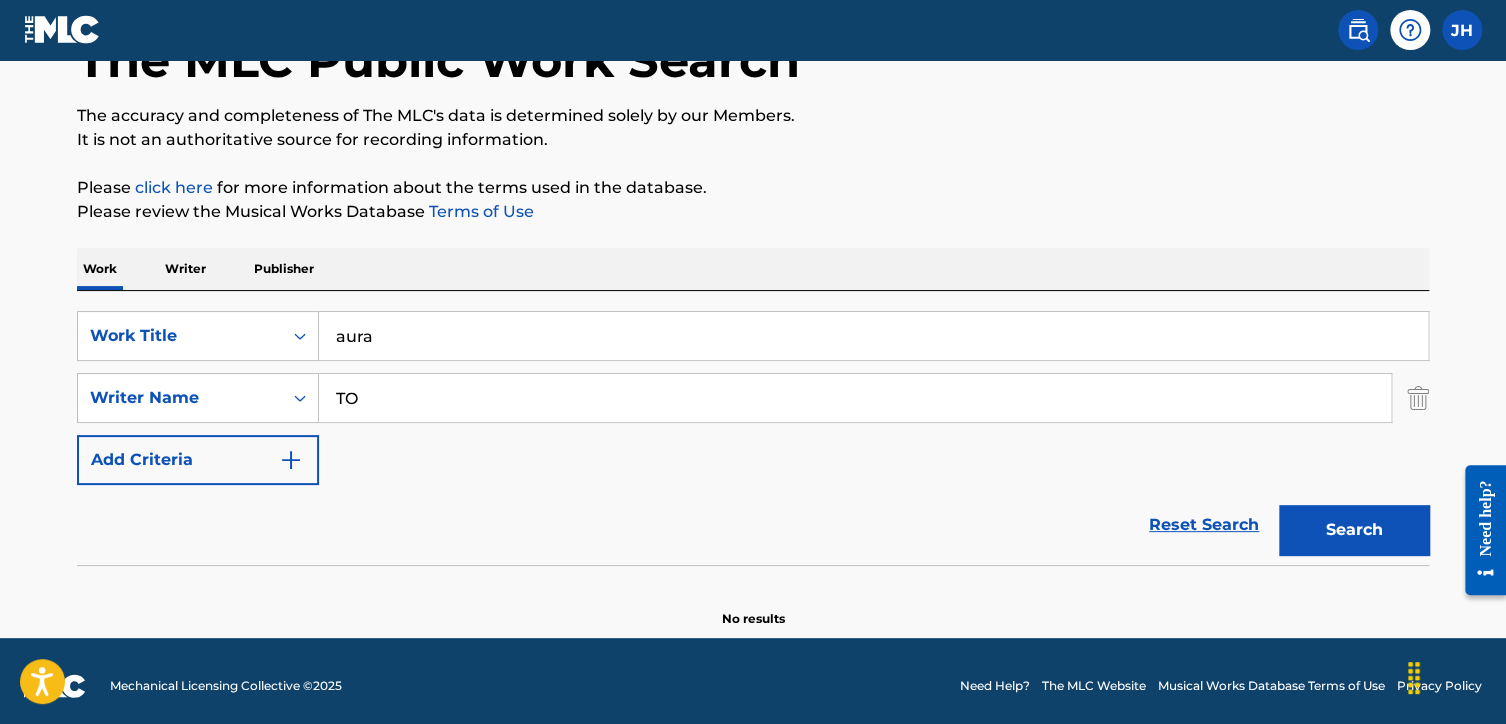 type on "T" 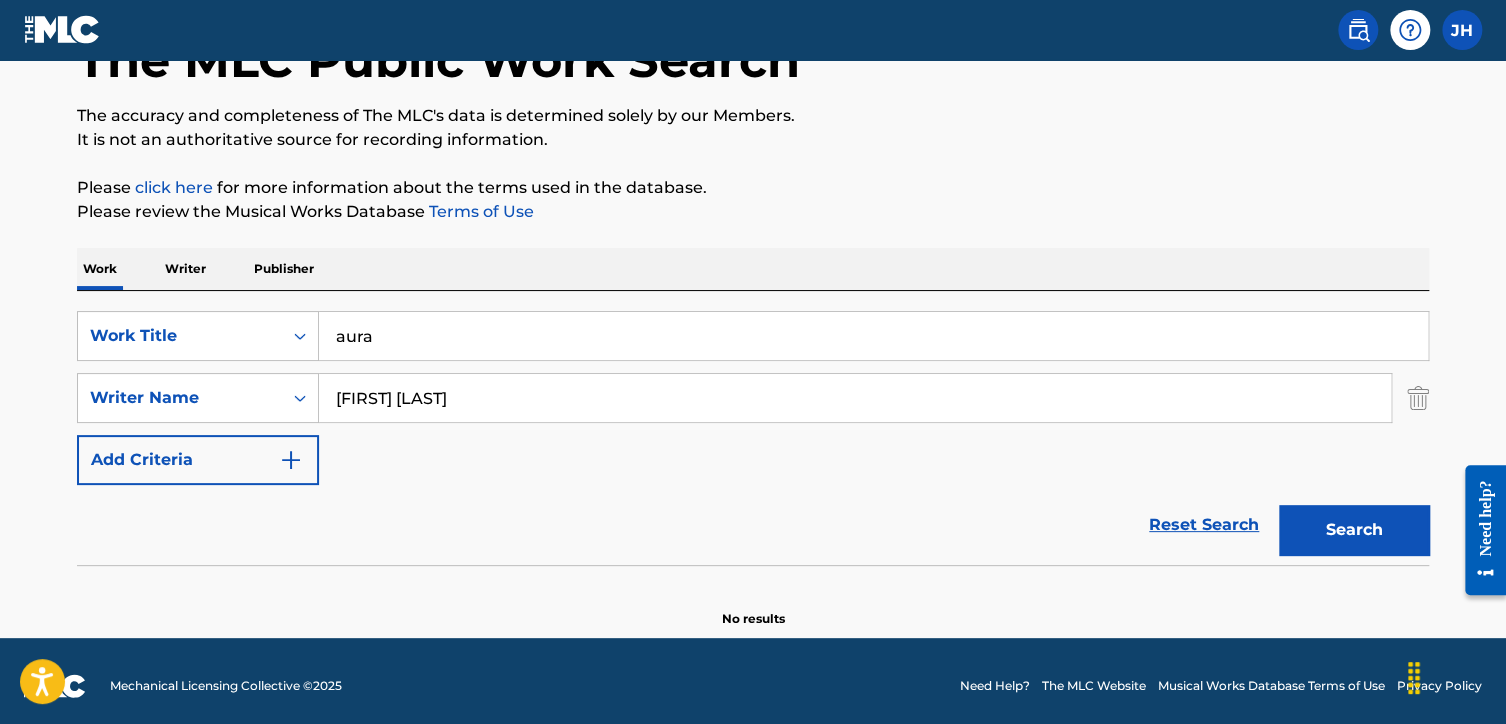 click on "Search" at bounding box center [1354, 530] 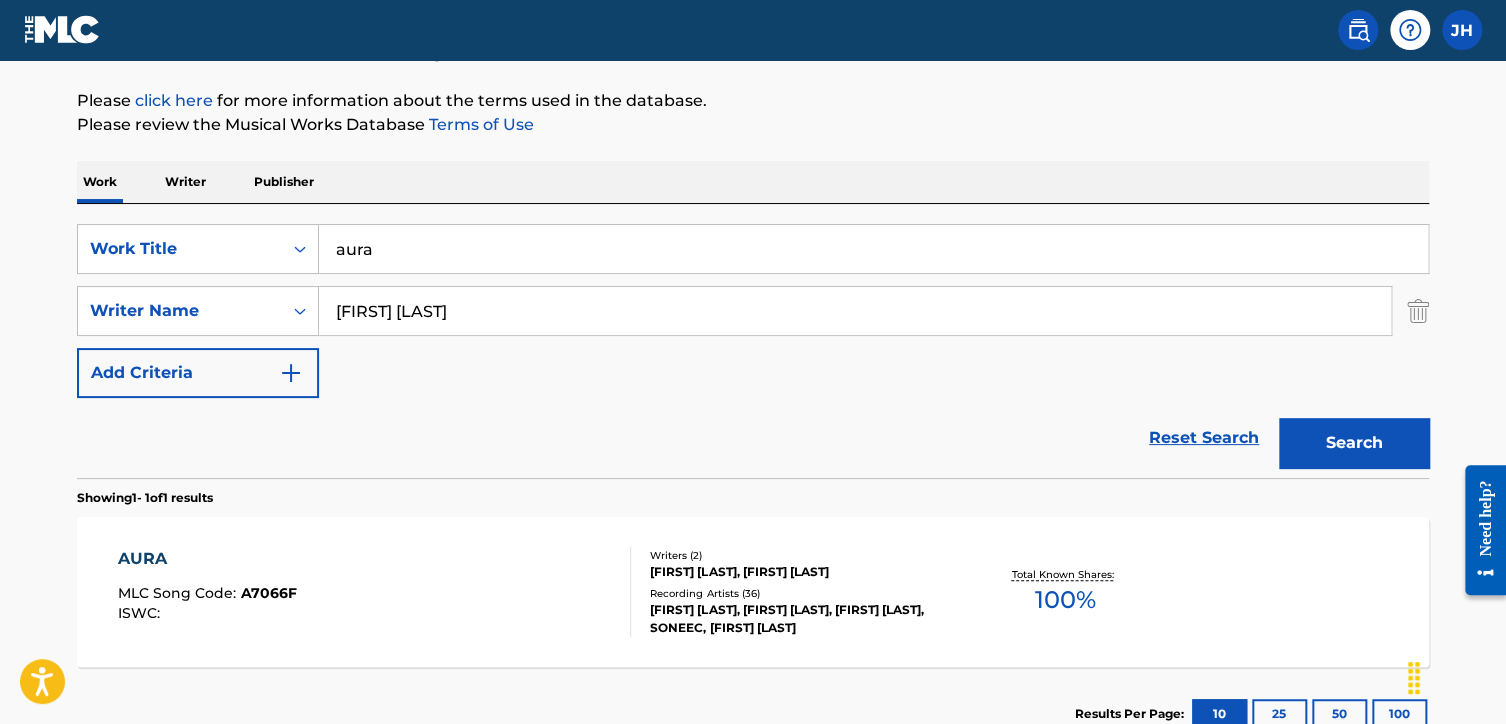 scroll, scrollTop: 214, scrollLeft: 0, axis: vertical 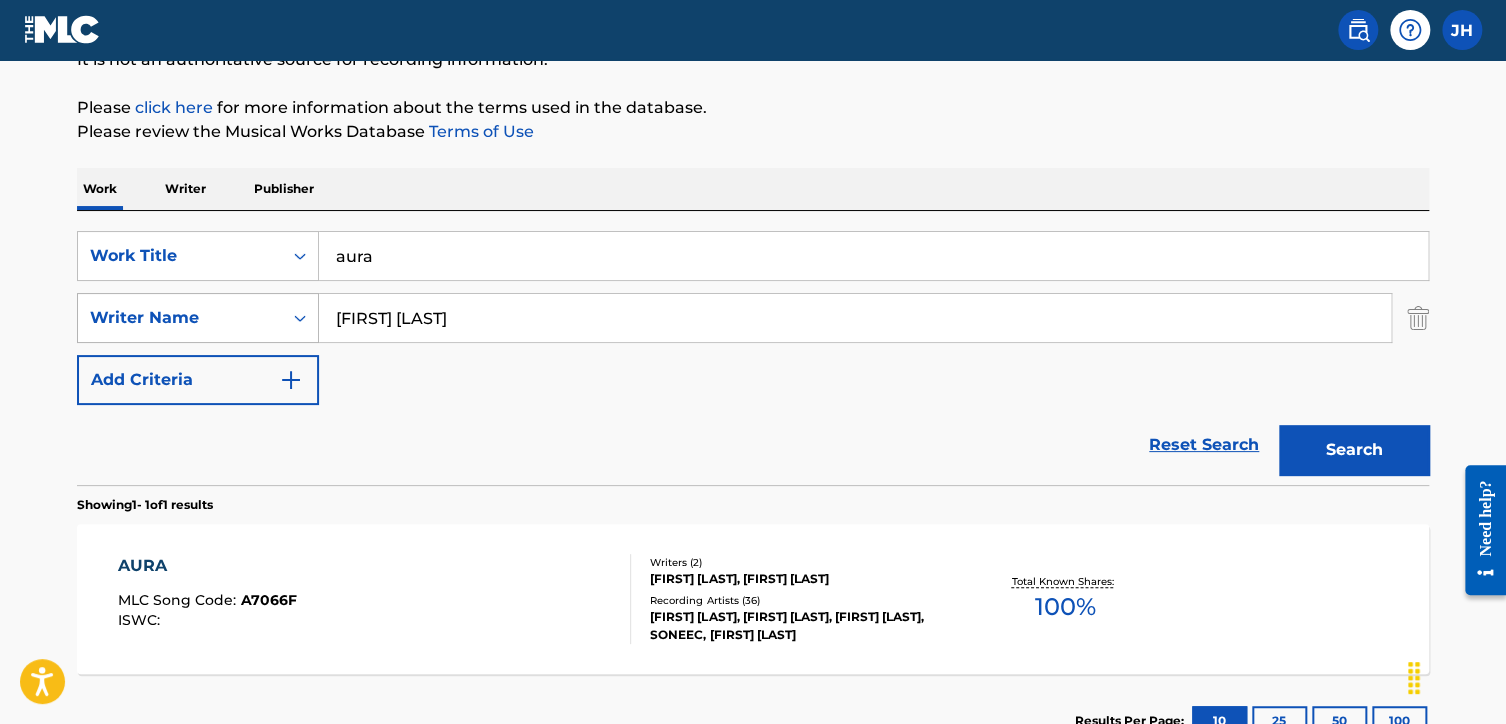 drag, startPoint x: 477, startPoint y: 320, endPoint x: 311, endPoint y: 307, distance: 166.50826 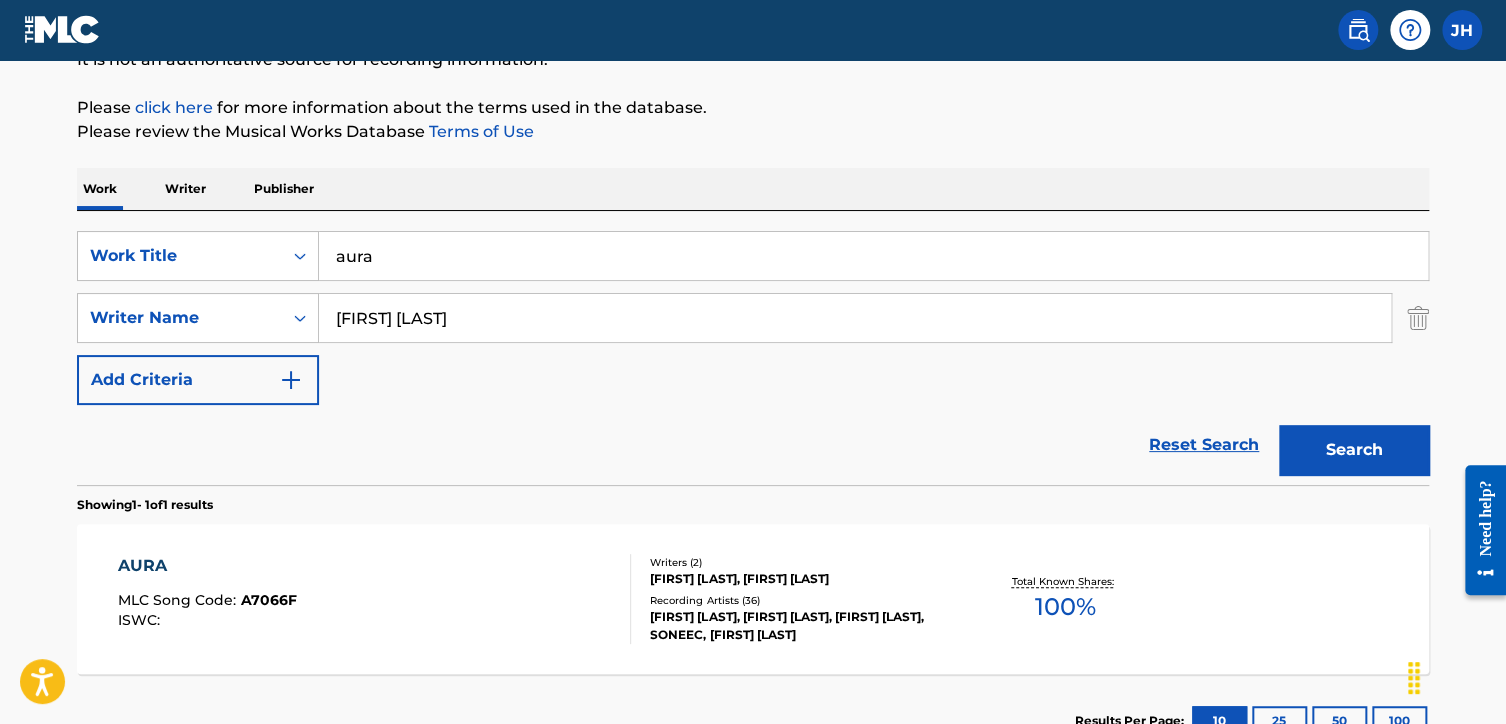 click on "Search" at bounding box center (1354, 450) 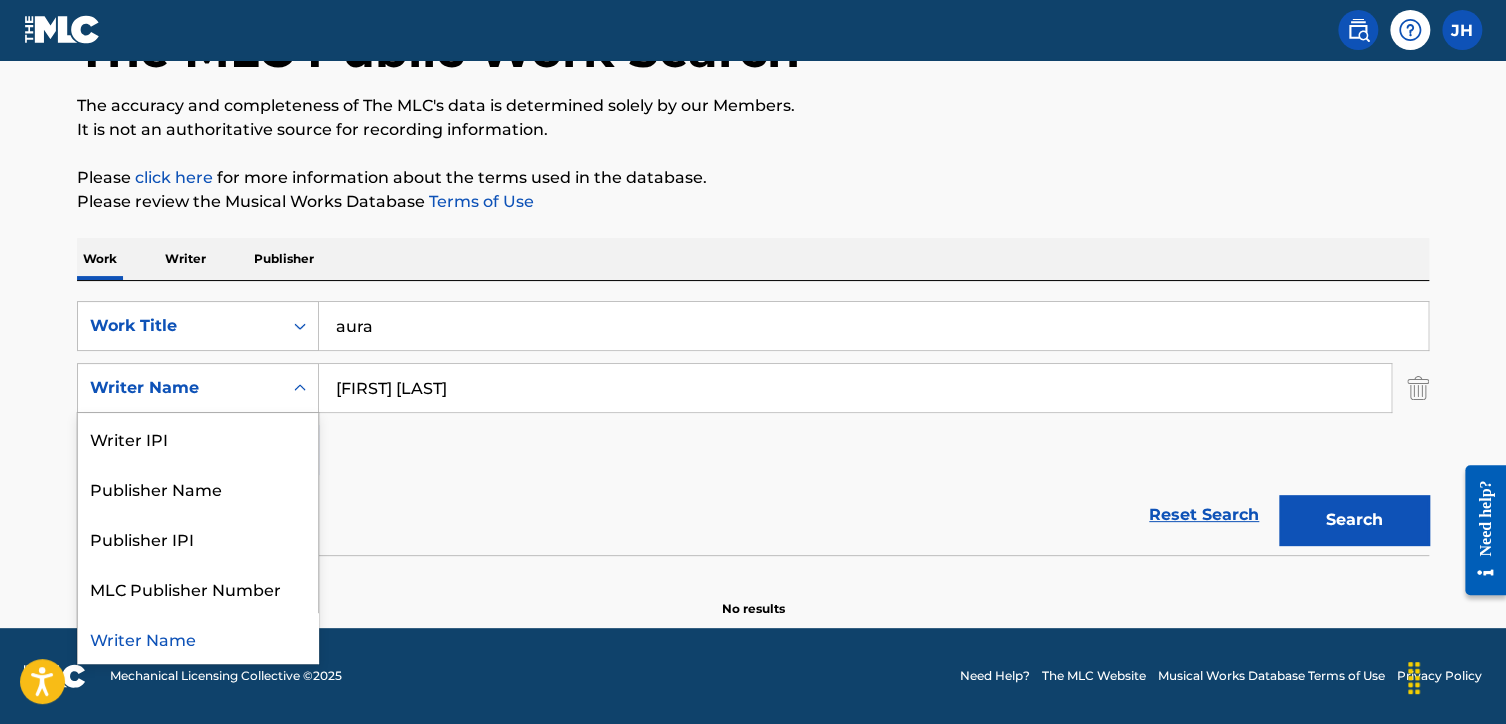 click 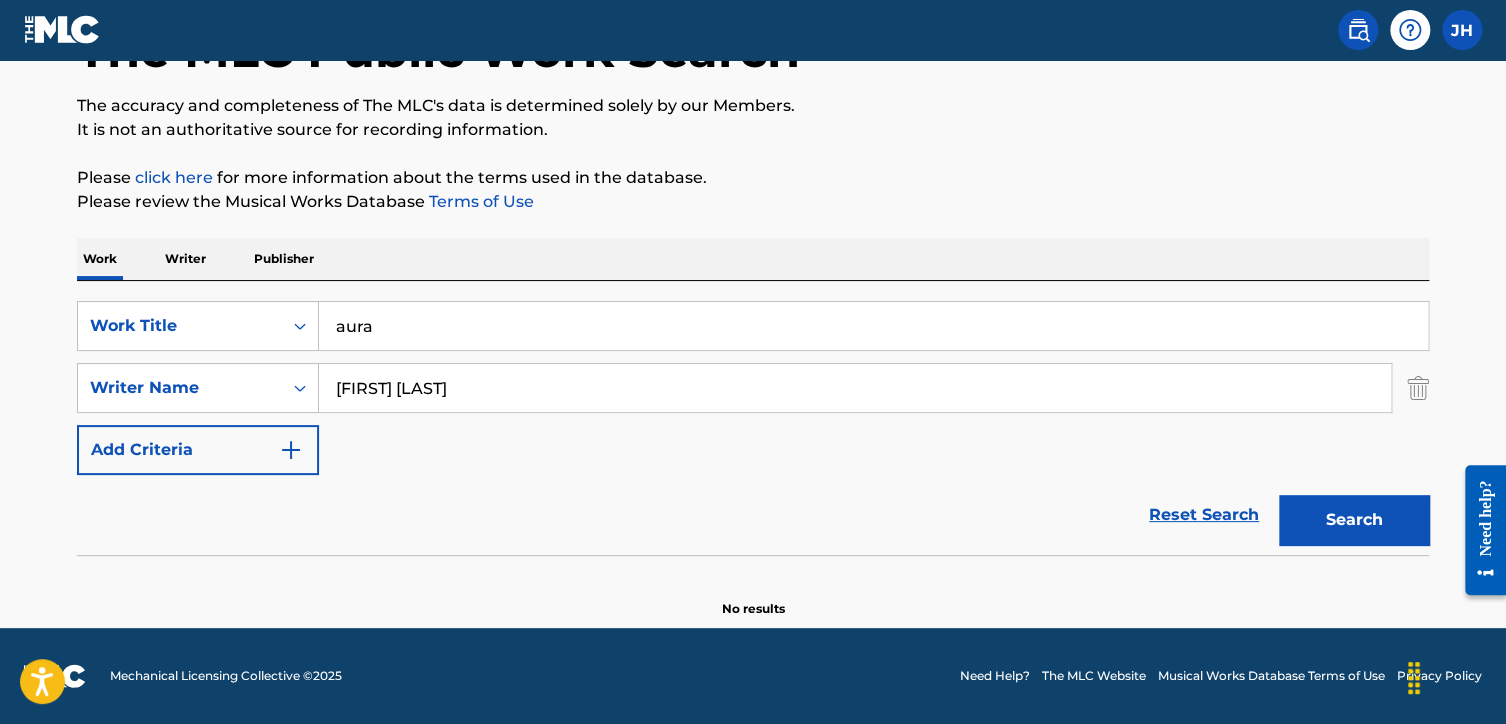 click on "[FIRST] [LAST]" at bounding box center [855, 388] 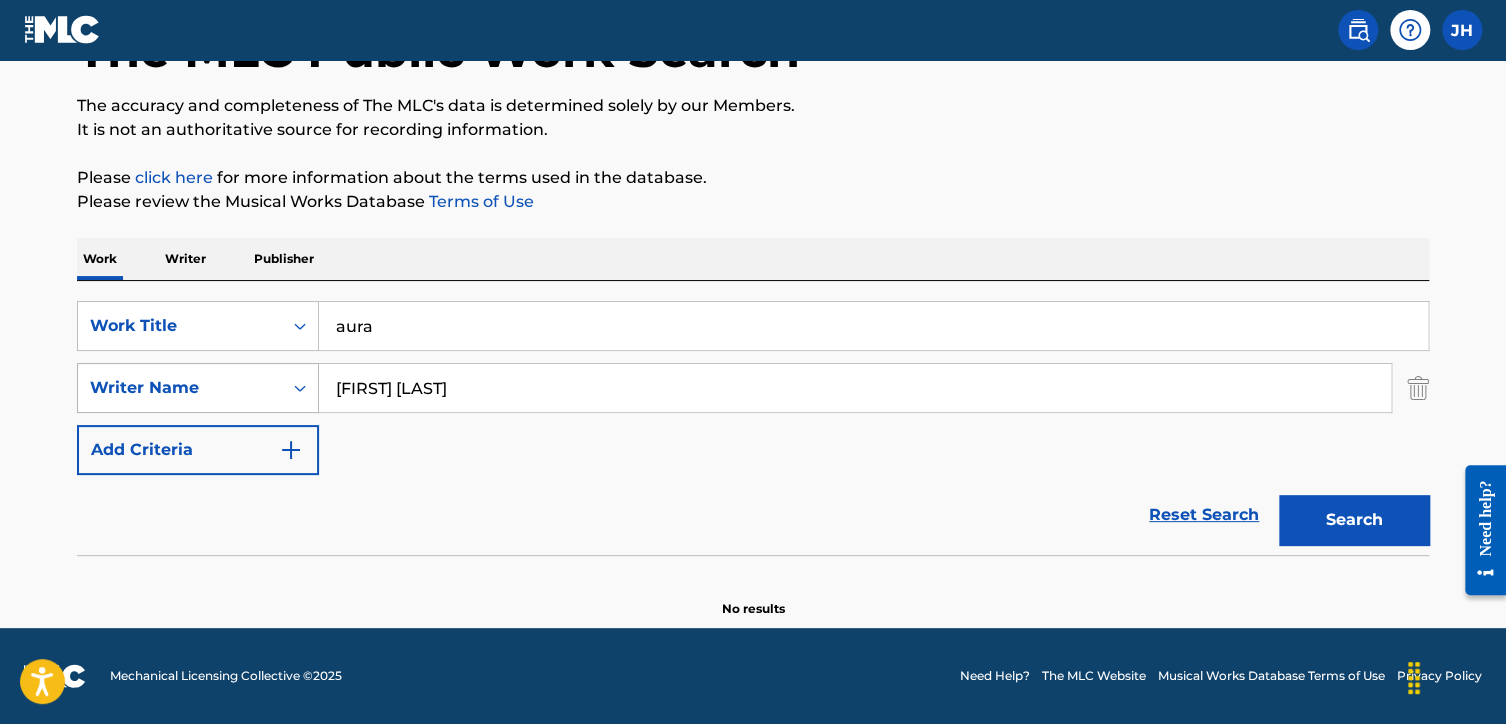 drag, startPoint x: 528, startPoint y: 375, endPoint x: 311, endPoint y: 388, distance: 217.38905 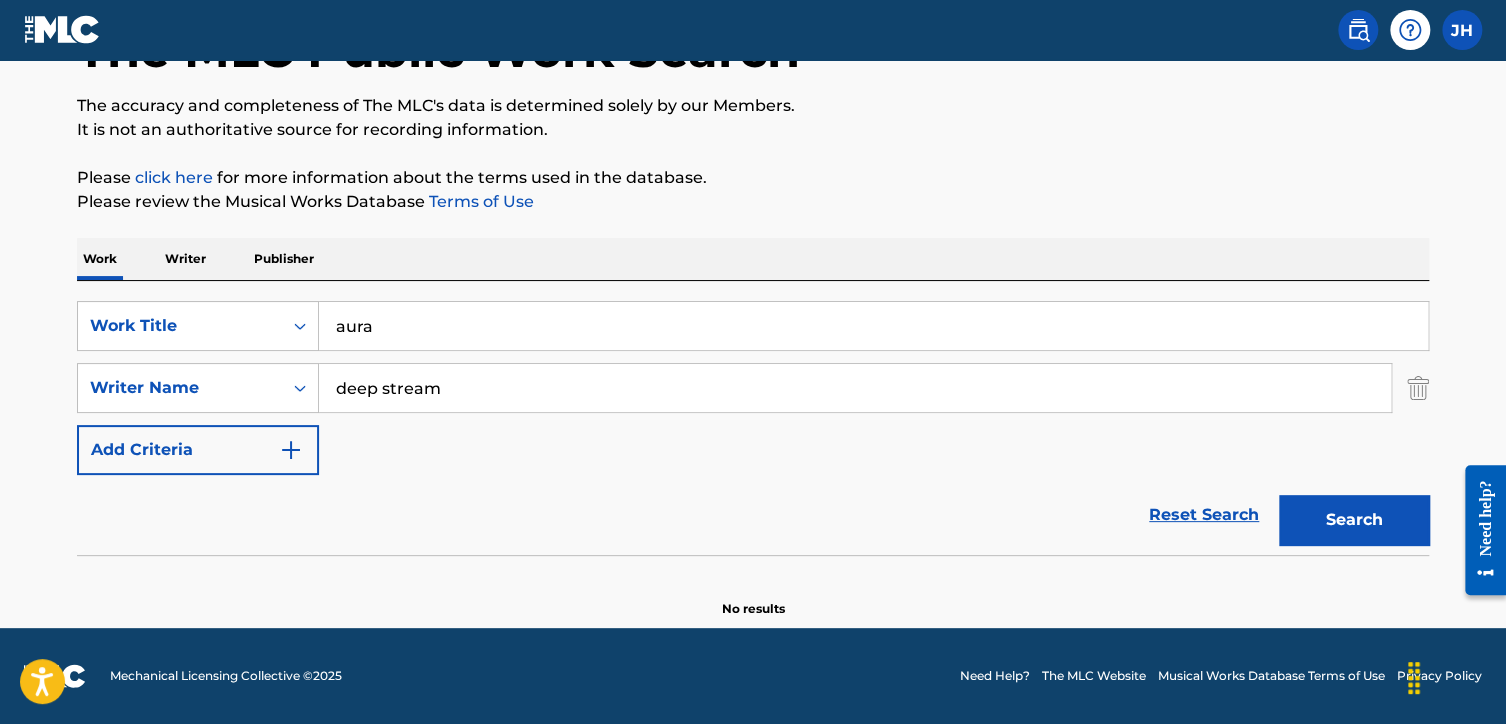 click on "Search" at bounding box center (1354, 520) 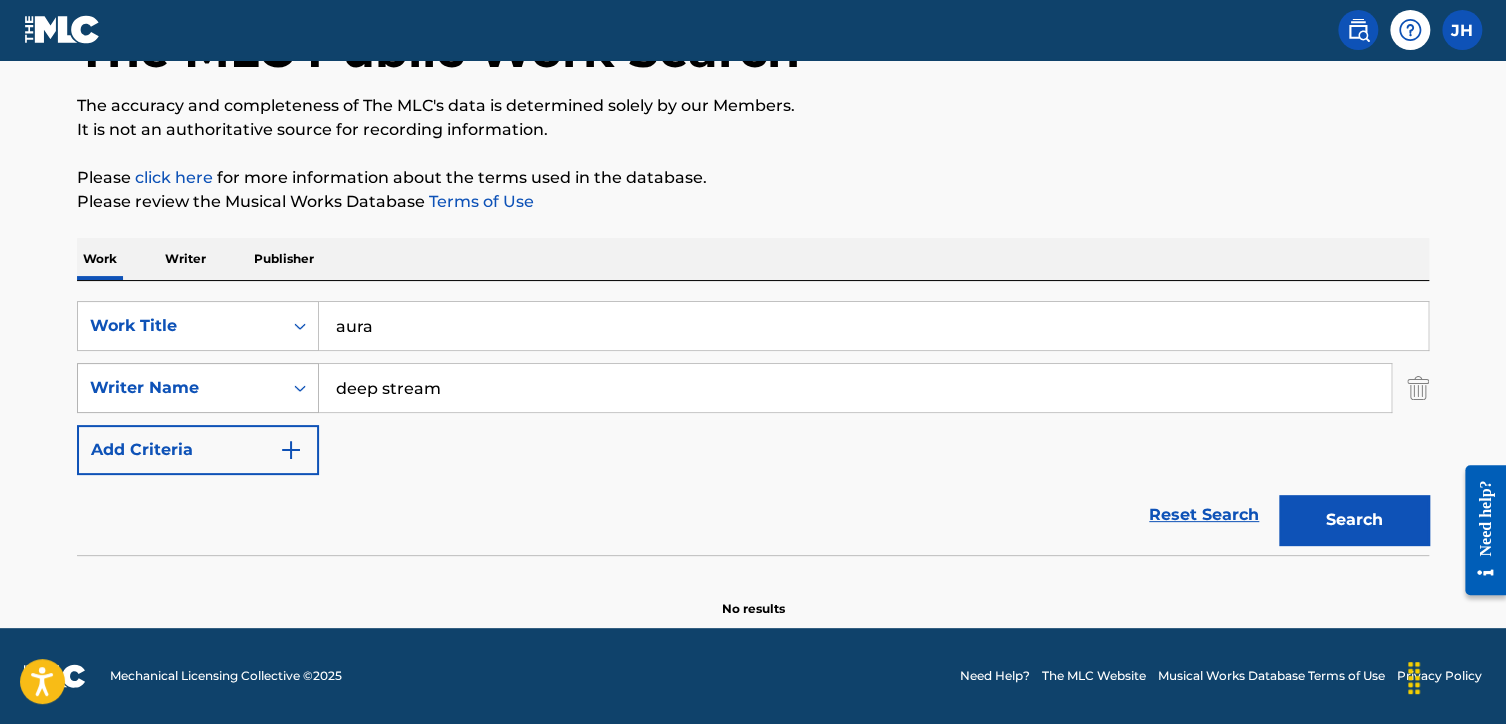 drag, startPoint x: 460, startPoint y: 383, endPoint x: 302, endPoint y: 391, distance: 158.20241 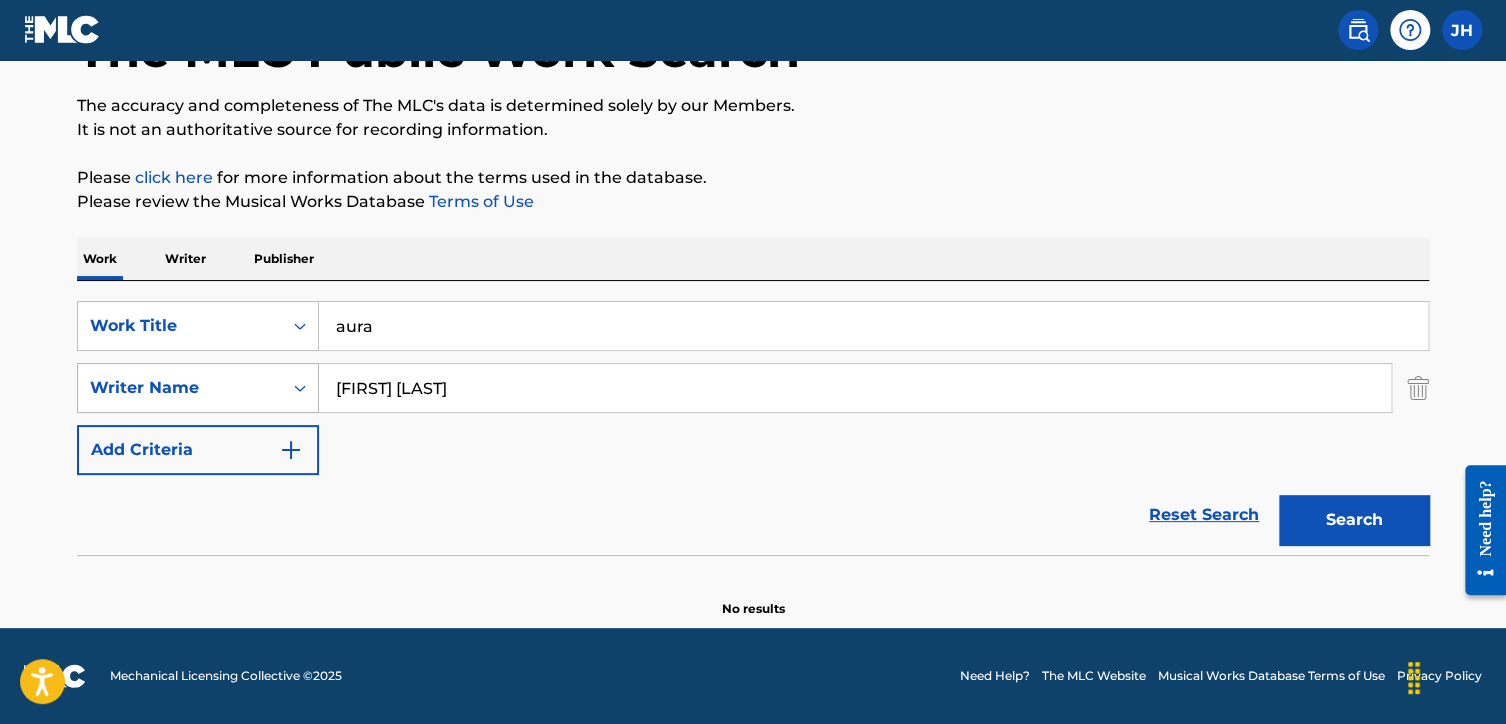 click on "Search" at bounding box center [1354, 520] 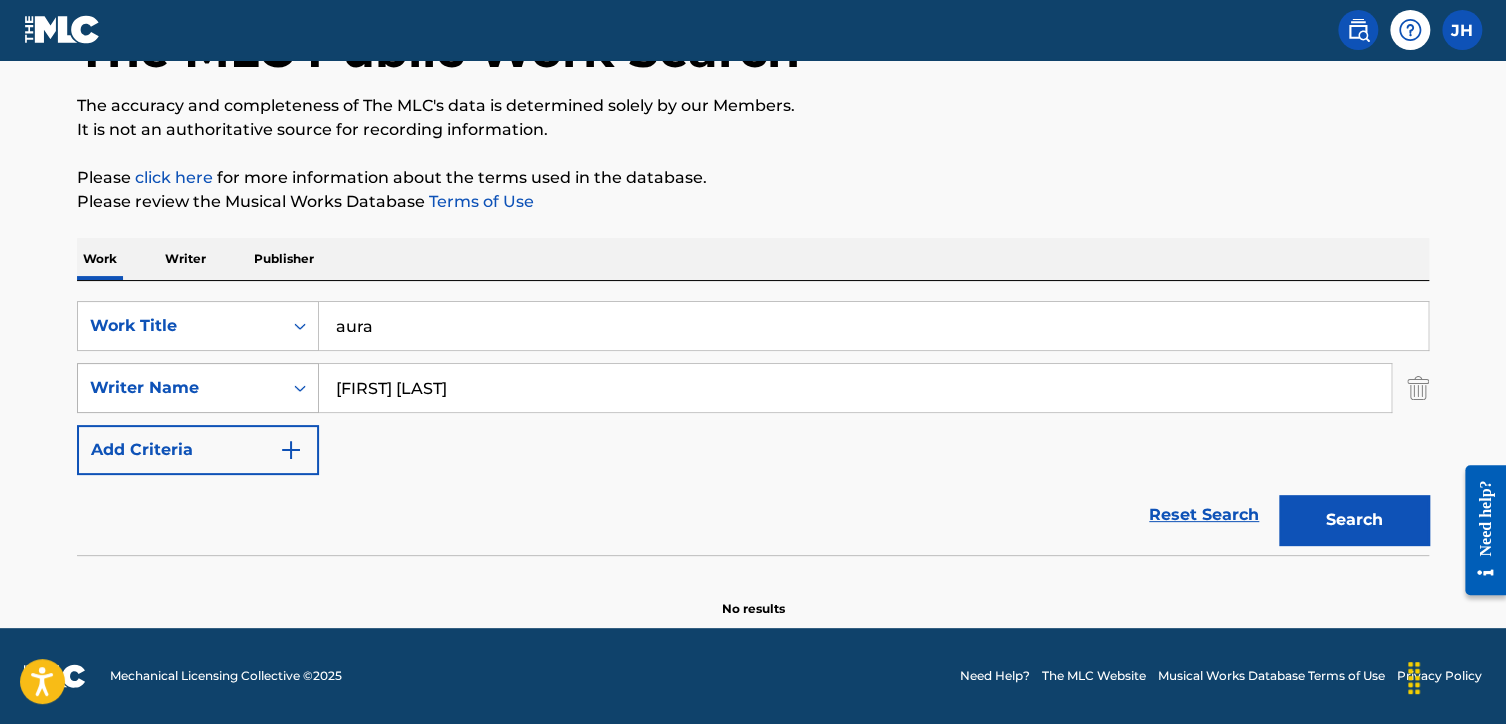 drag, startPoint x: 506, startPoint y: 389, endPoint x: 310, endPoint y: 395, distance: 196.09181 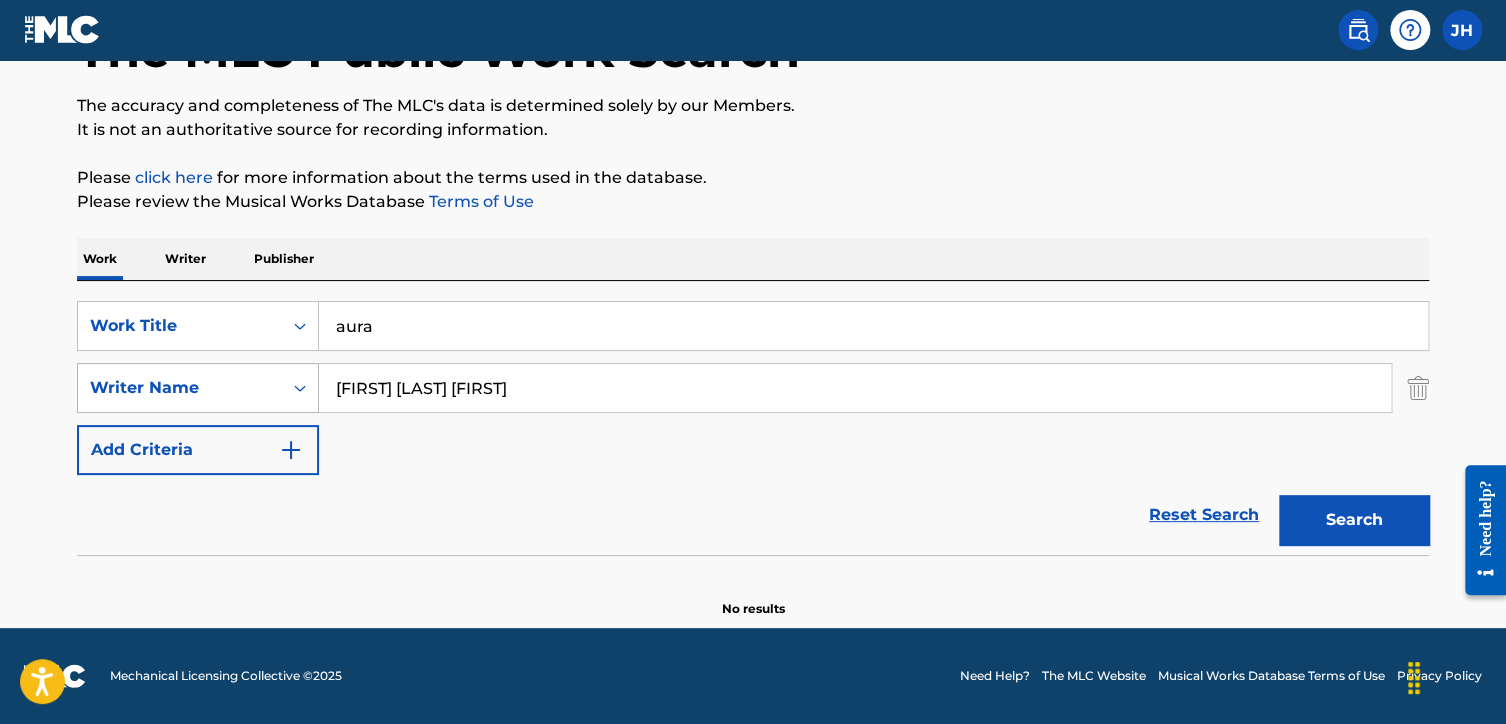 click on "Search" at bounding box center [1354, 520] 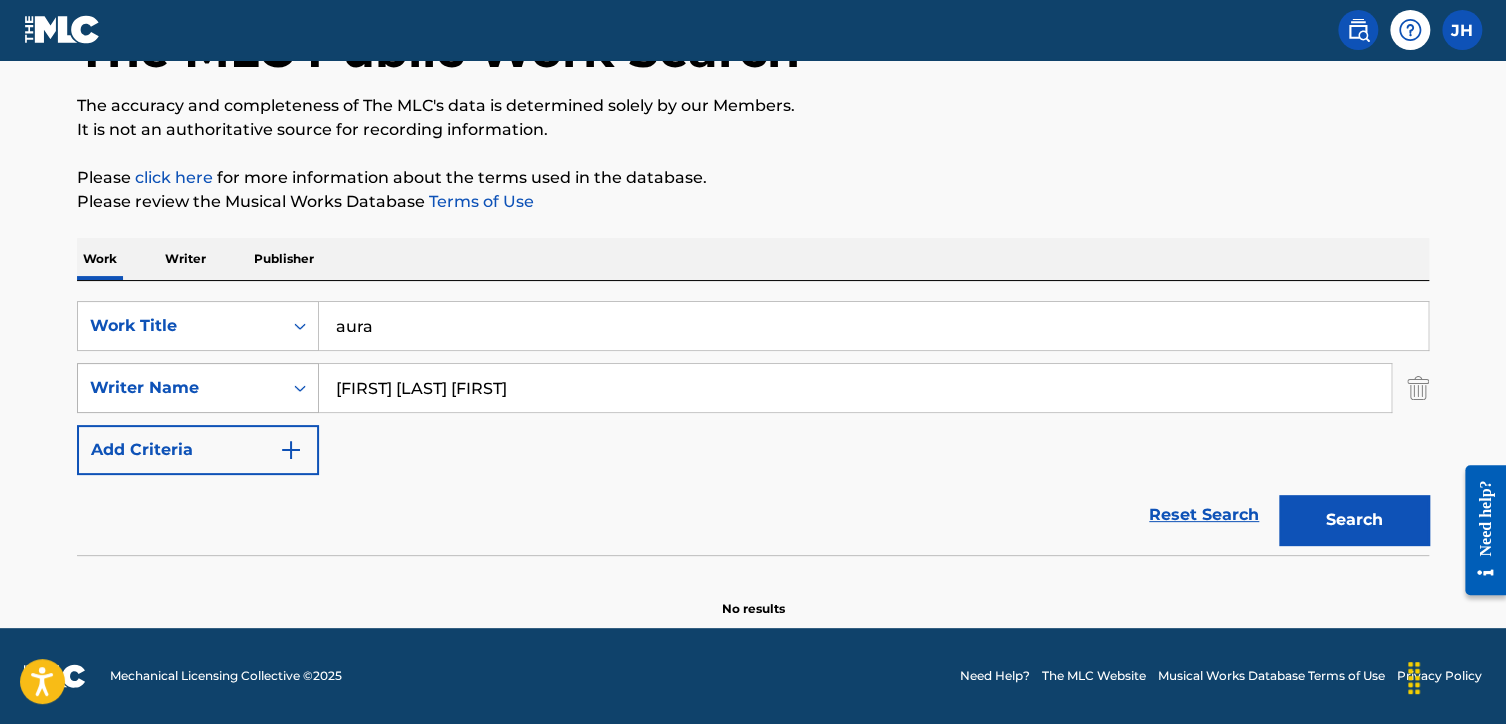 drag, startPoint x: 560, startPoint y: 383, endPoint x: 262, endPoint y: 395, distance: 298.24152 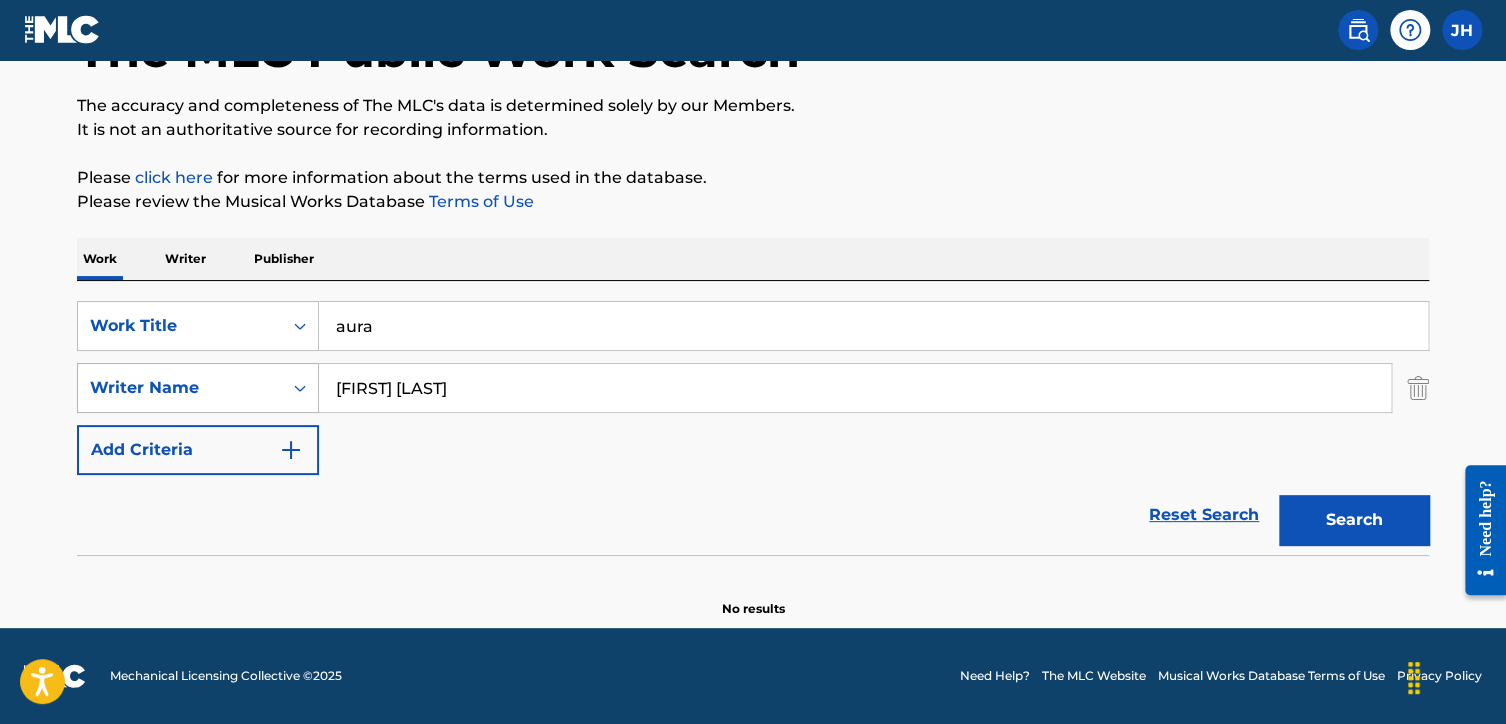click on "Search" at bounding box center (1354, 520) 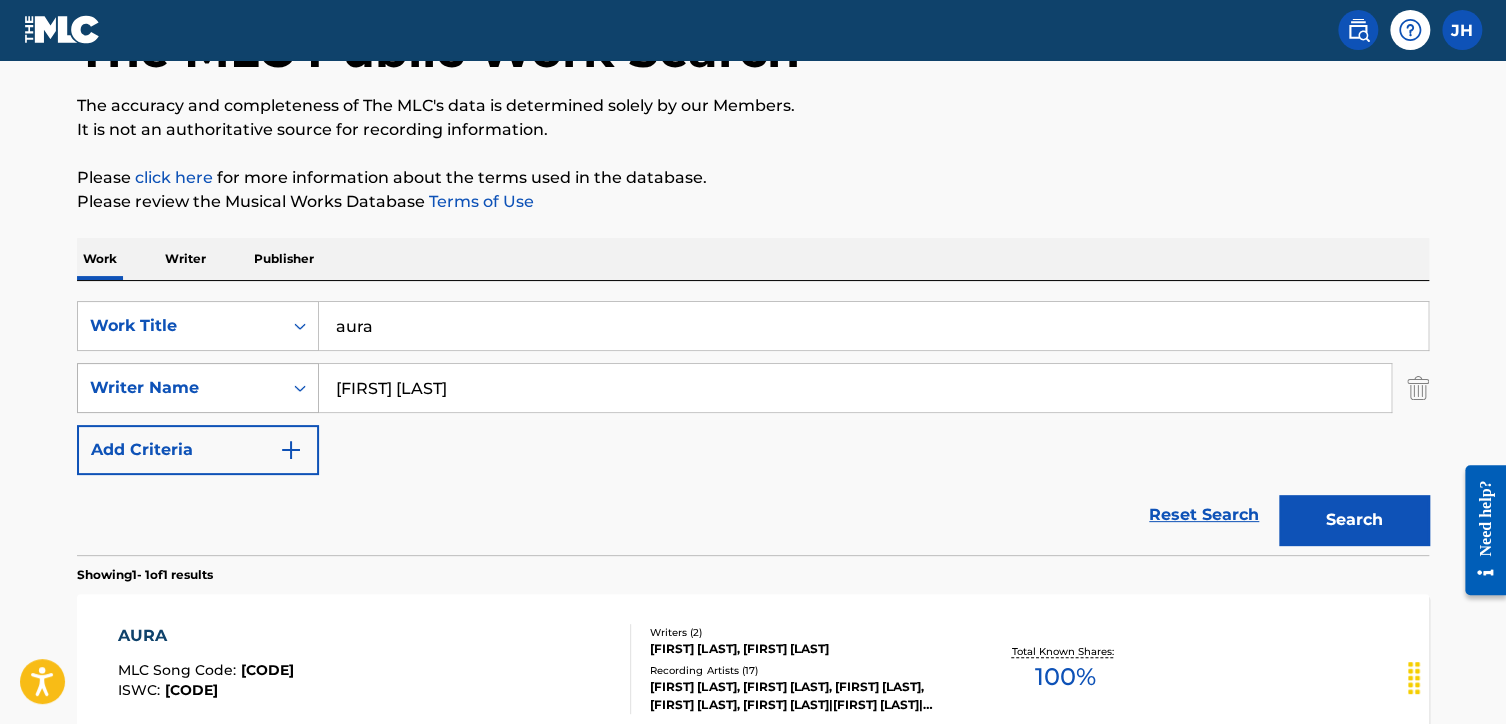 drag, startPoint x: 482, startPoint y: 379, endPoint x: 262, endPoint y: 407, distance: 221.77466 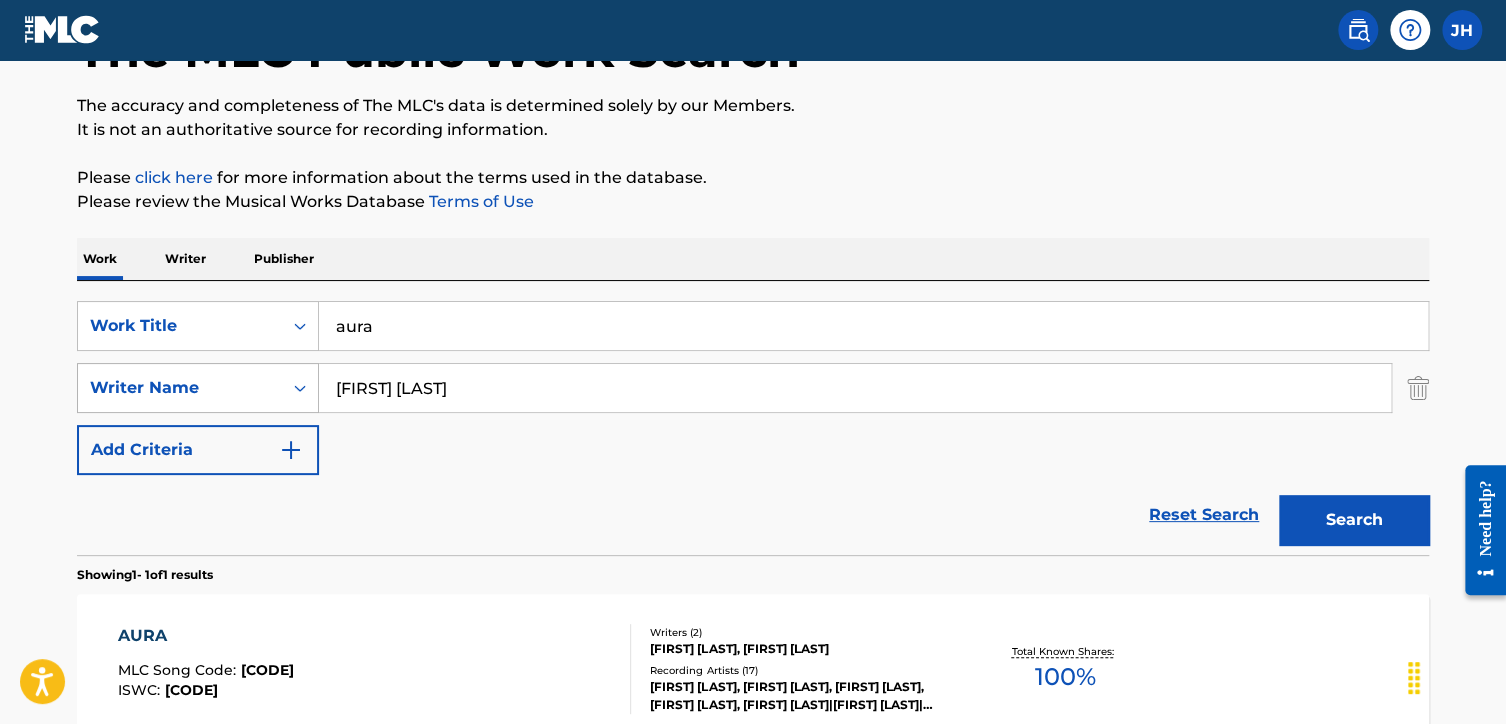 click on "Search" at bounding box center [1354, 520] 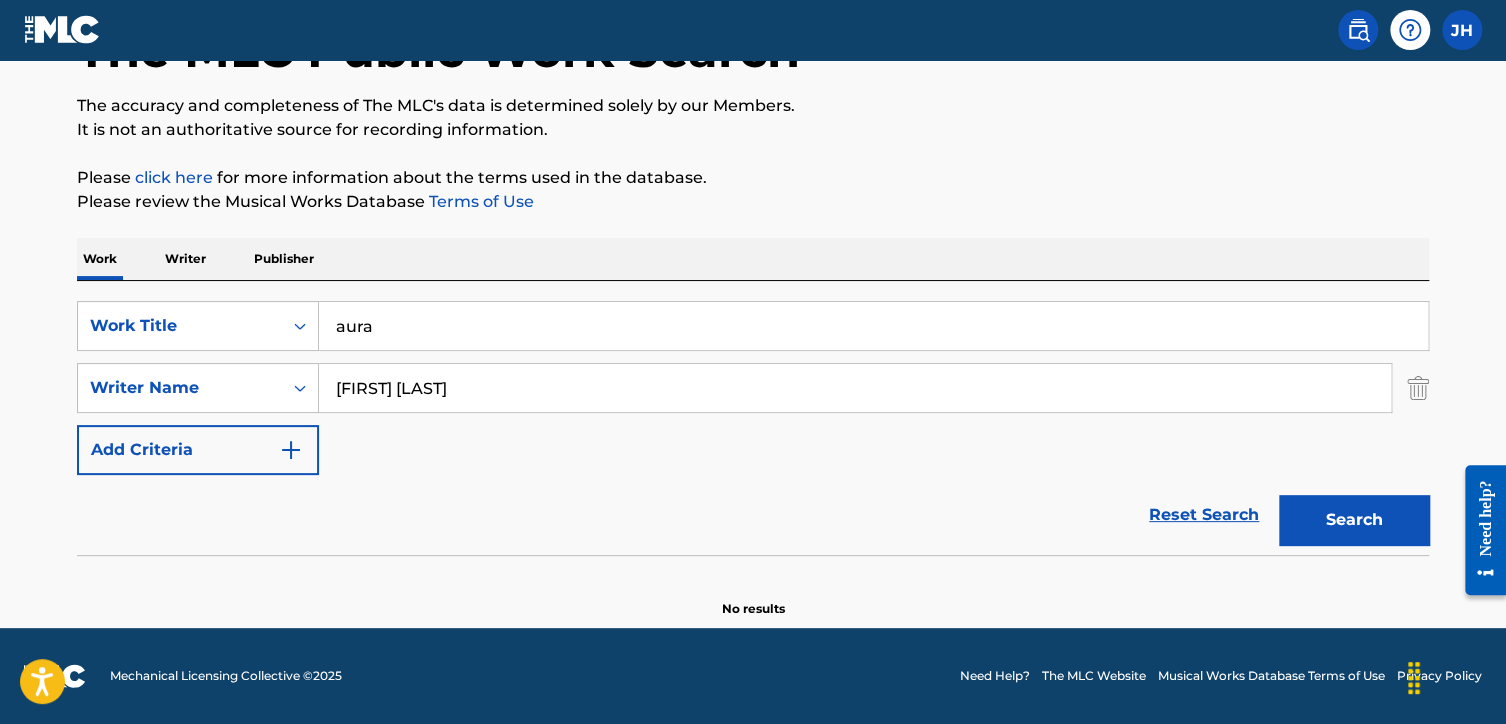 drag, startPoint x: 471, startPoint y: 371, endPoint x: 327, endPoint y: 376, distance: 144.08678 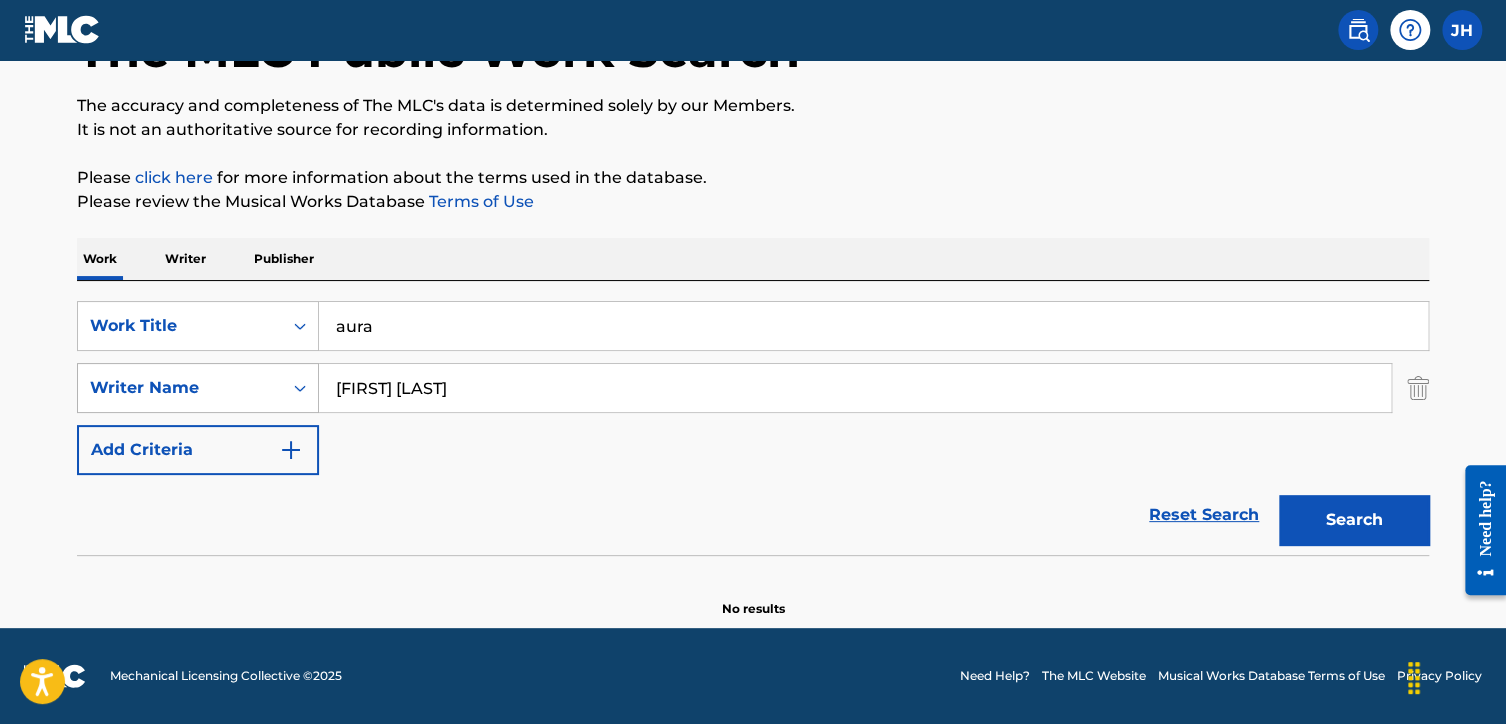 drag, startPoint x: 531, startPoint y: 395, endPoint x: 306, endPoint y: 375, distance: 225.88715 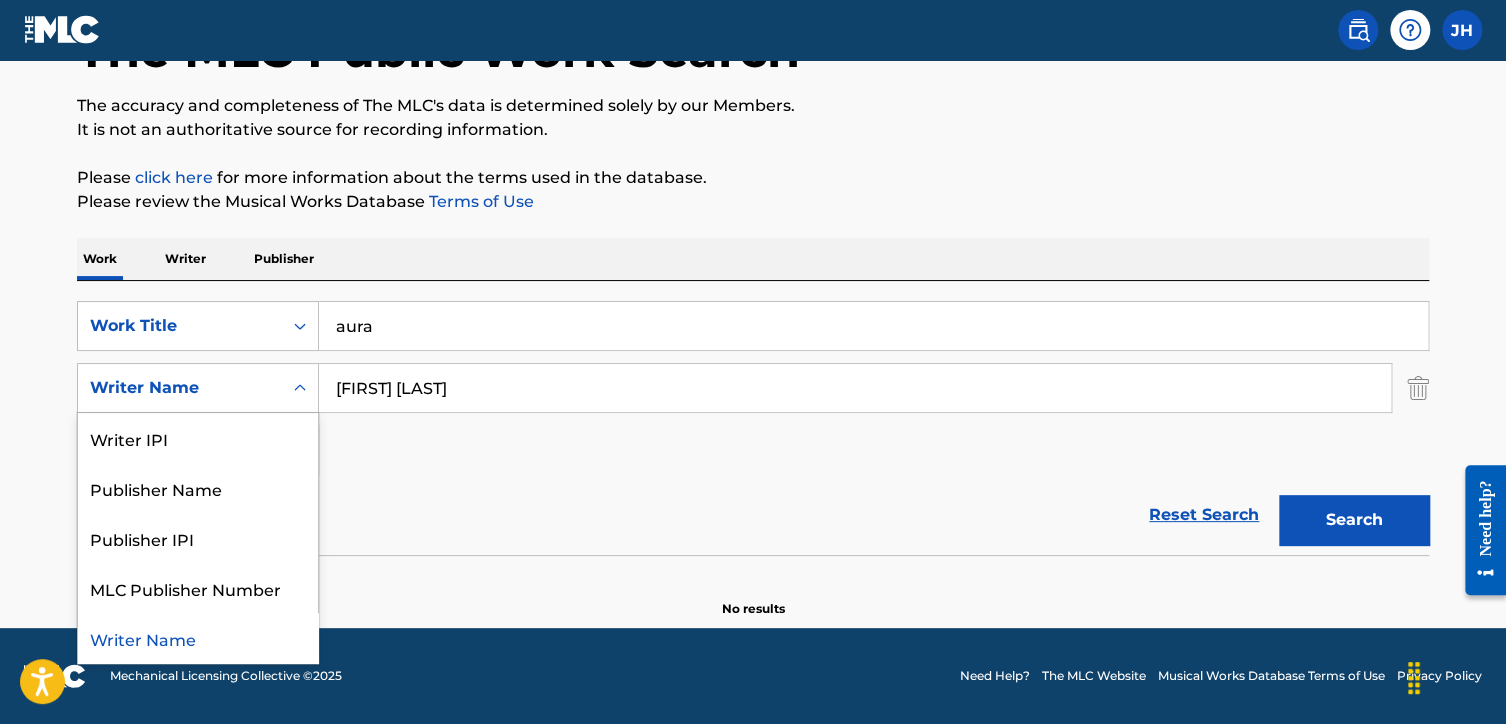 click at bounding box center [300, 388] 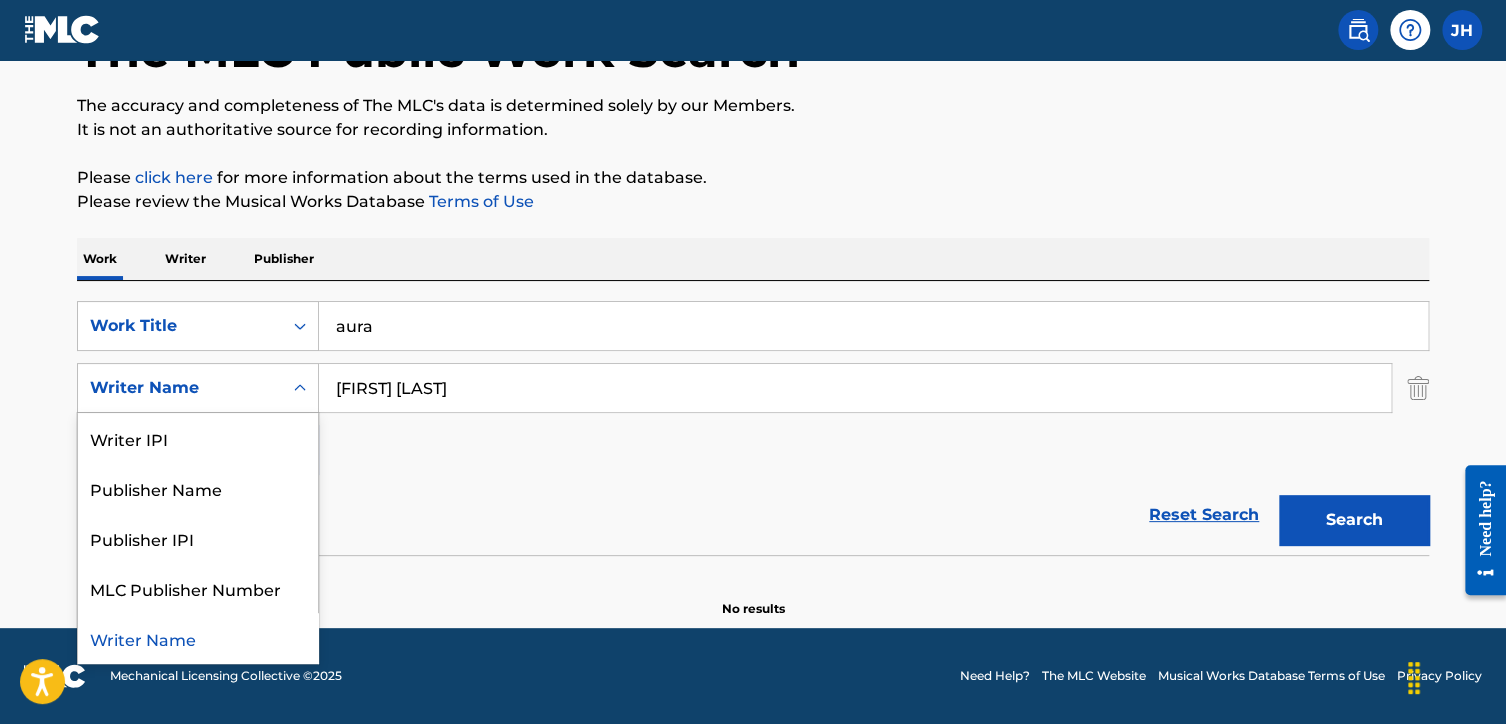 click on "[FIRST] [LAST]" at bounding box center [855, 388] 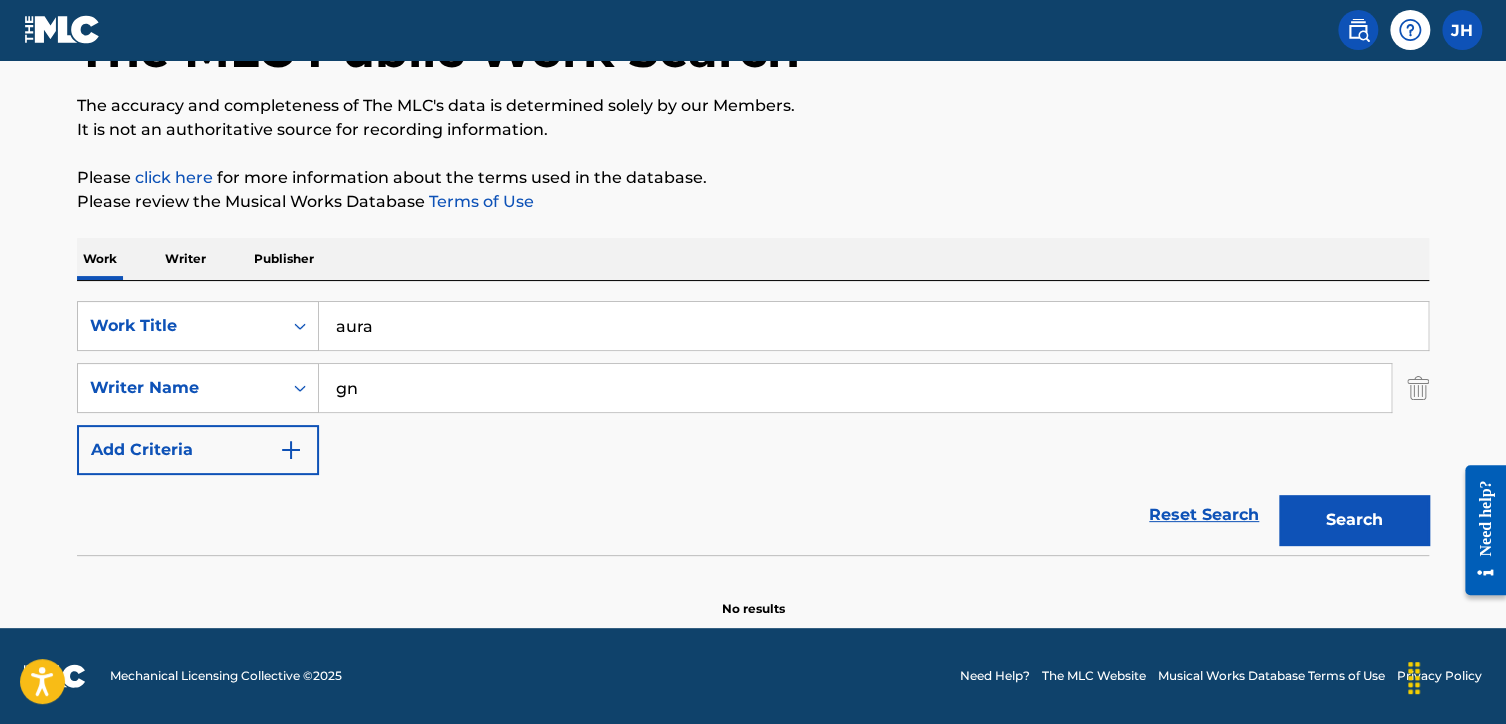 type on "g" 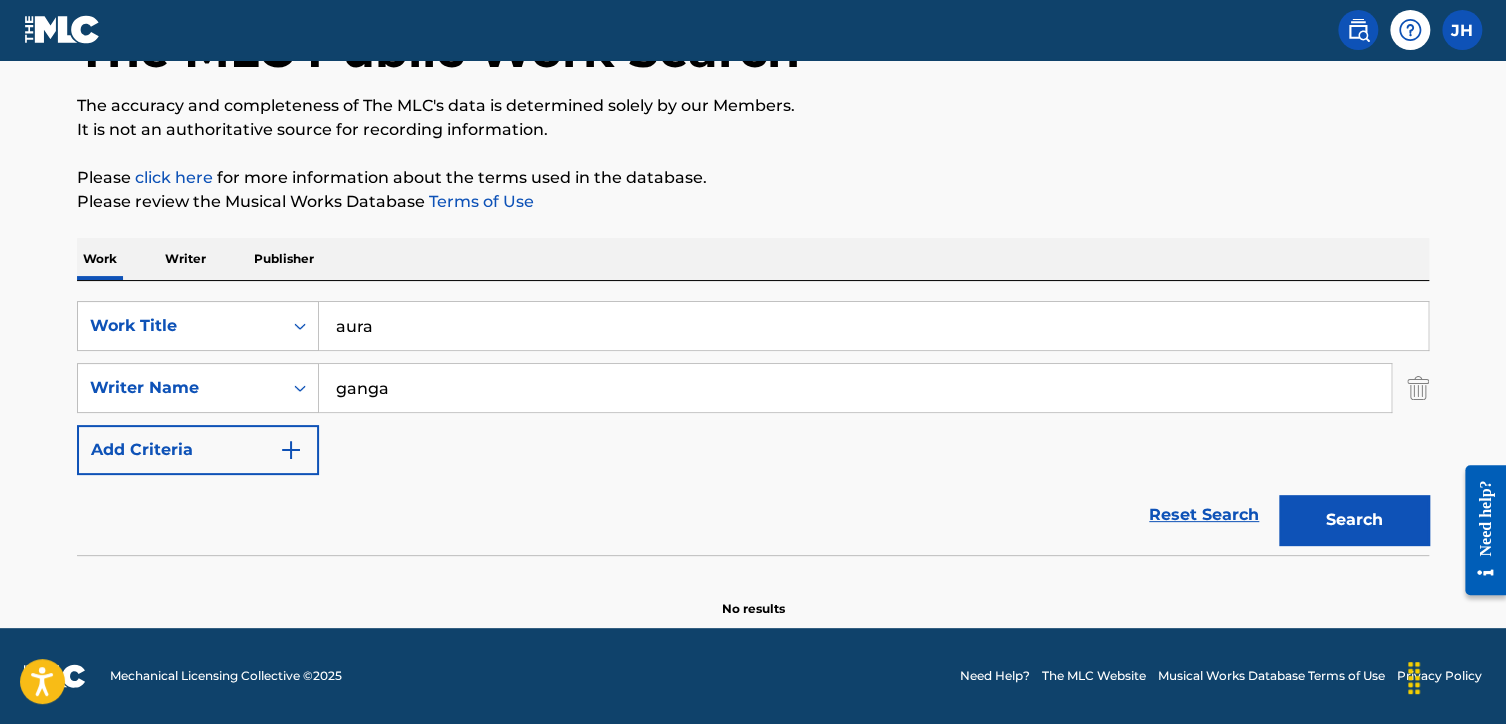 click on "Search" at bounding box center [1354, 520] 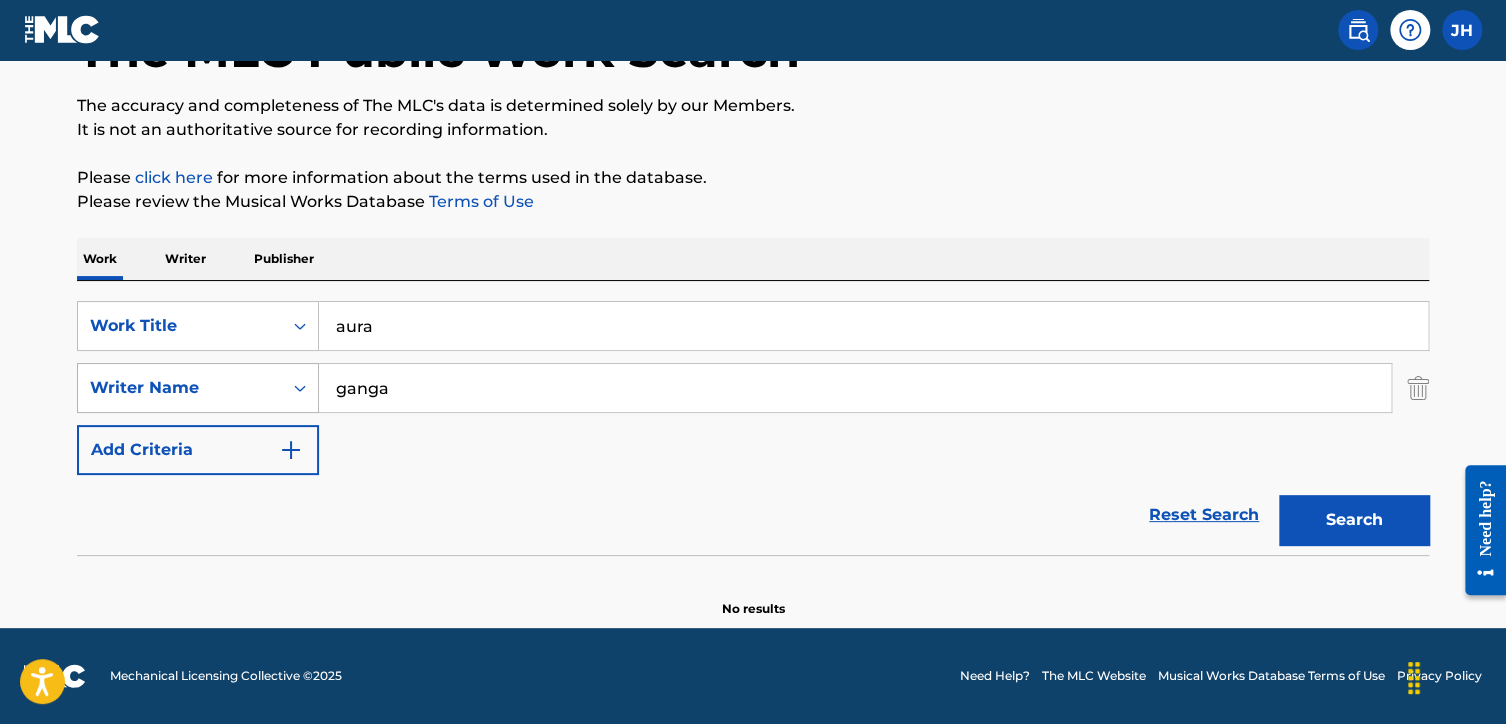drag, startPoint x: 437, startPoint y: 386, endPoint x: 303, endPoint y: 372, distance: 134.72935 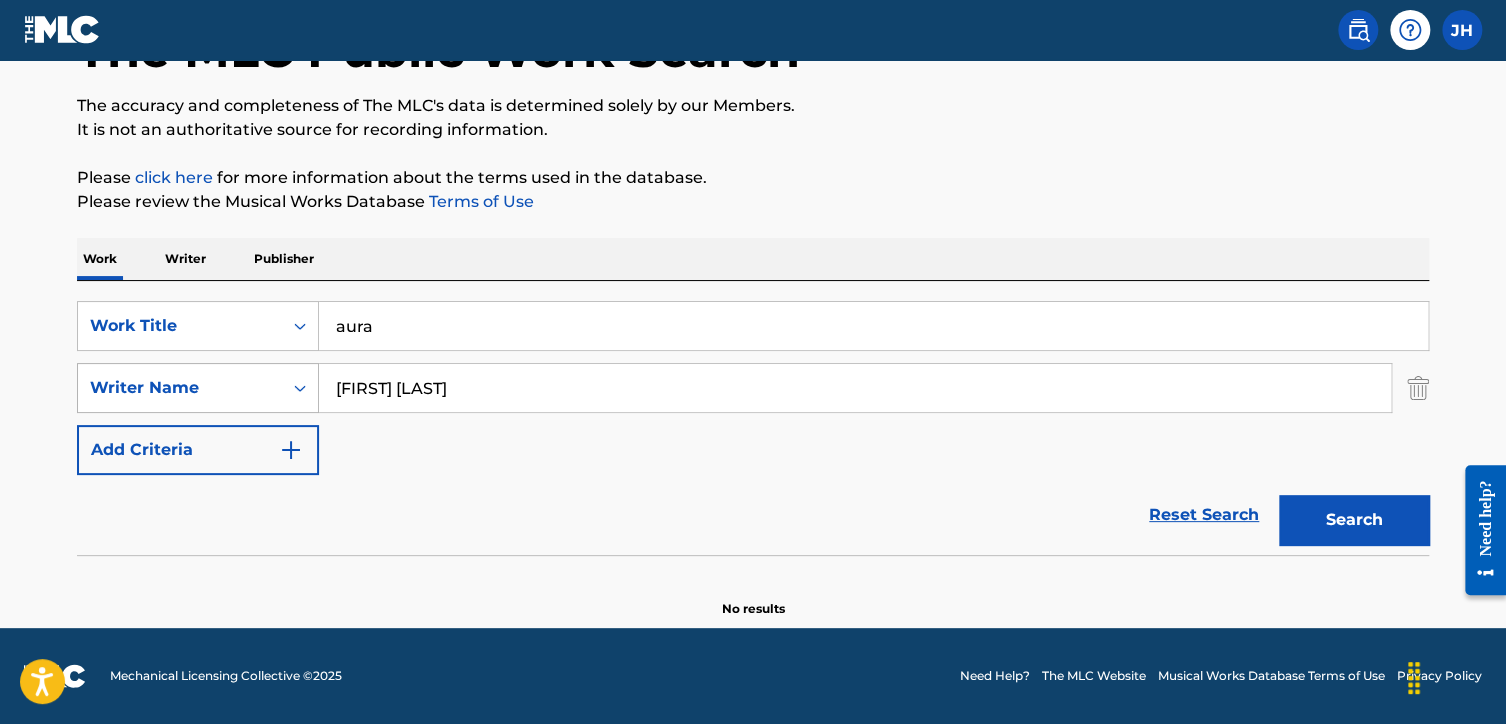 click on "Search" at bounding box center (1354, 520) 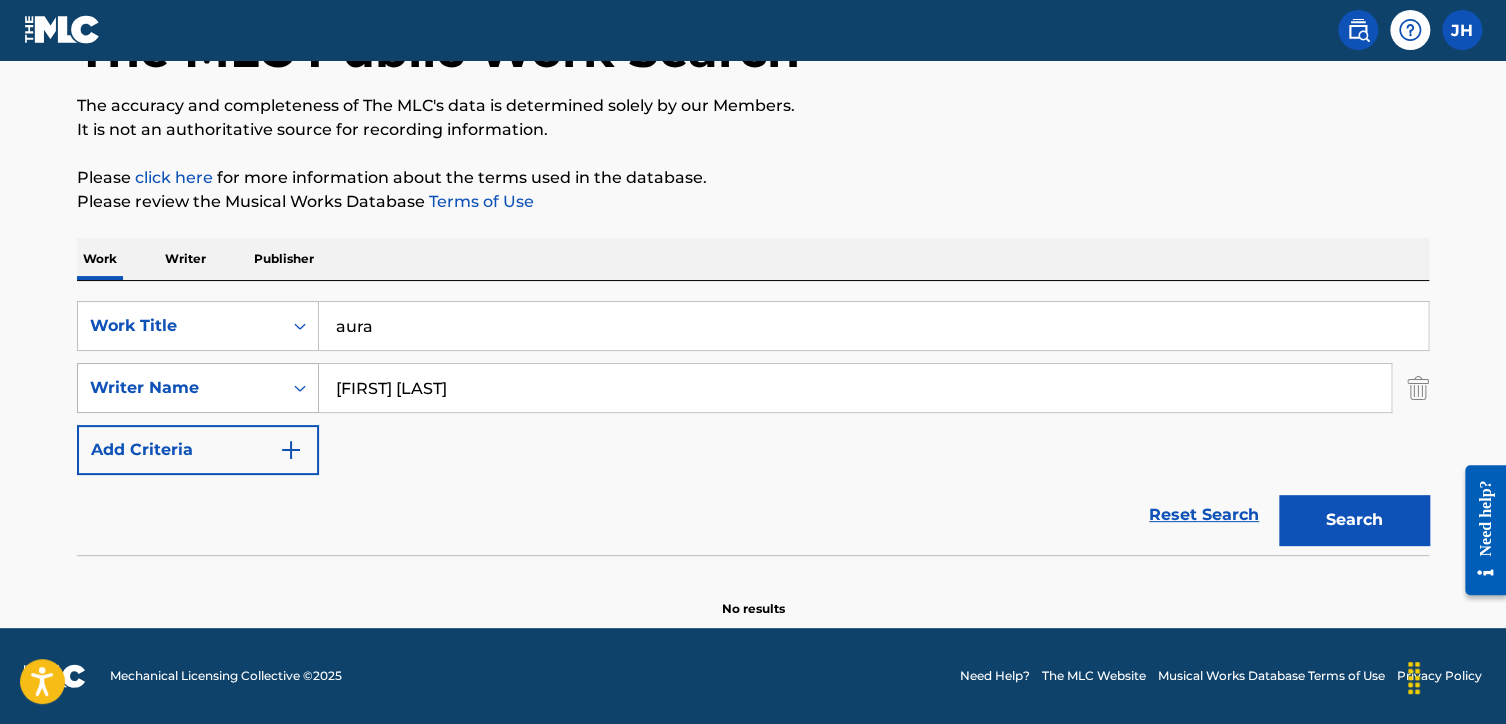 drag, startPoint x: 464, startPoint y: 390, endPoint x: 293, endPoint y: 394, distance: 171.04678 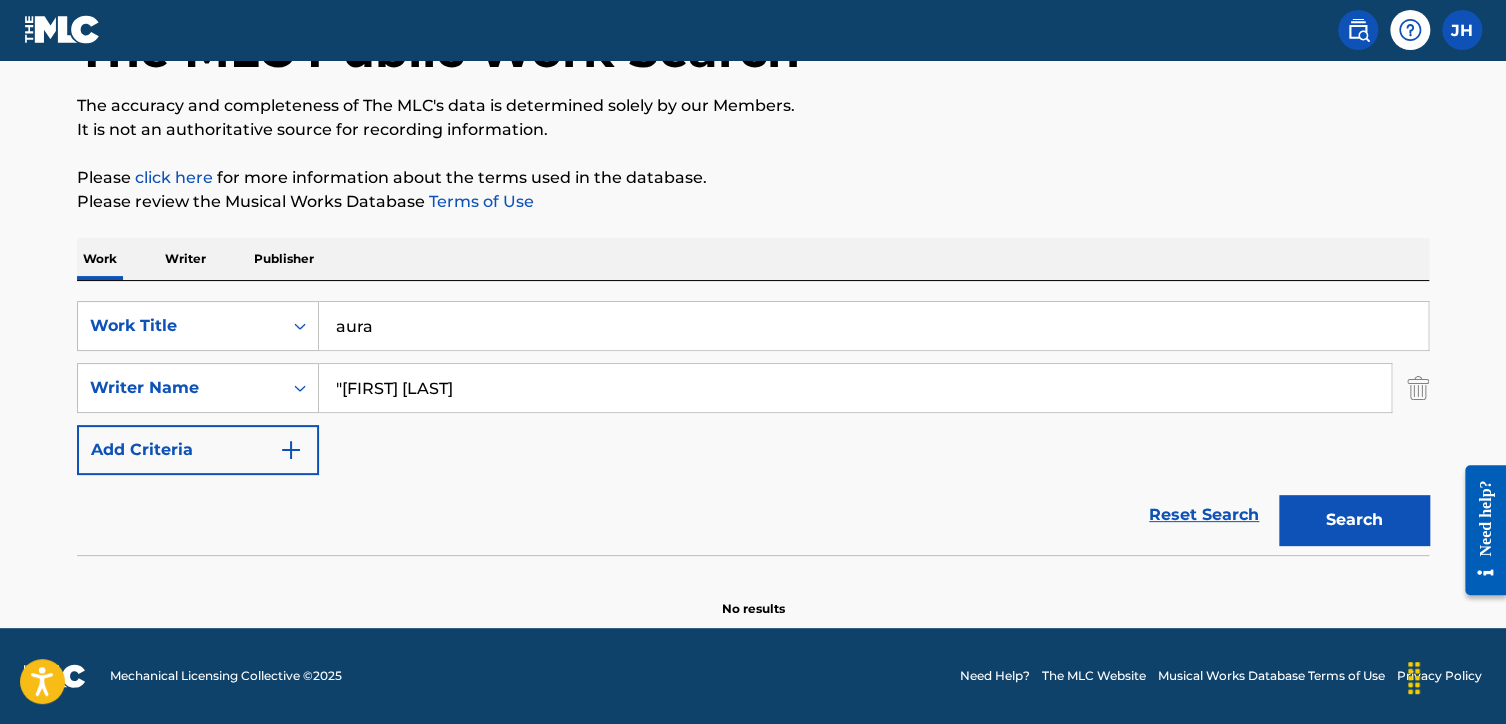 click on ""[FIRST] [LAST]" at bounding box center (855, 388) 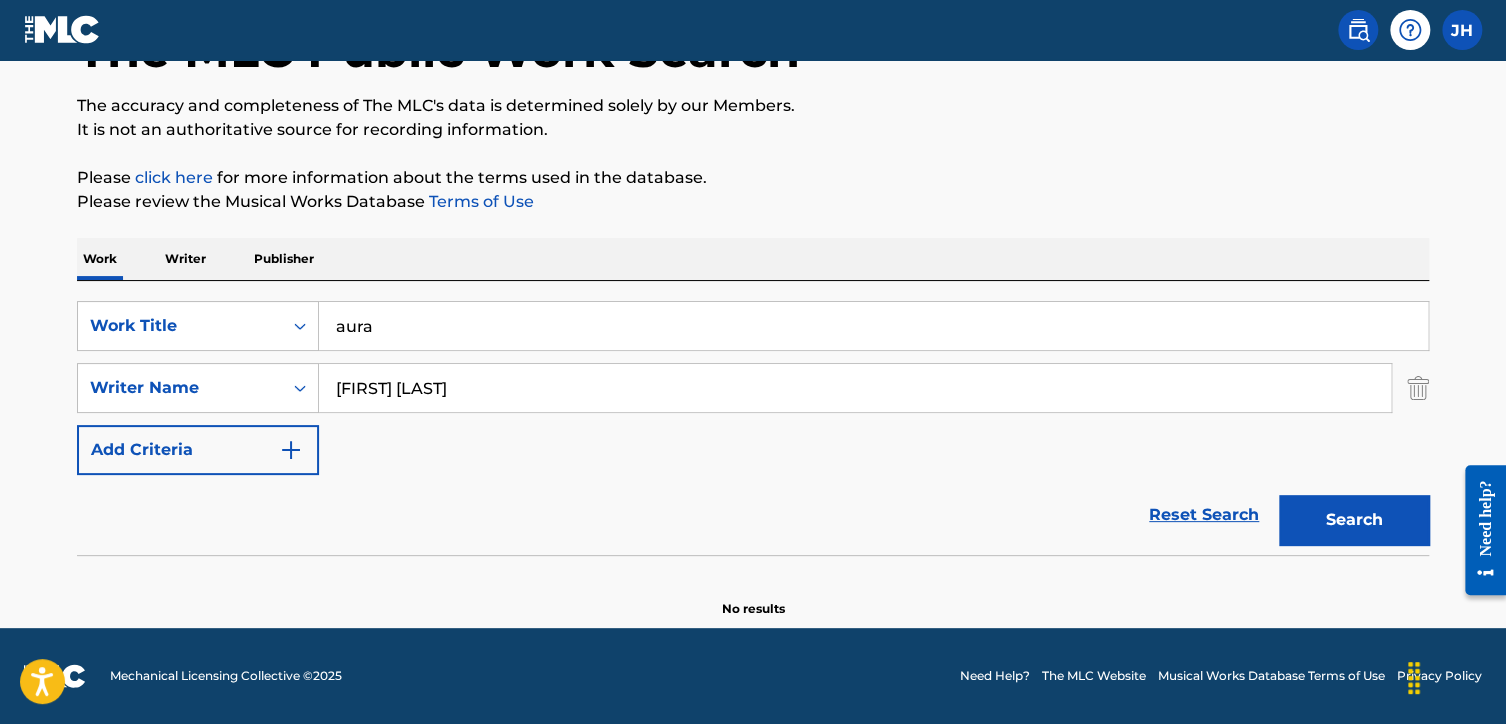 click on "Search" at bounding box center (1354, 520) 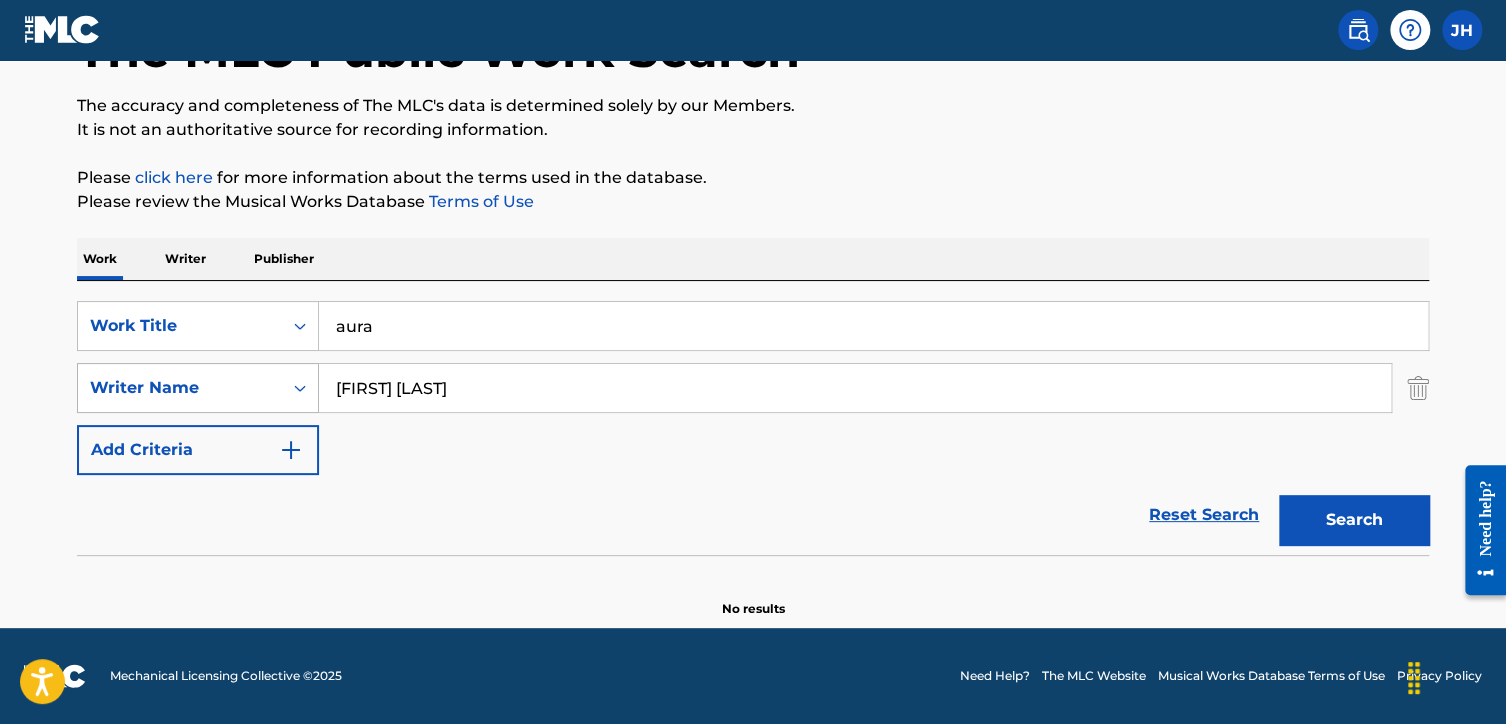 drag, startPoint x: 458, startPoint y: 393, endPoint x: 268, endPoint y: 397, distance: 190.0421 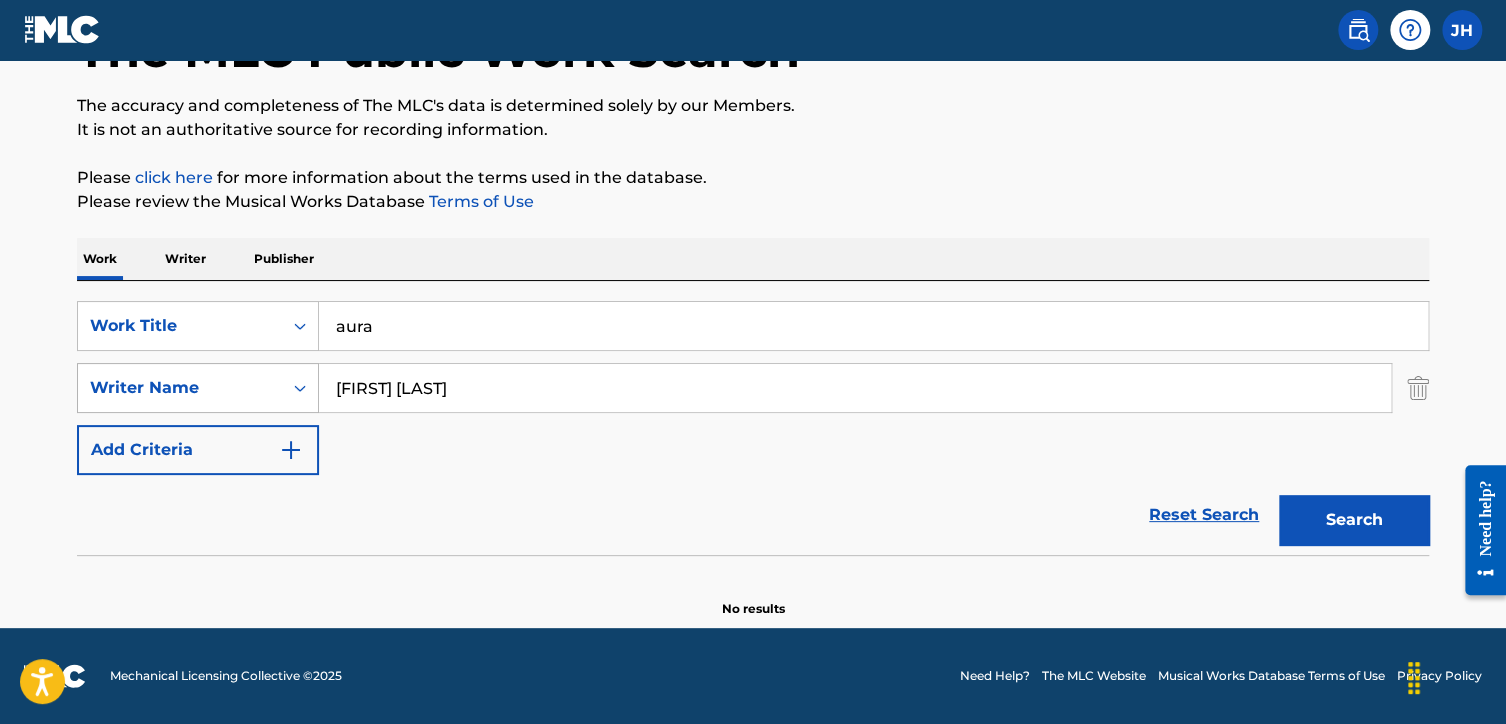 click on "Search" at bounding box center (1354, 520) 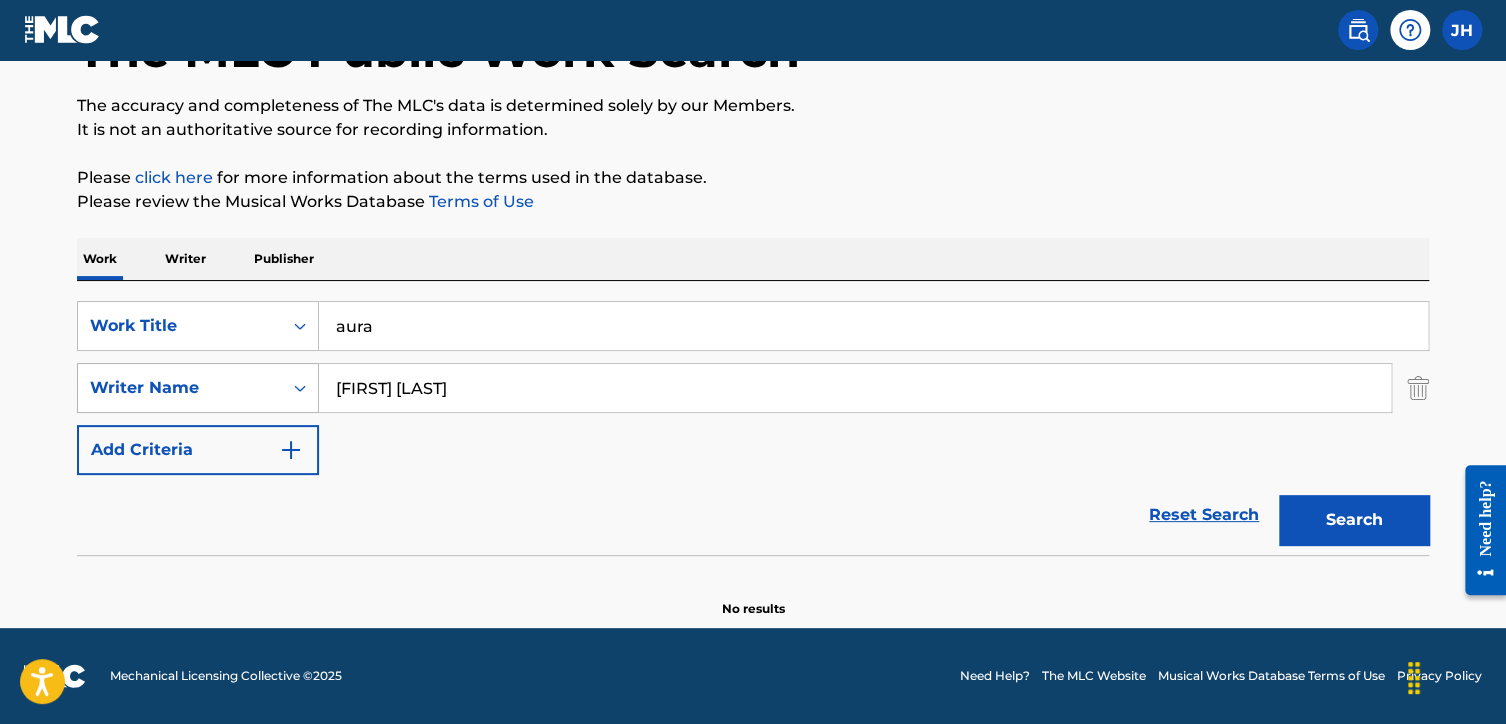 drag, startPoint x: 460, startPoint y: 383, endPoint x: 300, endPoint y: 399, distance: 160.798 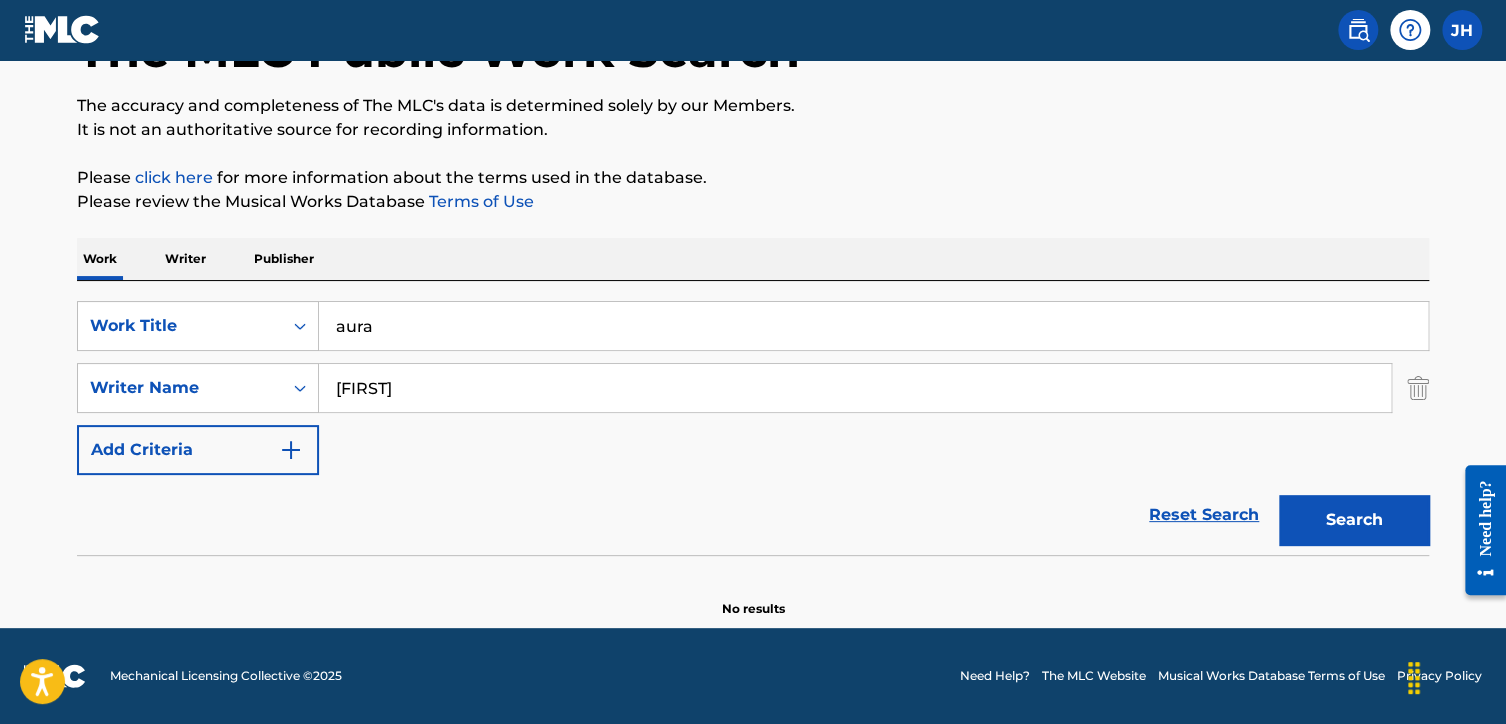click on "Search" at bounding box center [1354, 520] 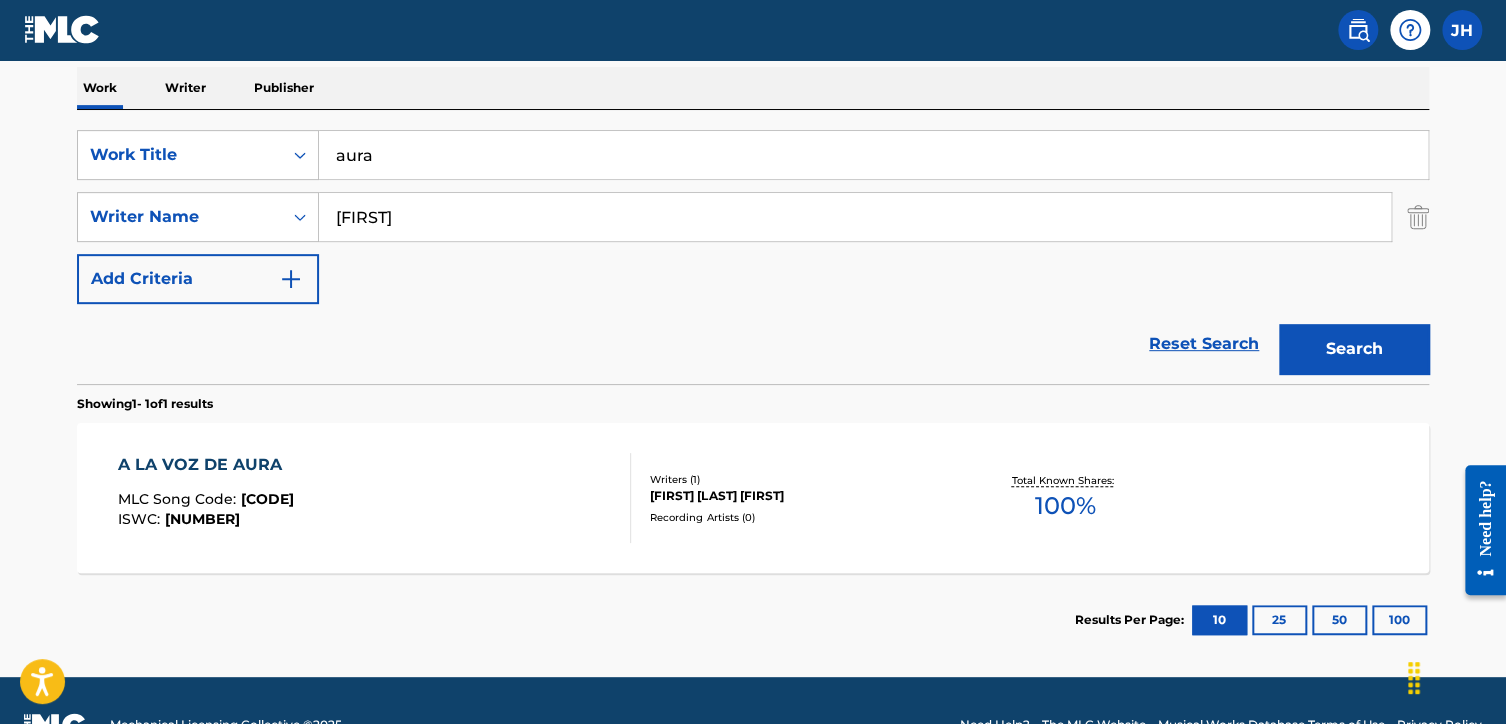 scroll, scrollTop: 312, scrollLeft: 0, axis: vertical 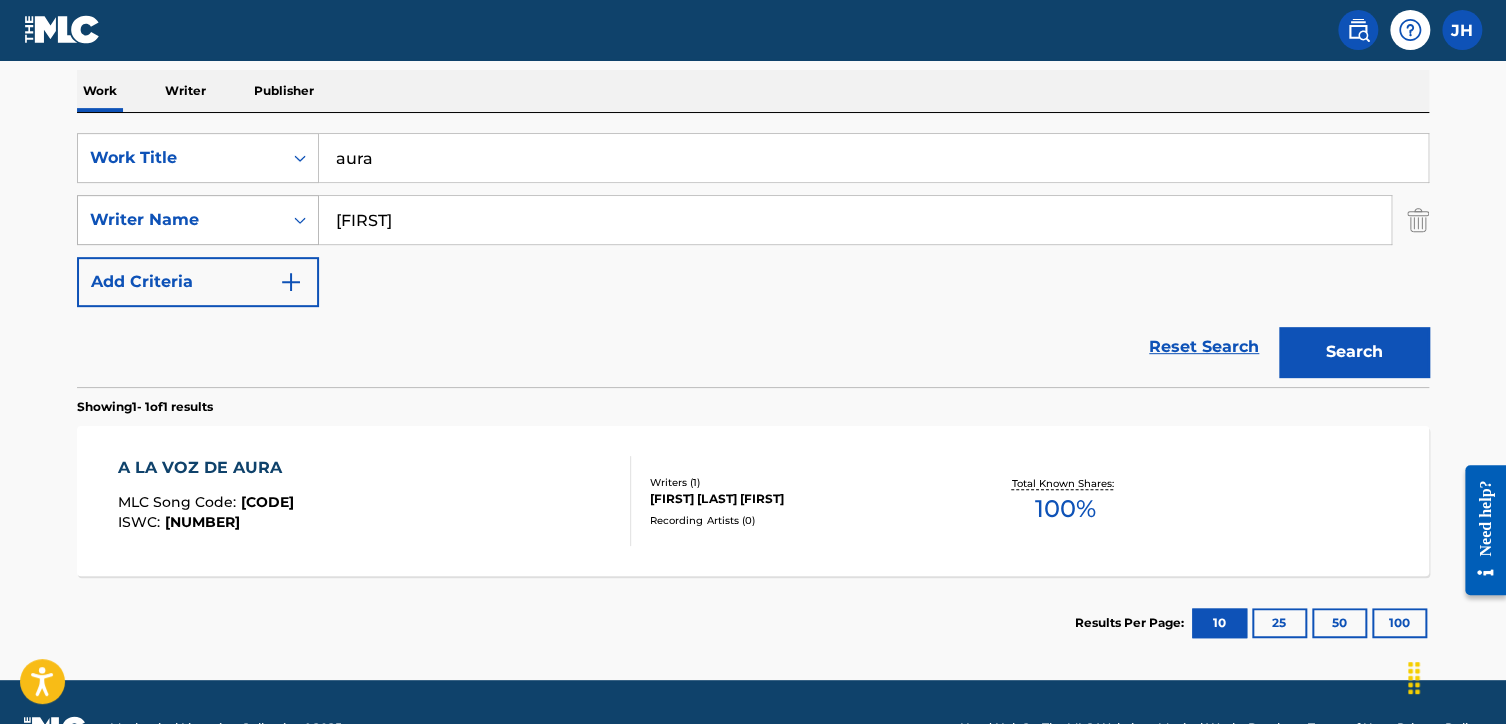 drag, startPoint x: 492, startPoint y: 216, endPoint x: 264, endPoint y: 240, distance: 229.25967 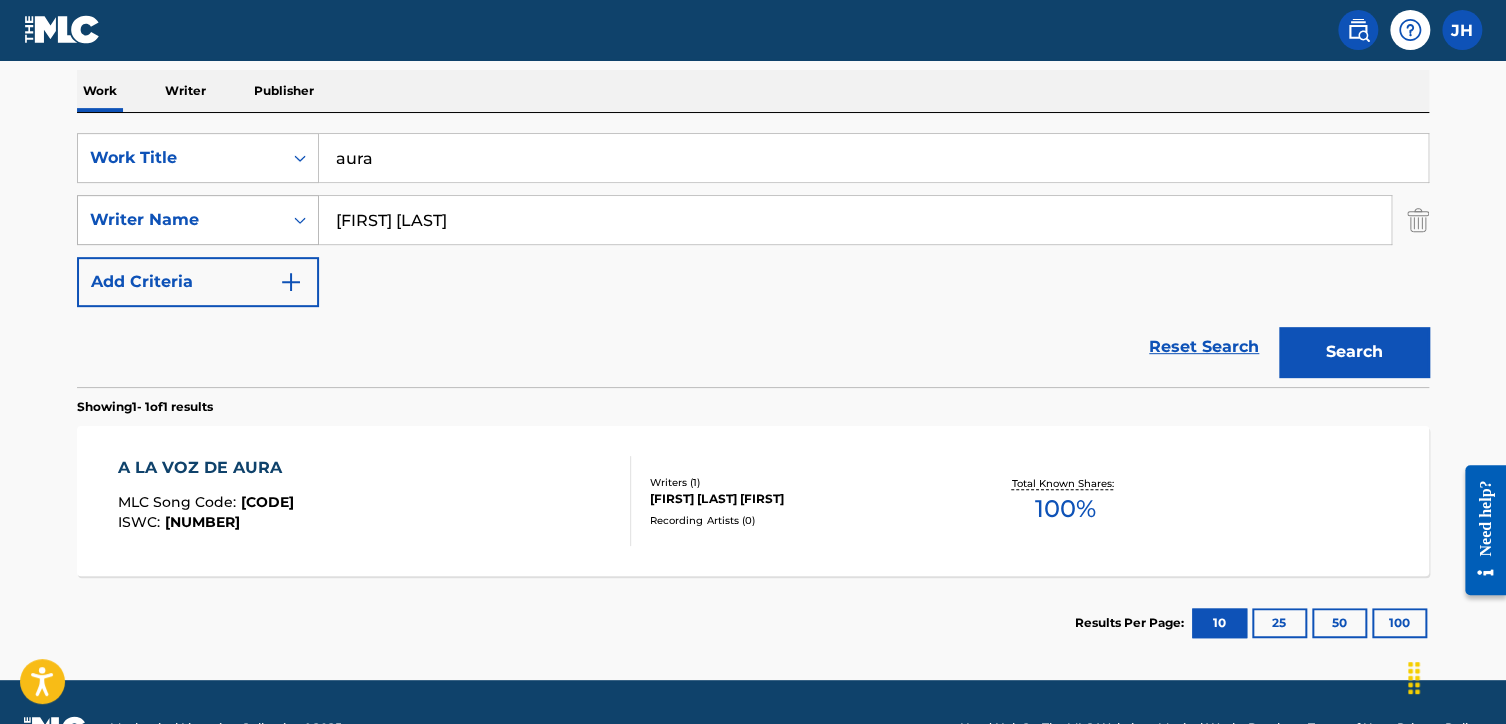 click on "Search" at bounding box center [1354, 352] 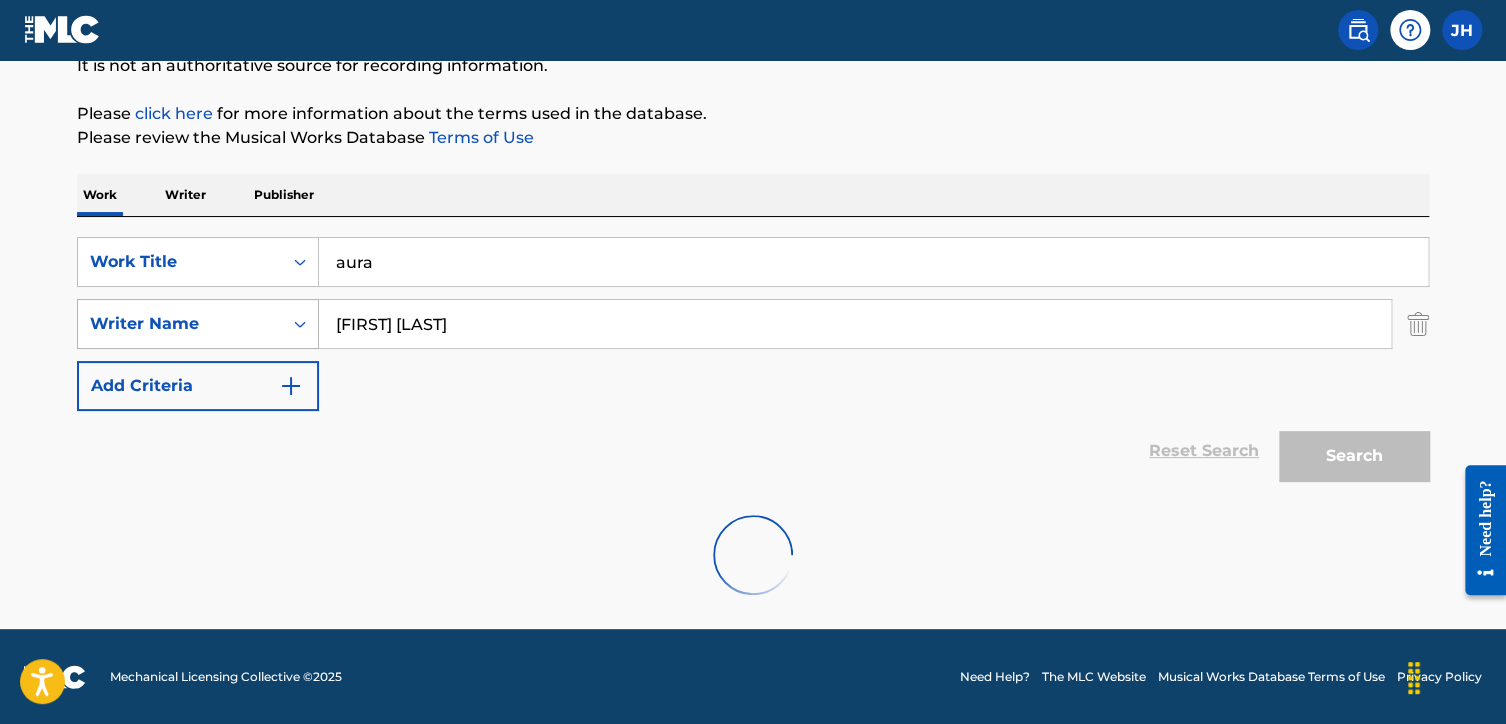 scroll, scrollTop: 144, scrollLeft: 0, axis: vertical 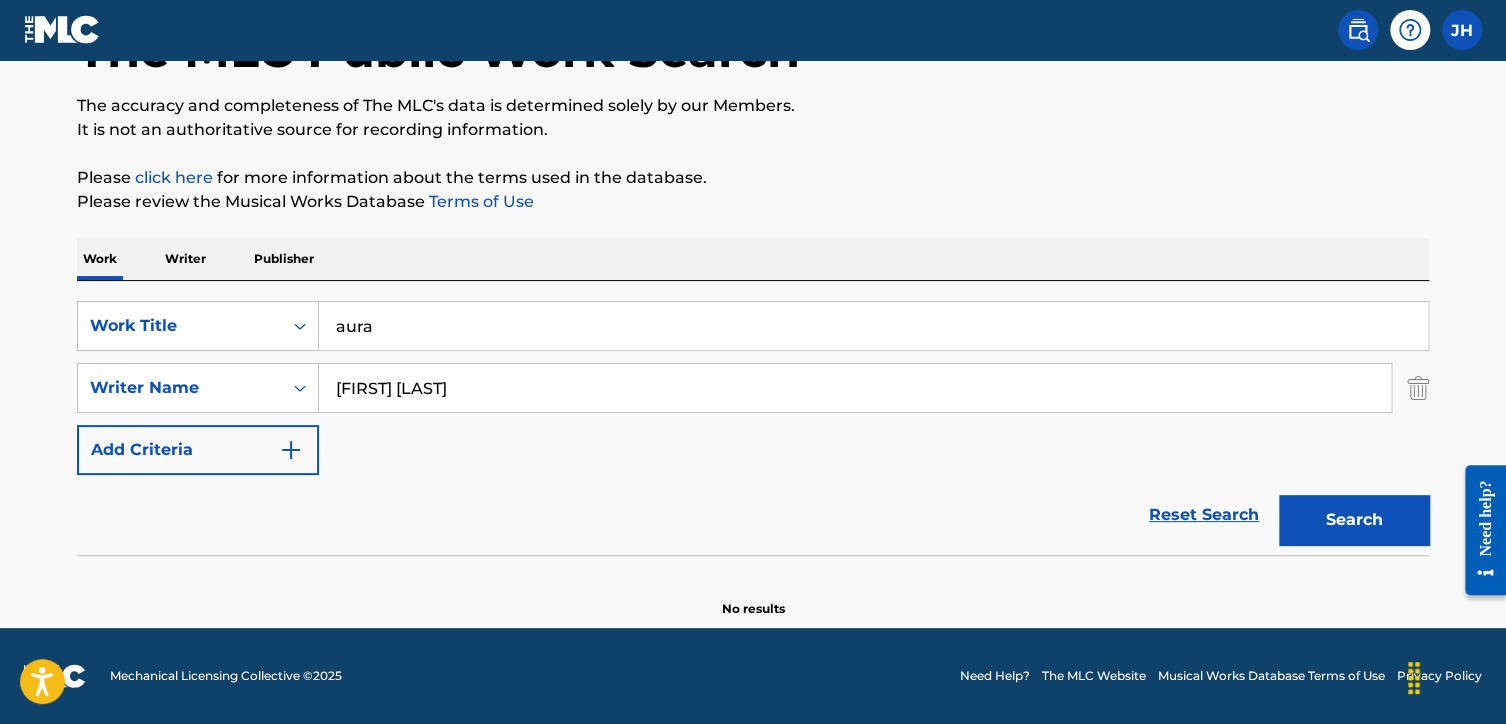 drag, startPoint x: 562, startPoint y: 386, endPoint x: 332, endPoint y: 371, distance: 230.48862 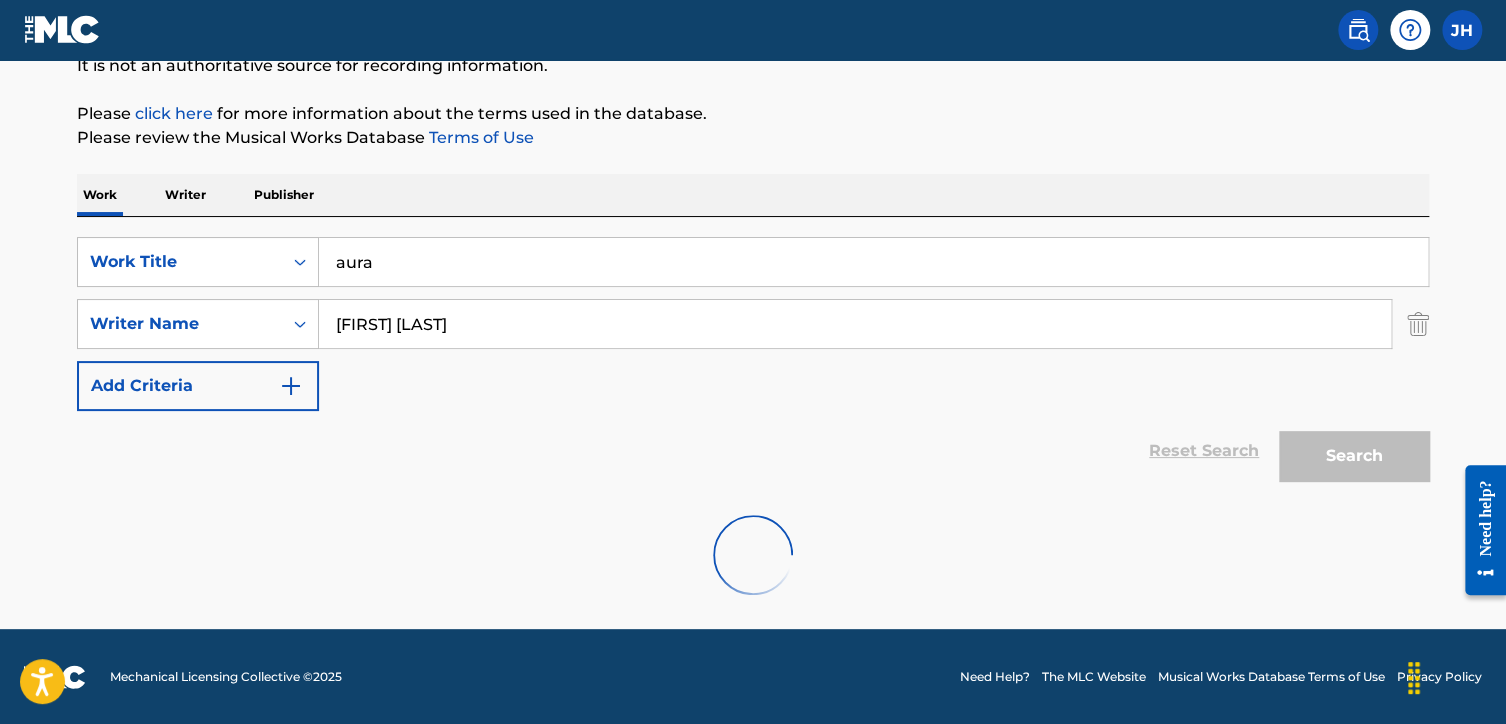 scroll, scrollTop: 144, scrollLeft: 0, axis: vertical 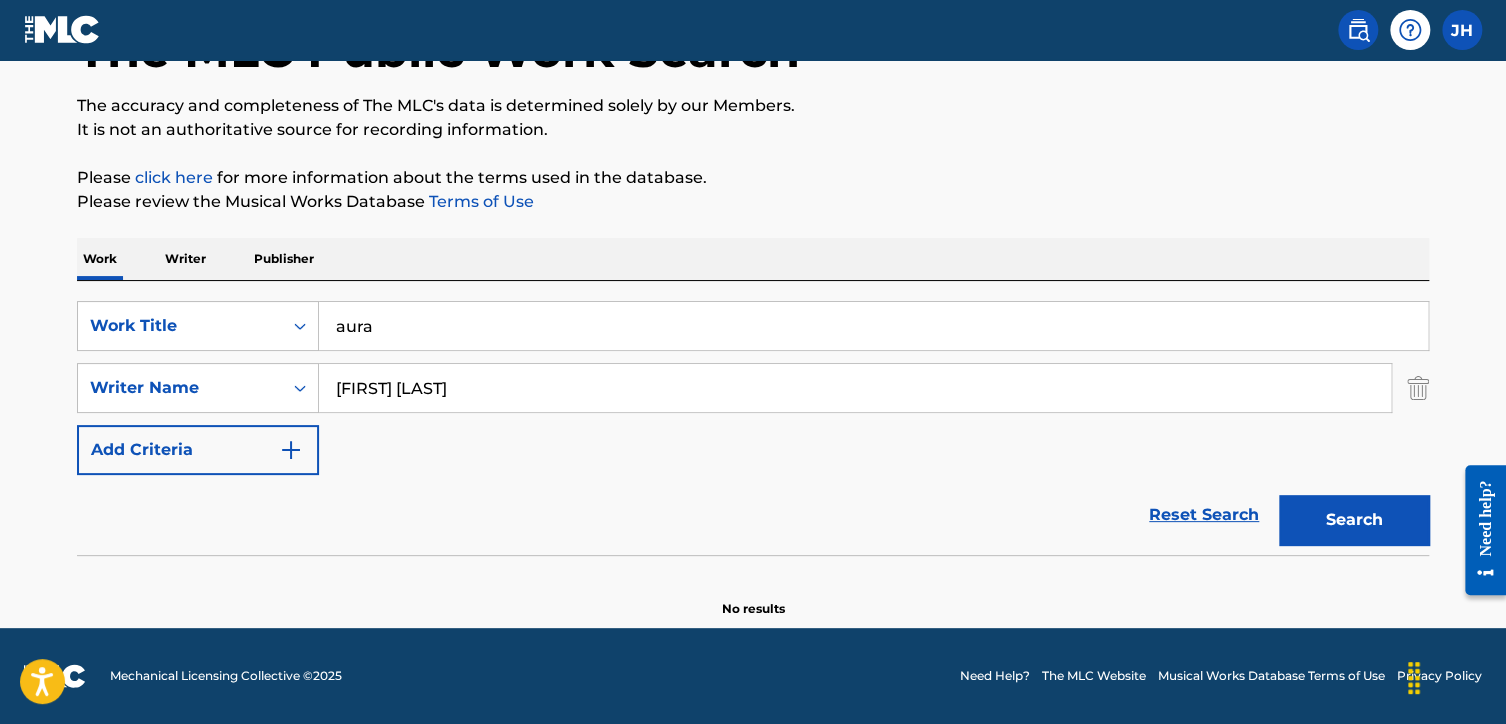 click on "Reset Search Search" at bounding box center [753, 515] 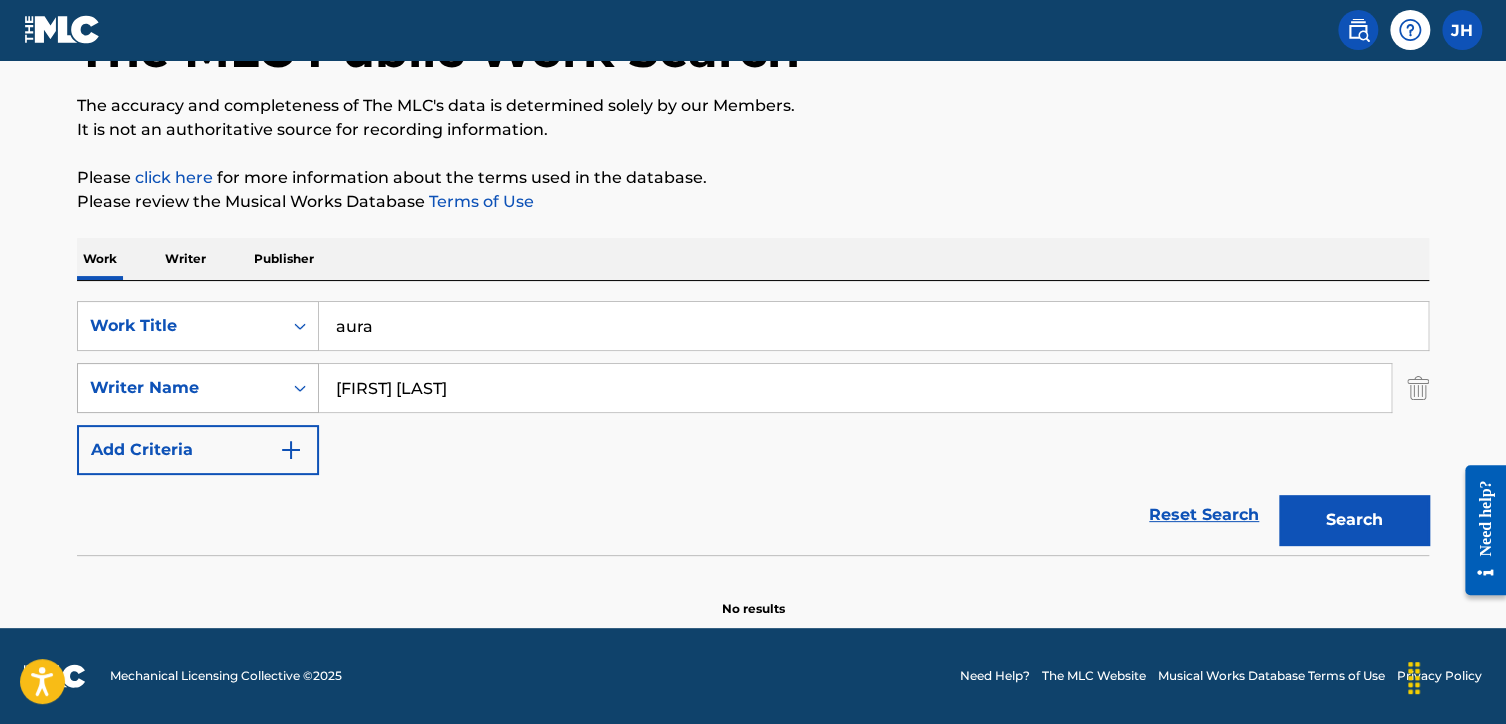 drag, startPoint x: 527, startPoint y: 379, endPoint x: 276, endPoint y: 400, distance: 251.87695 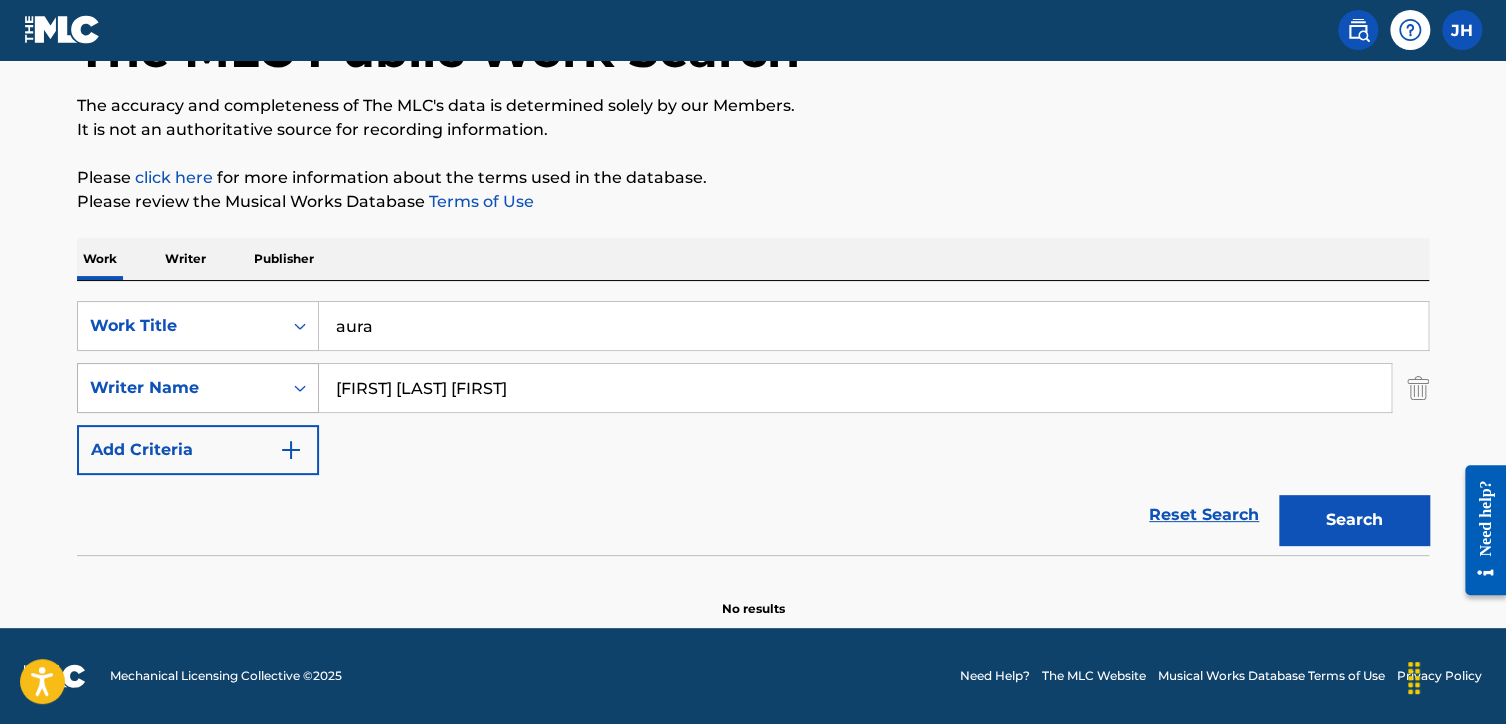 type on "[FIRST] [LAST] [FIRST]" 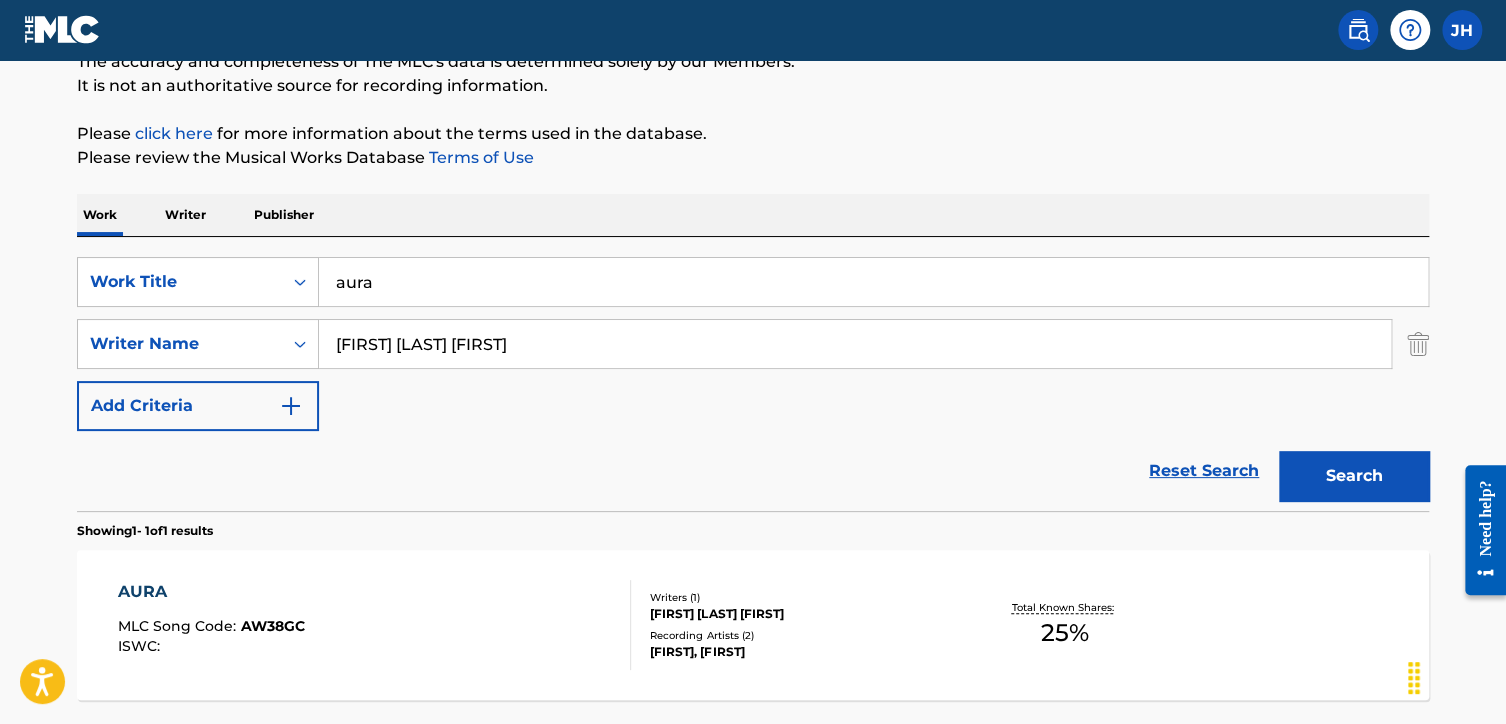 scroll, scrollTop: 187, scrollLeft: 0, axis: vertical 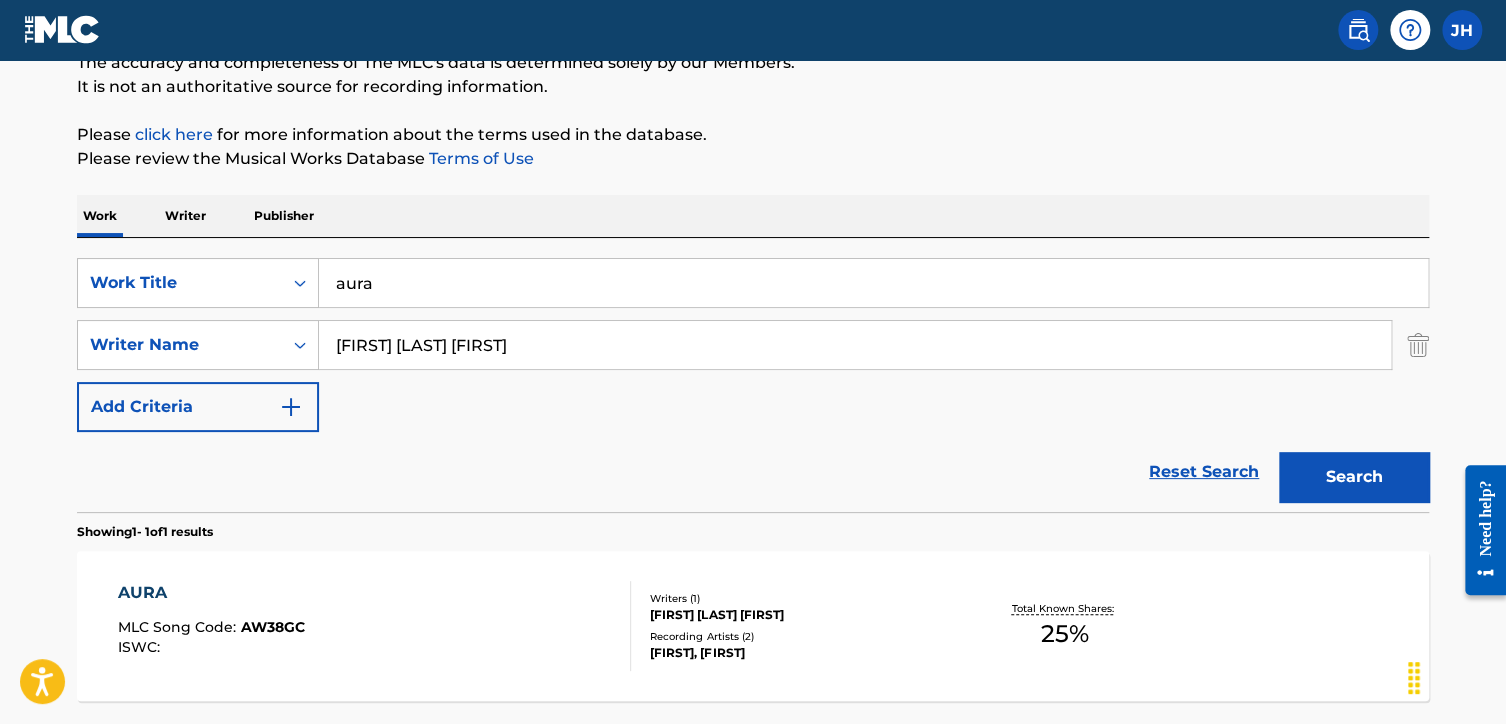drag, startPoint x: 492, startPoint y: 340, endPoint x: 320, endPoint y: 321, distance: 173.04623 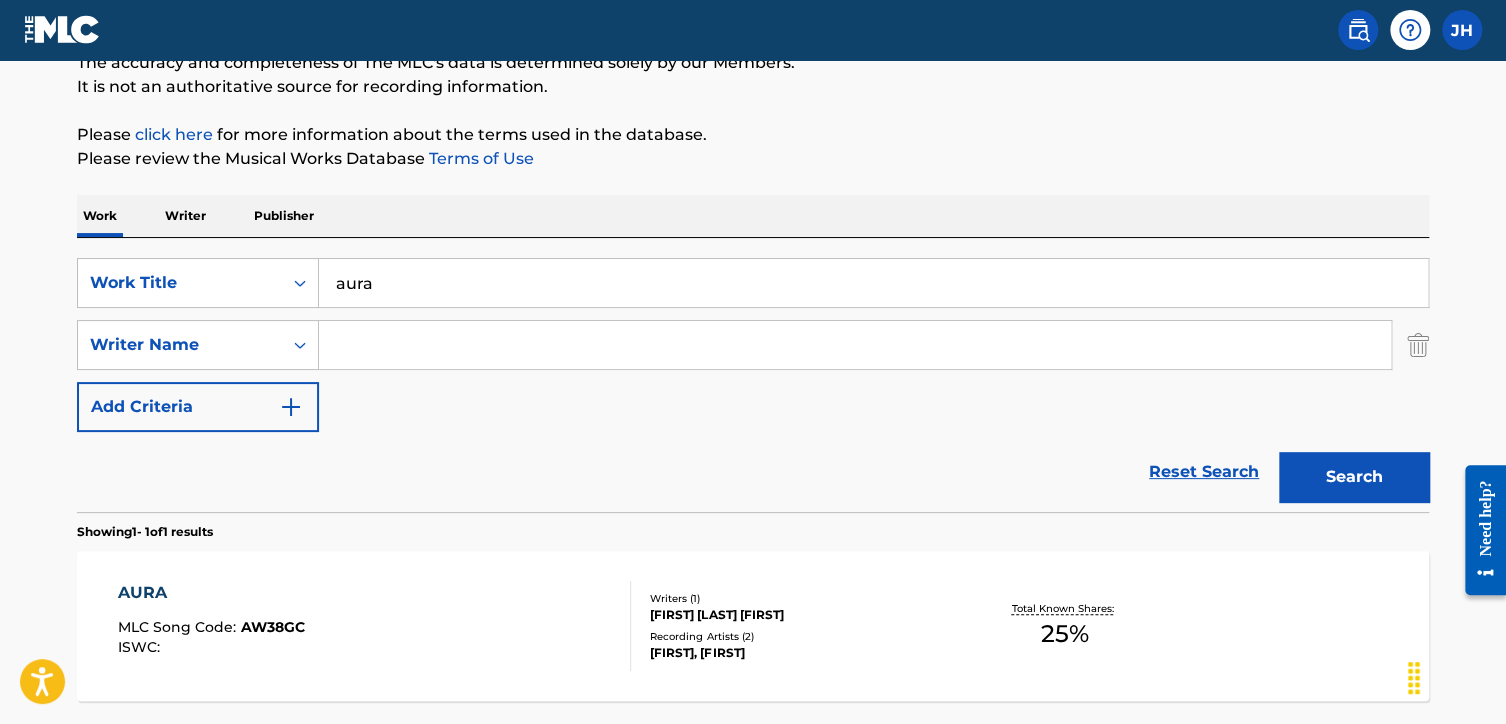 paste on ""[FIRST] [LAST]"" 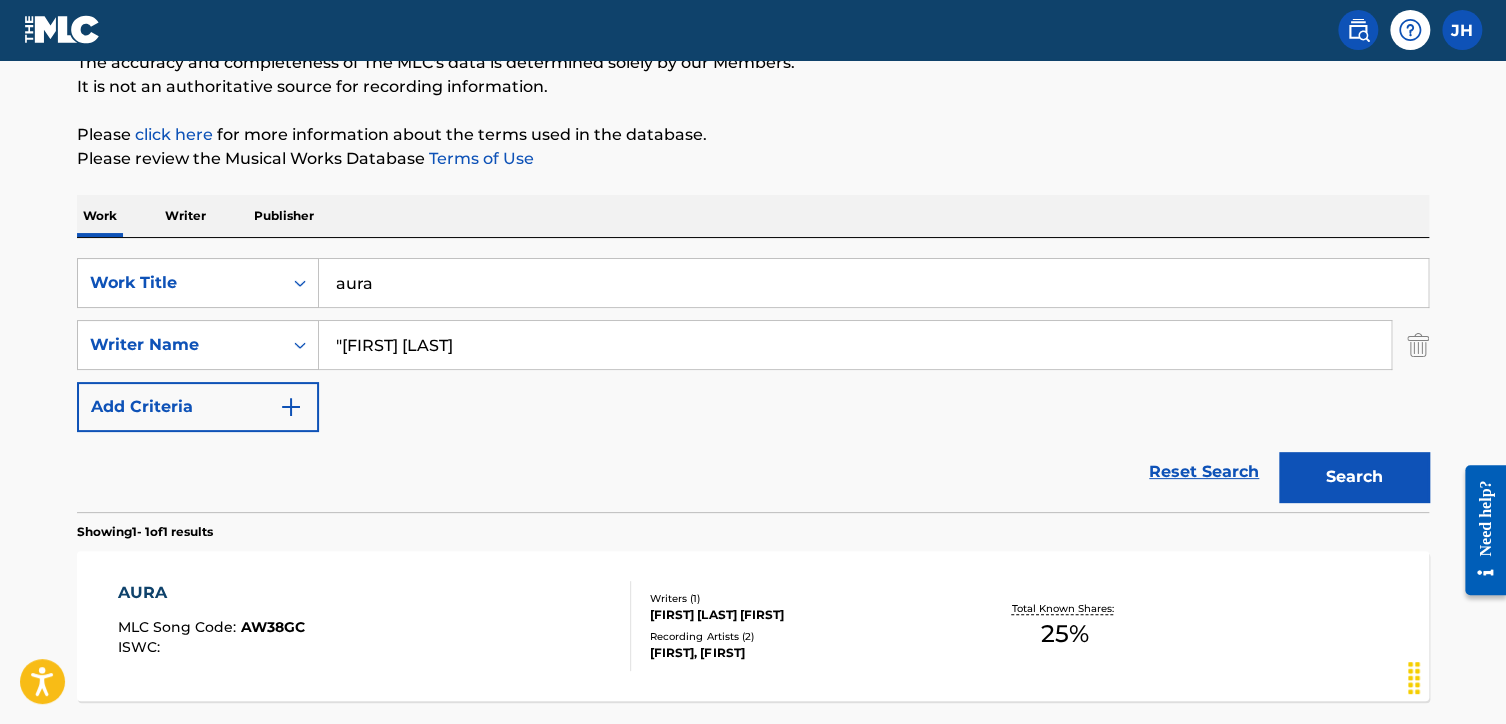 click on ""[FIRST] [LAST]" at bounding box center (855, 345) 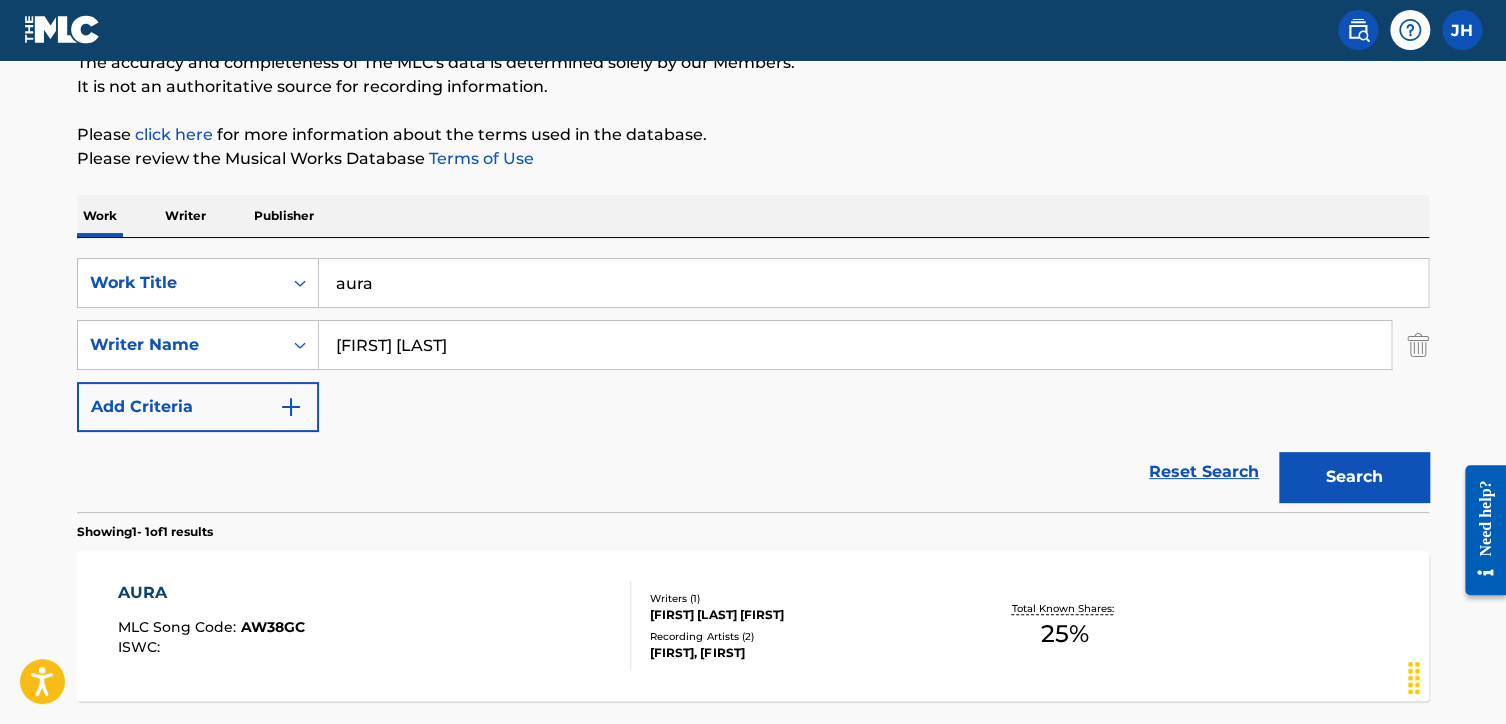 click on "Search" at bounding box center [1354, 477] 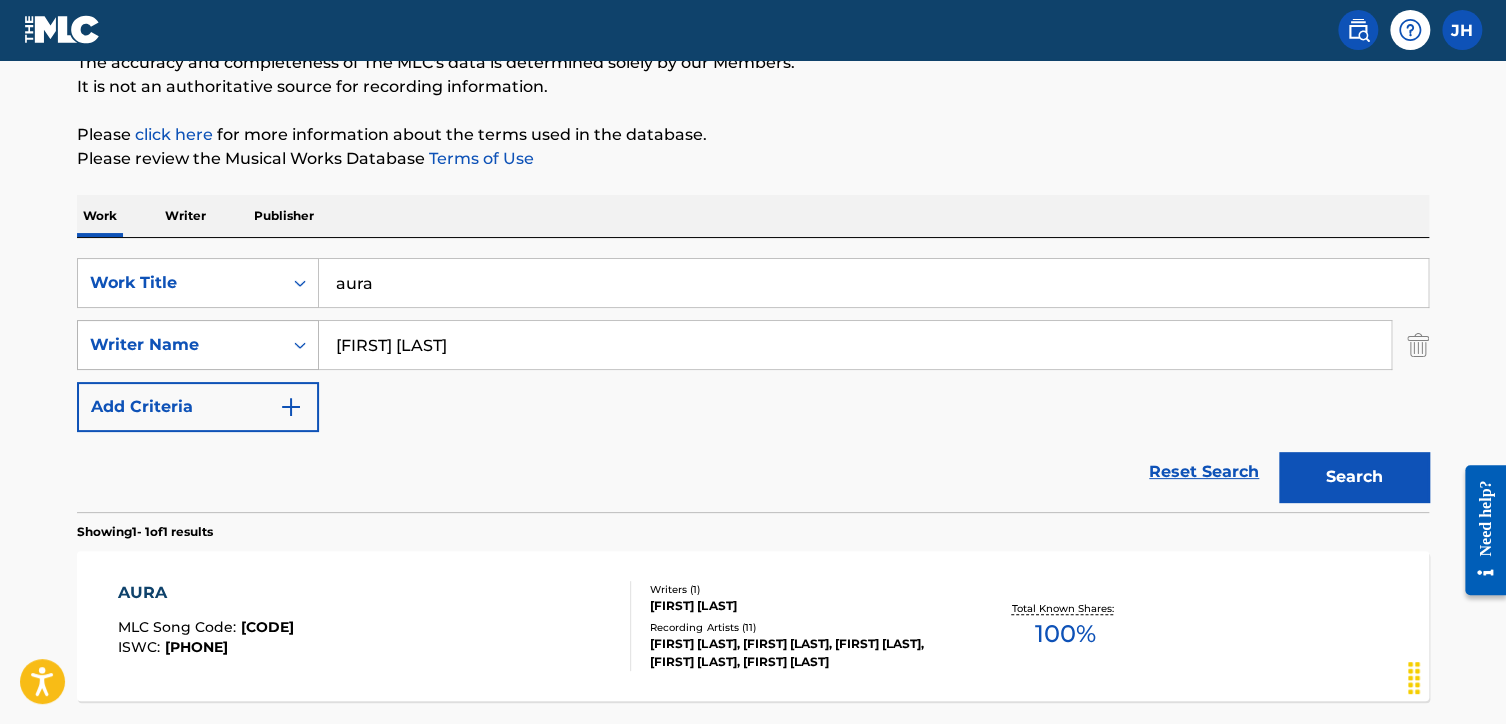 drag, startPoint x: 520, startPoint y: 345, endPoint x: 224, endPoint y: 354, distance: 296.13678 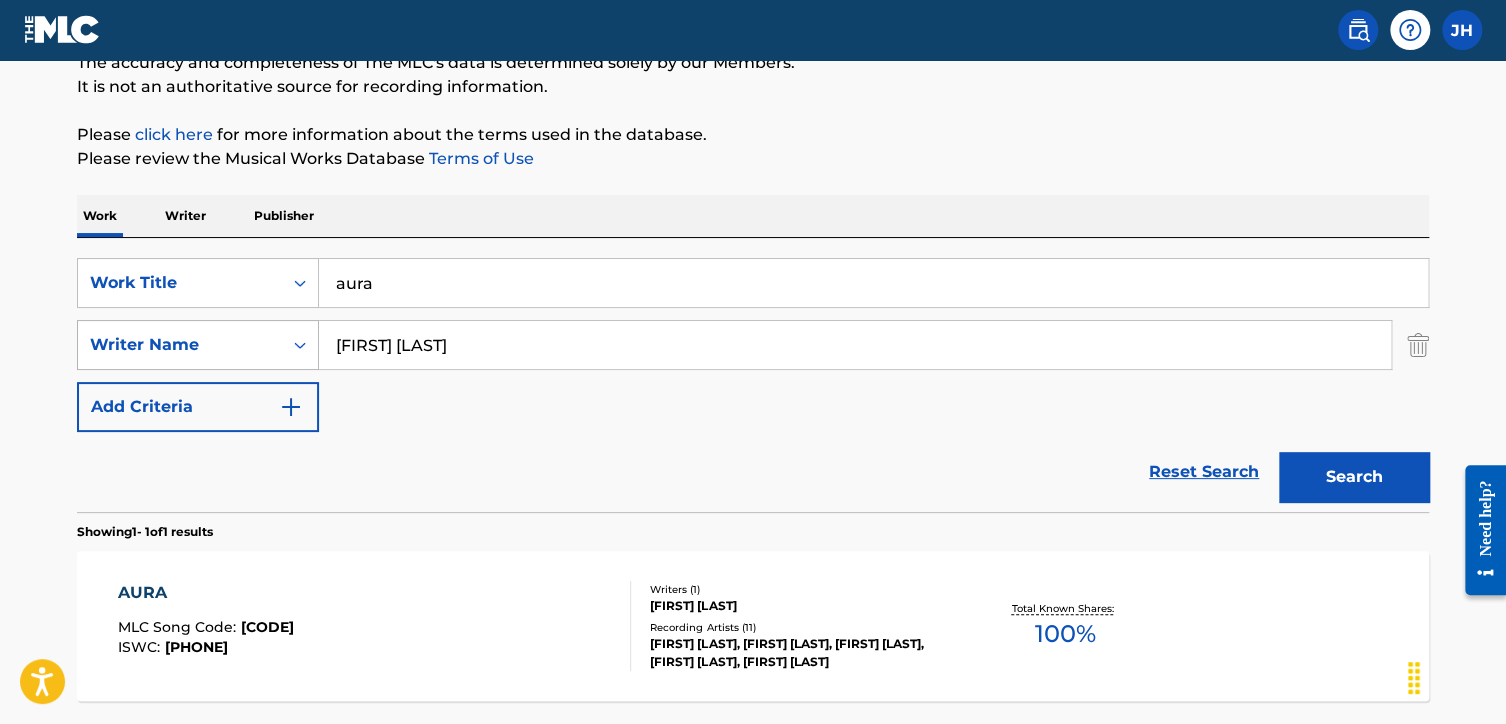 paste on "[FIRST] [LAST]" 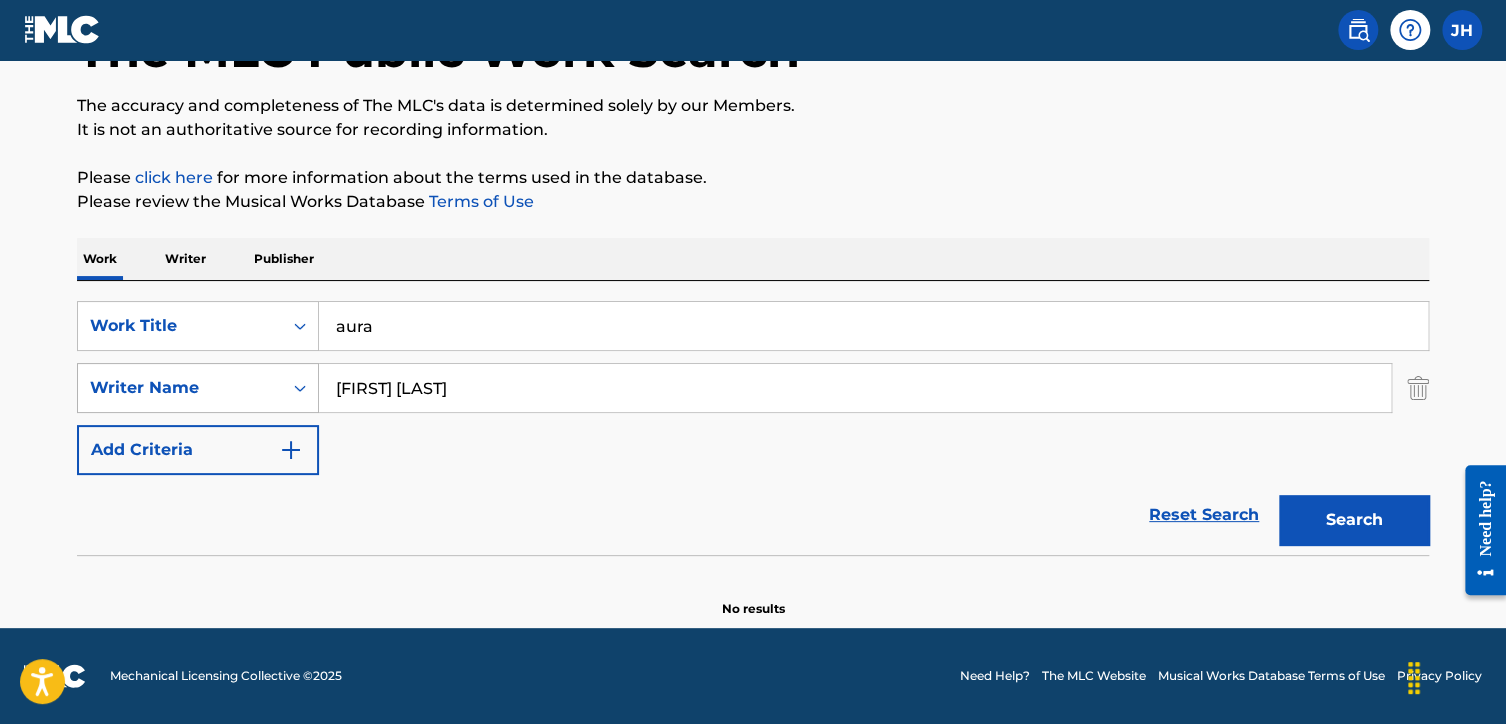 scroll, scrollTop: 144, scrollLeft: 0, axis: vertical 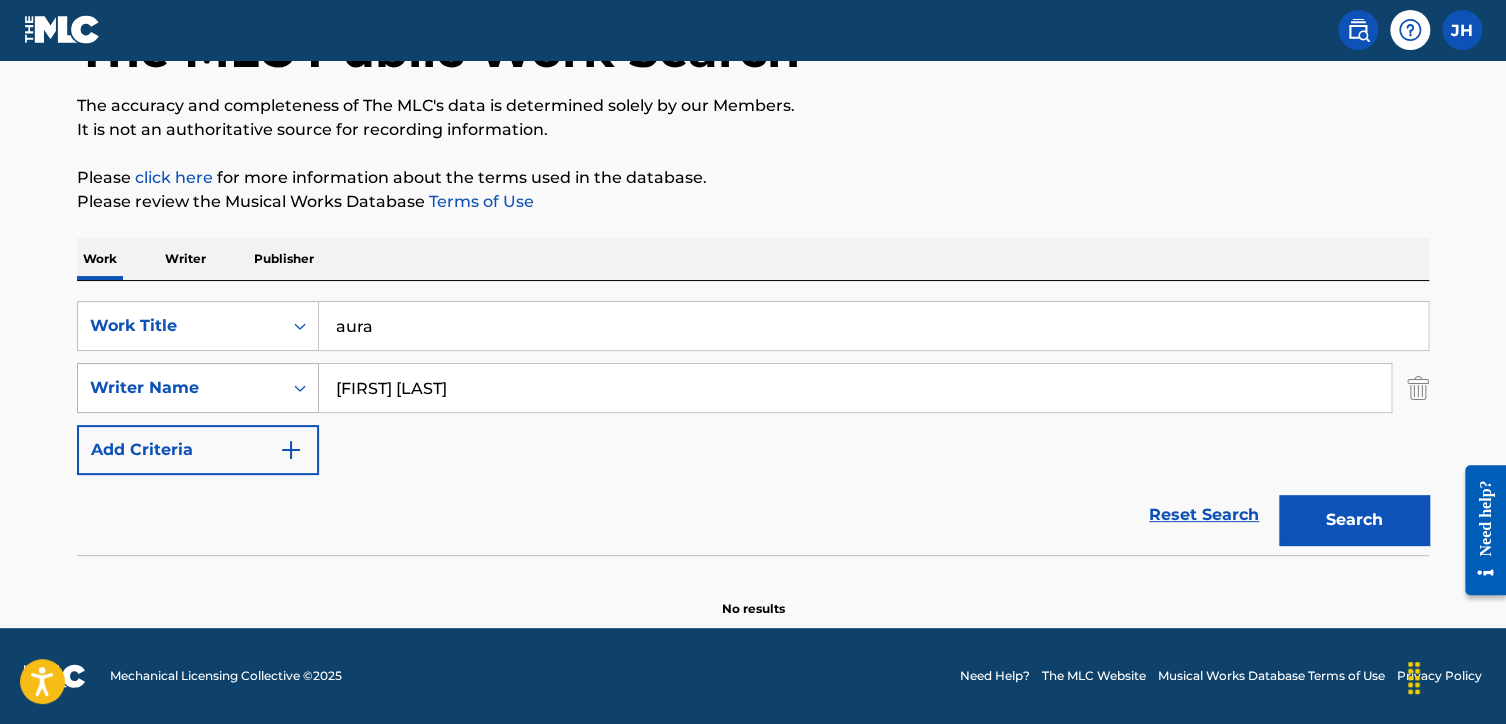drag, startPoint x: 524, startPoint y: 374, endPoint x: 279, endPoint y: 392, distance: 245.66034 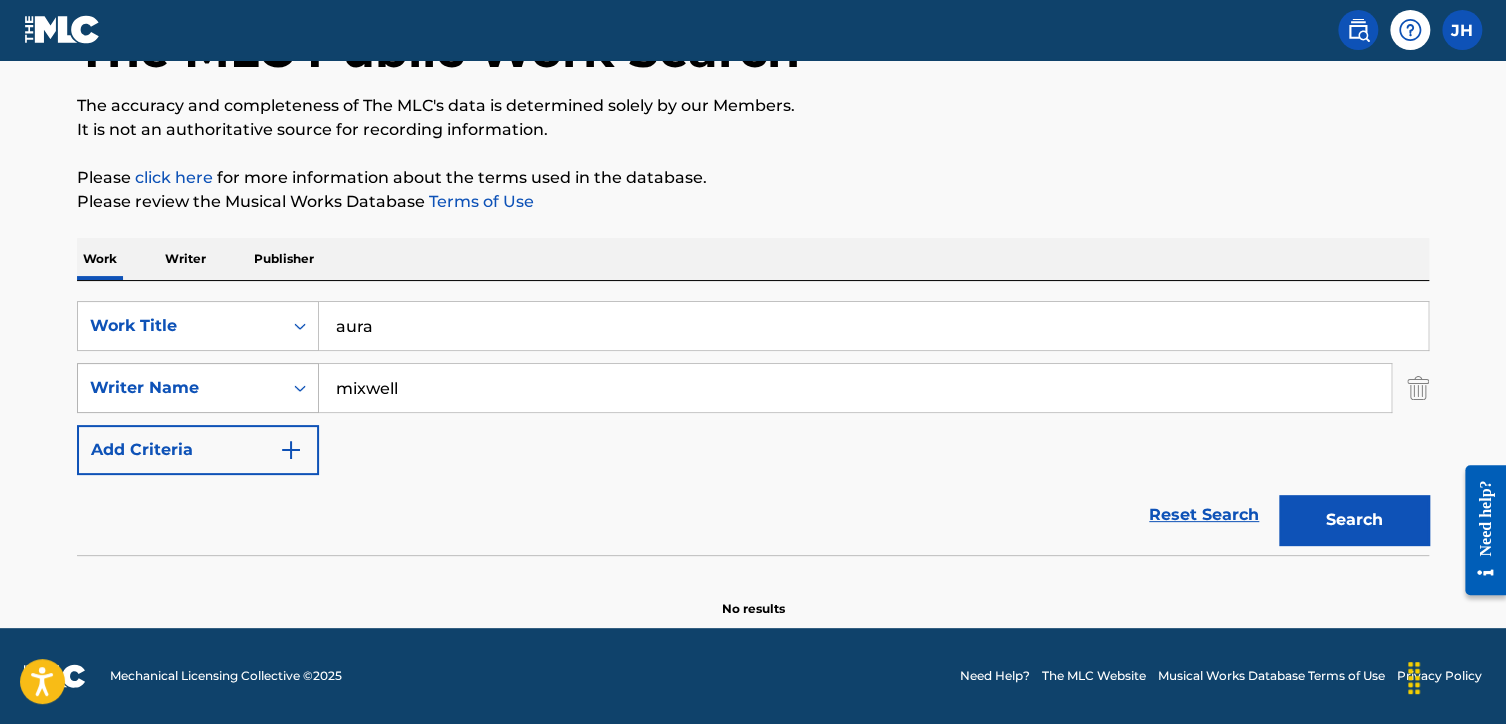click on "Search" at bounding box center [1354, 520] 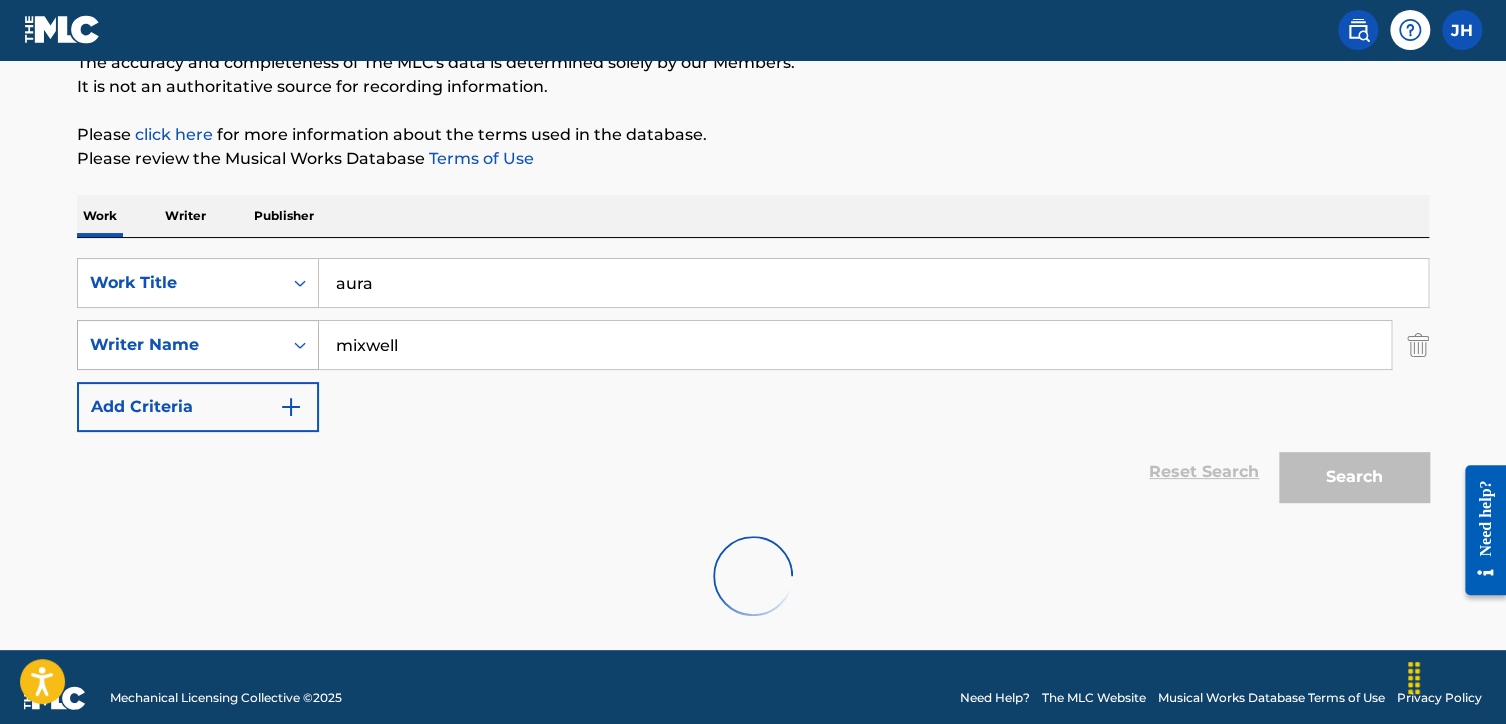scroll, scrollTop: 144, scrollLeft: 0, axis: vertical 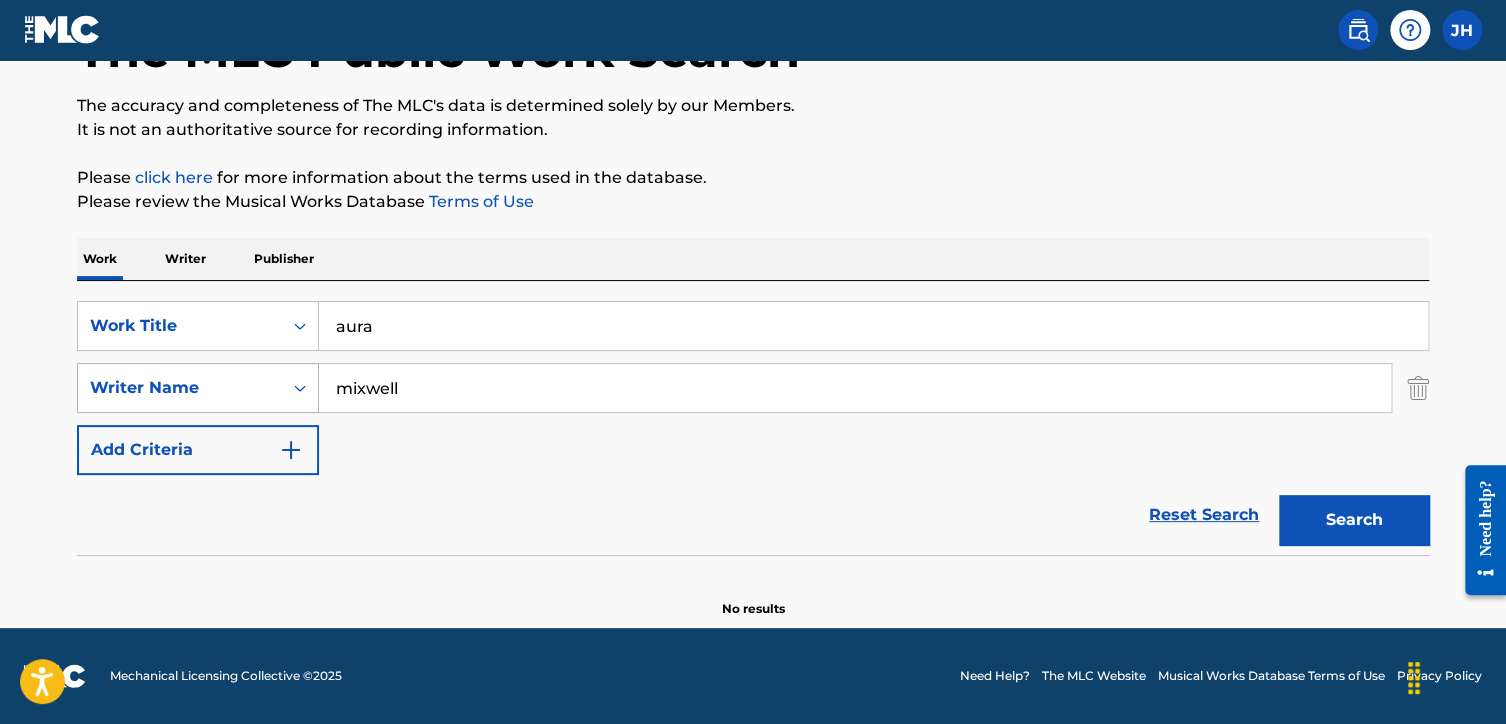 drag, startPoint x: 448, startPoint y: 388, endPoint x: 289, endPoint y: 393, distance: 159.0786 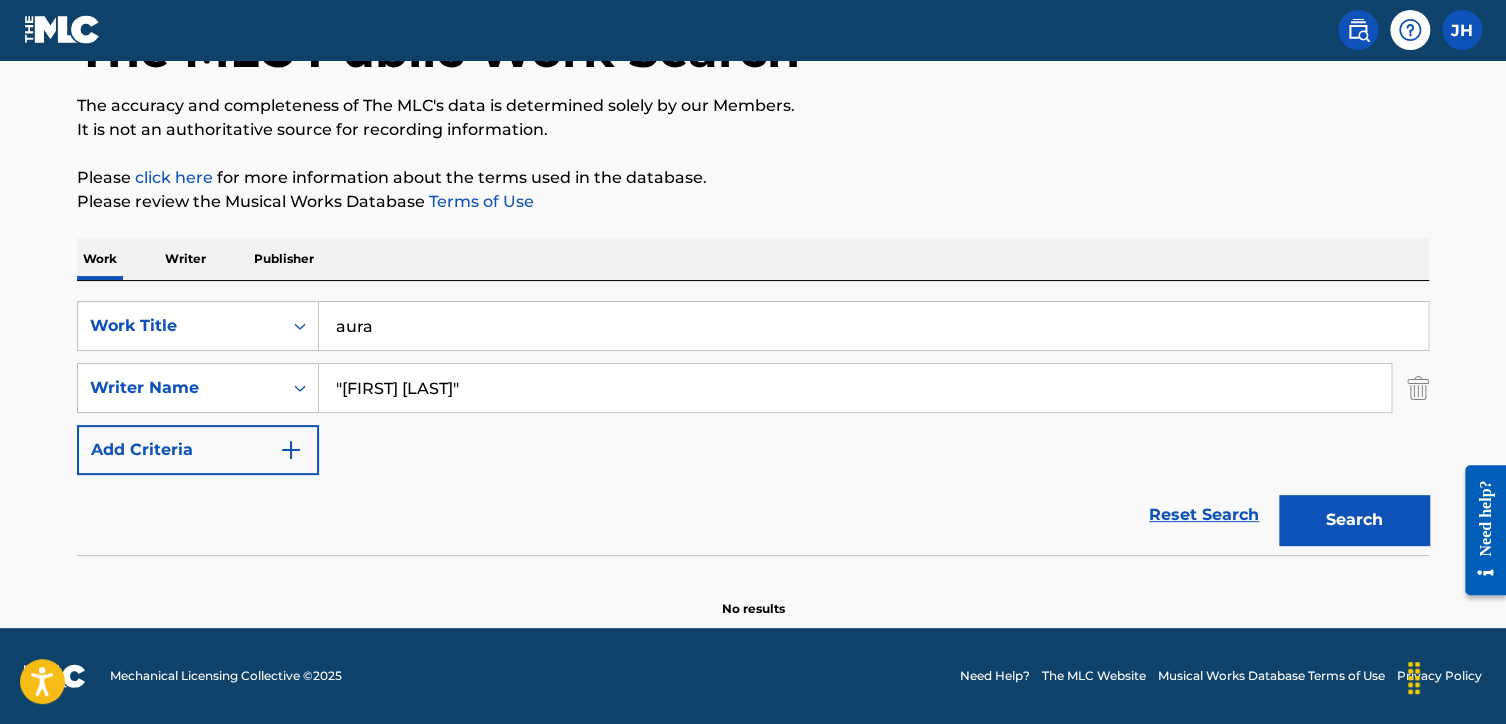 click on ""[FIRST] [LAST]"" at bounding box center (855, 388) 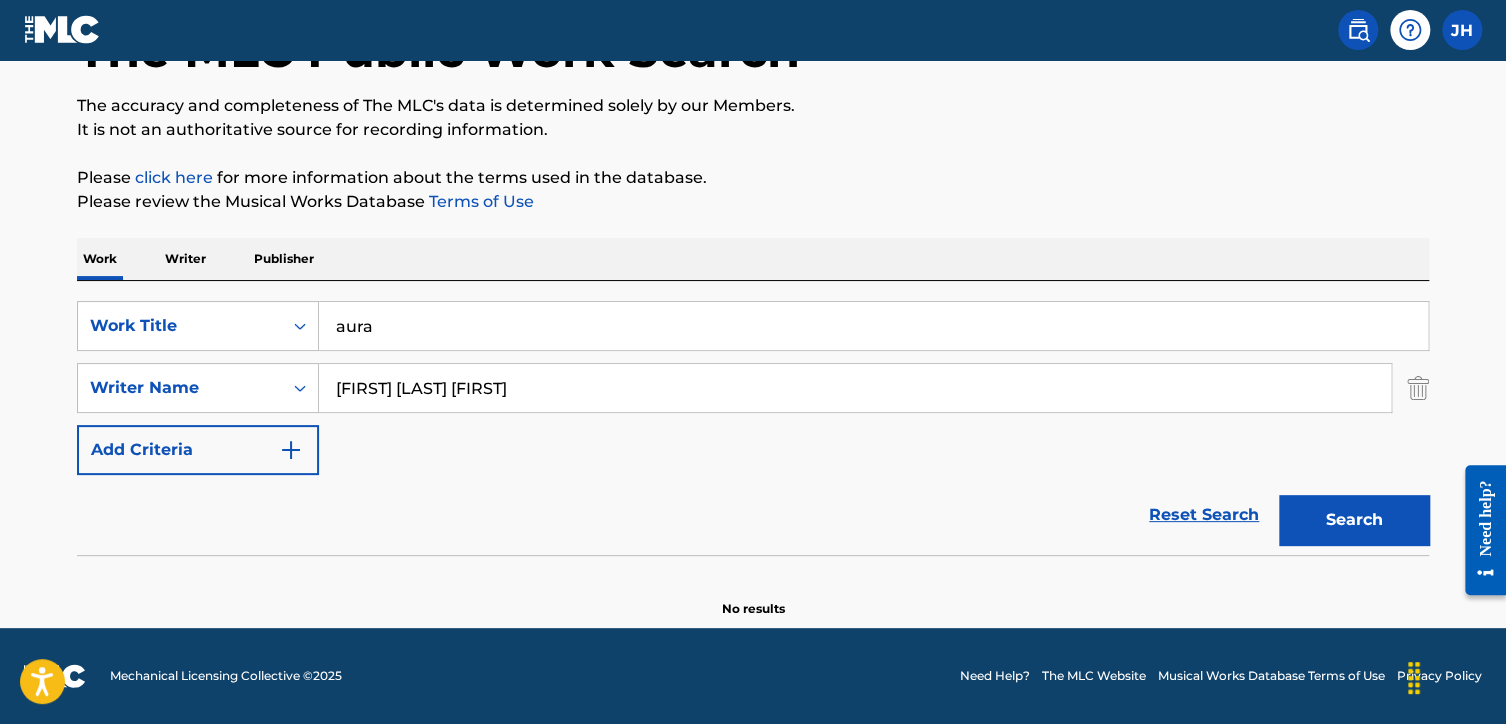 click on "Search" at bounding box center (1354, 520) 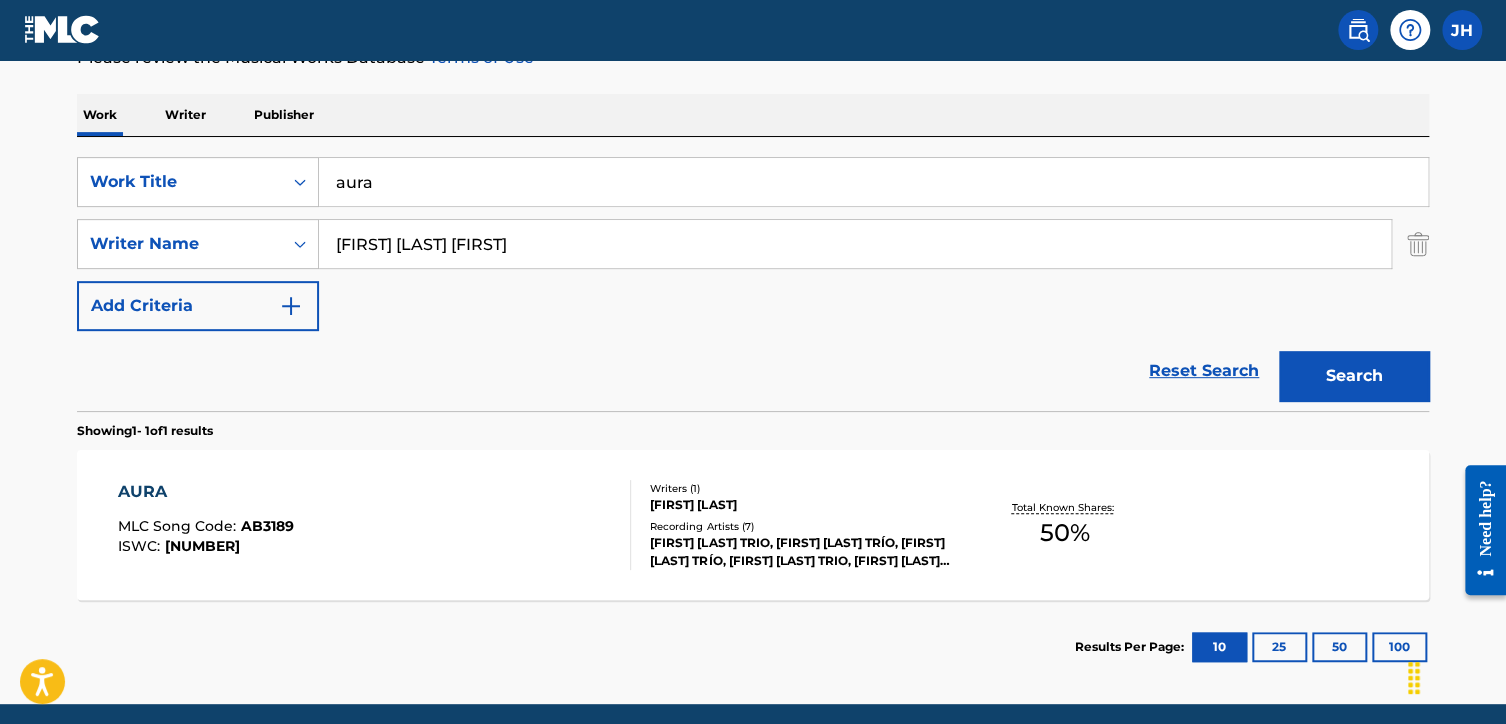 scroll, scrollTop: 288, scrollLeft: 0, axis: vertical 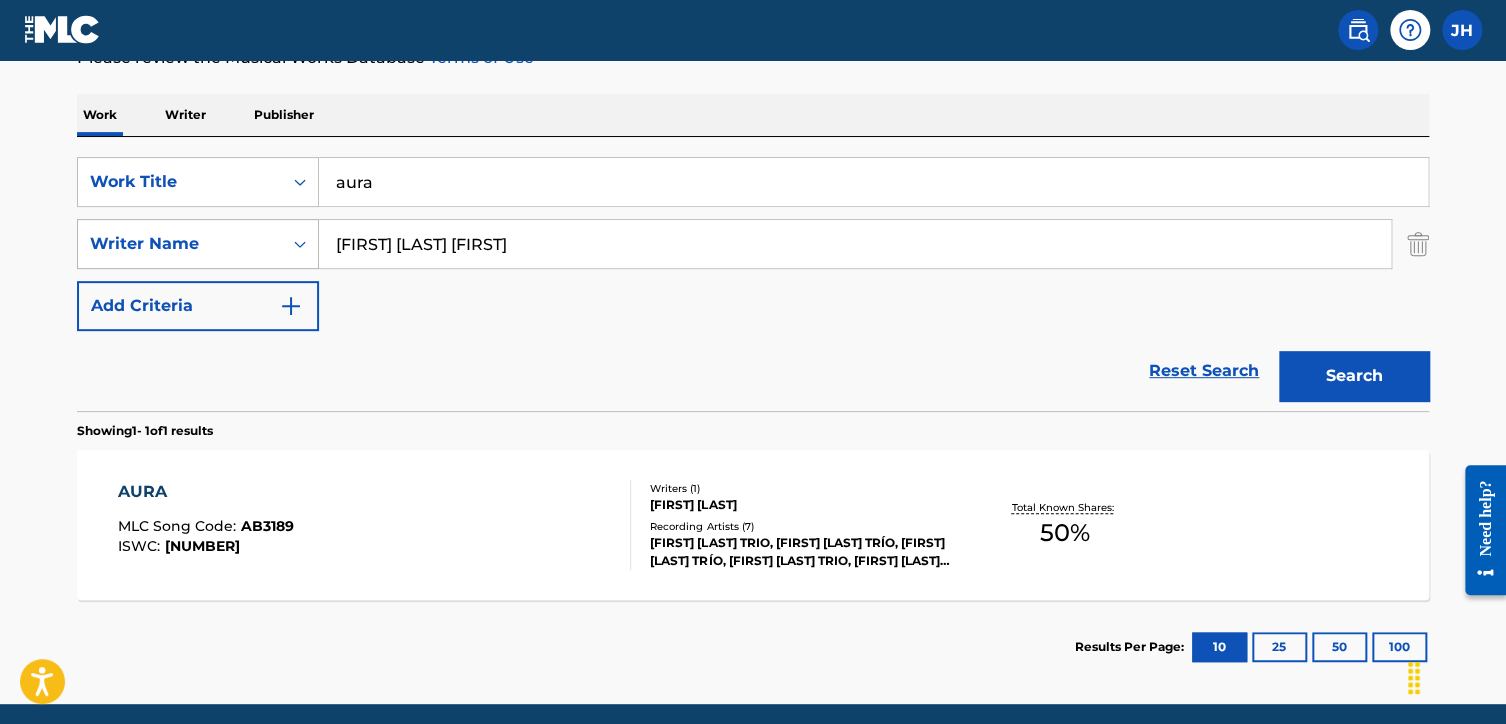 drag, startPoint x: 528, startPoint y: 247, endPoint x: 298, endPoint y: 235, distance: 230.31284 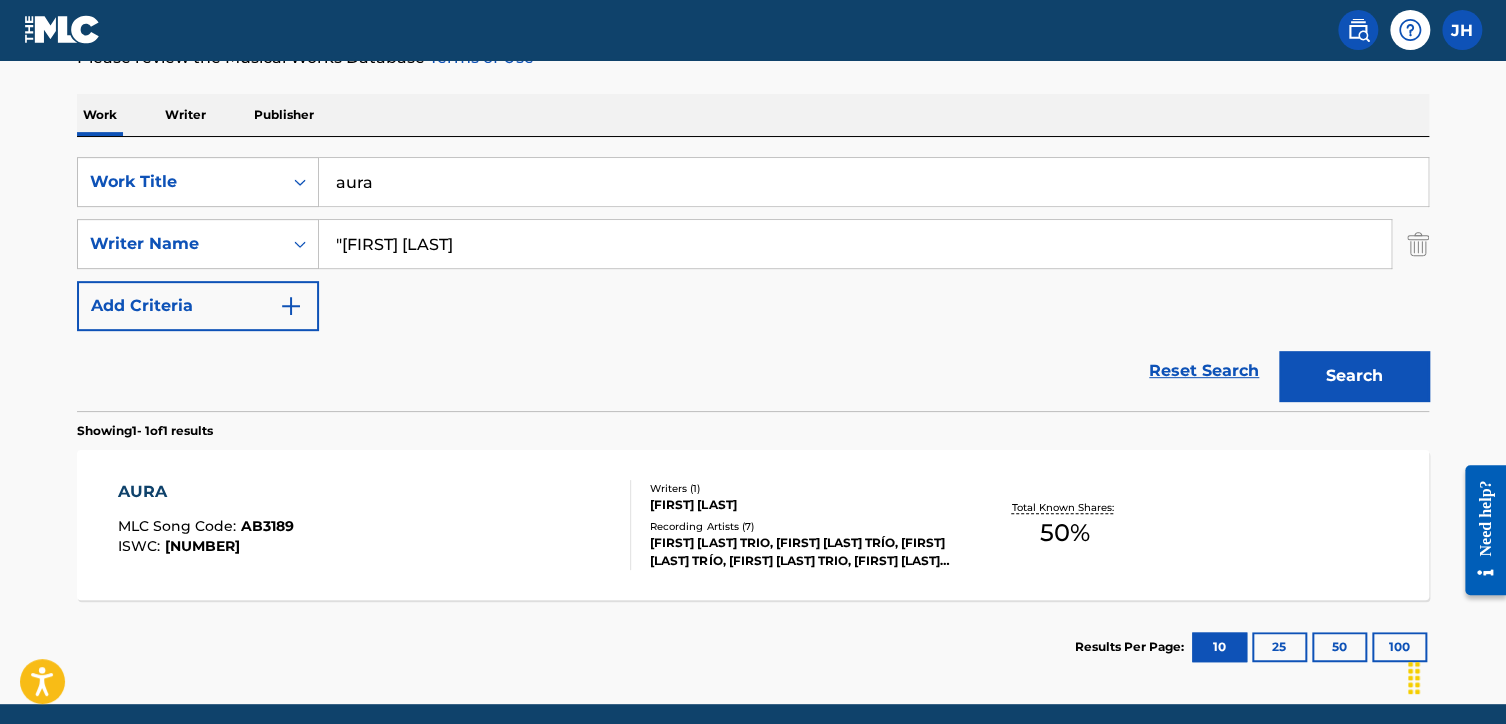 click on ""[FIRST] [LAST]" at bounding box center [855, 244] 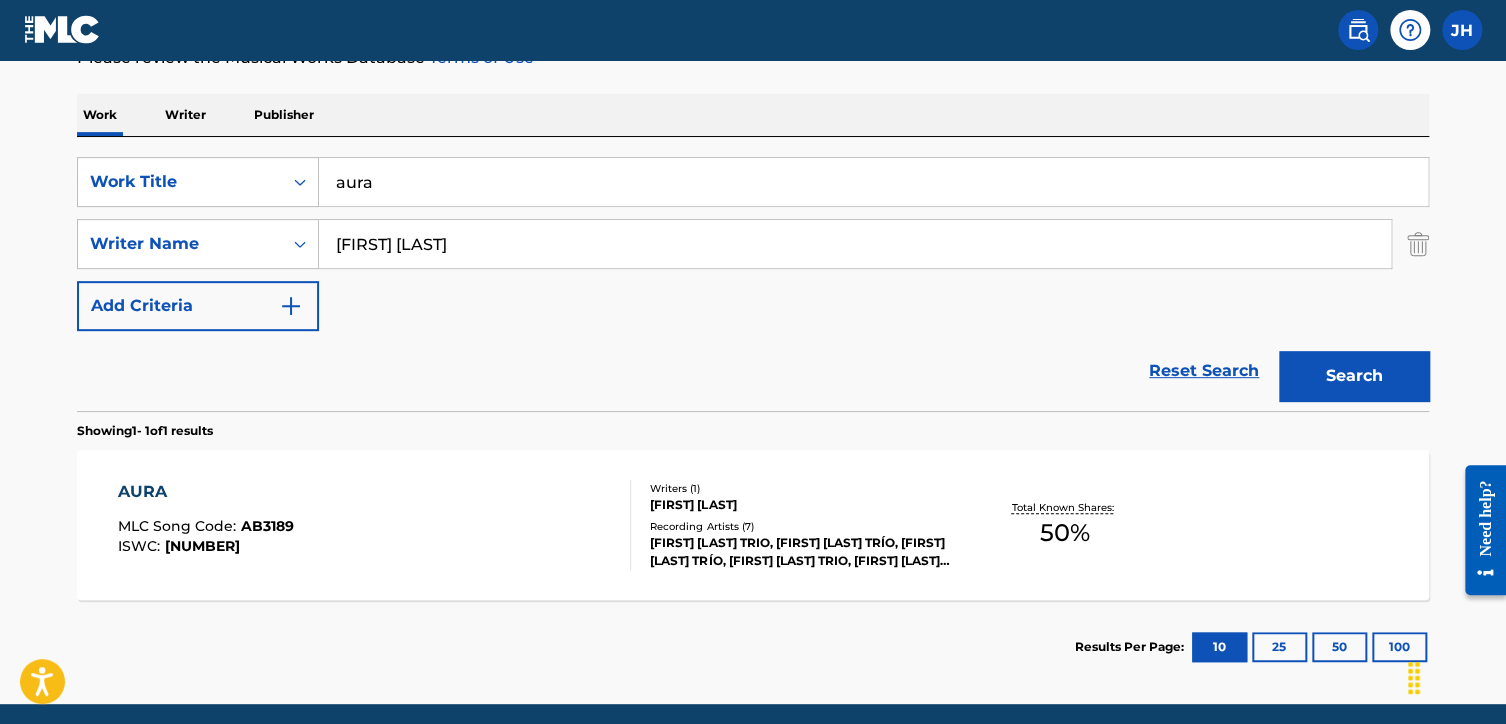 click on "Search" at bounding box center [1354, 376] 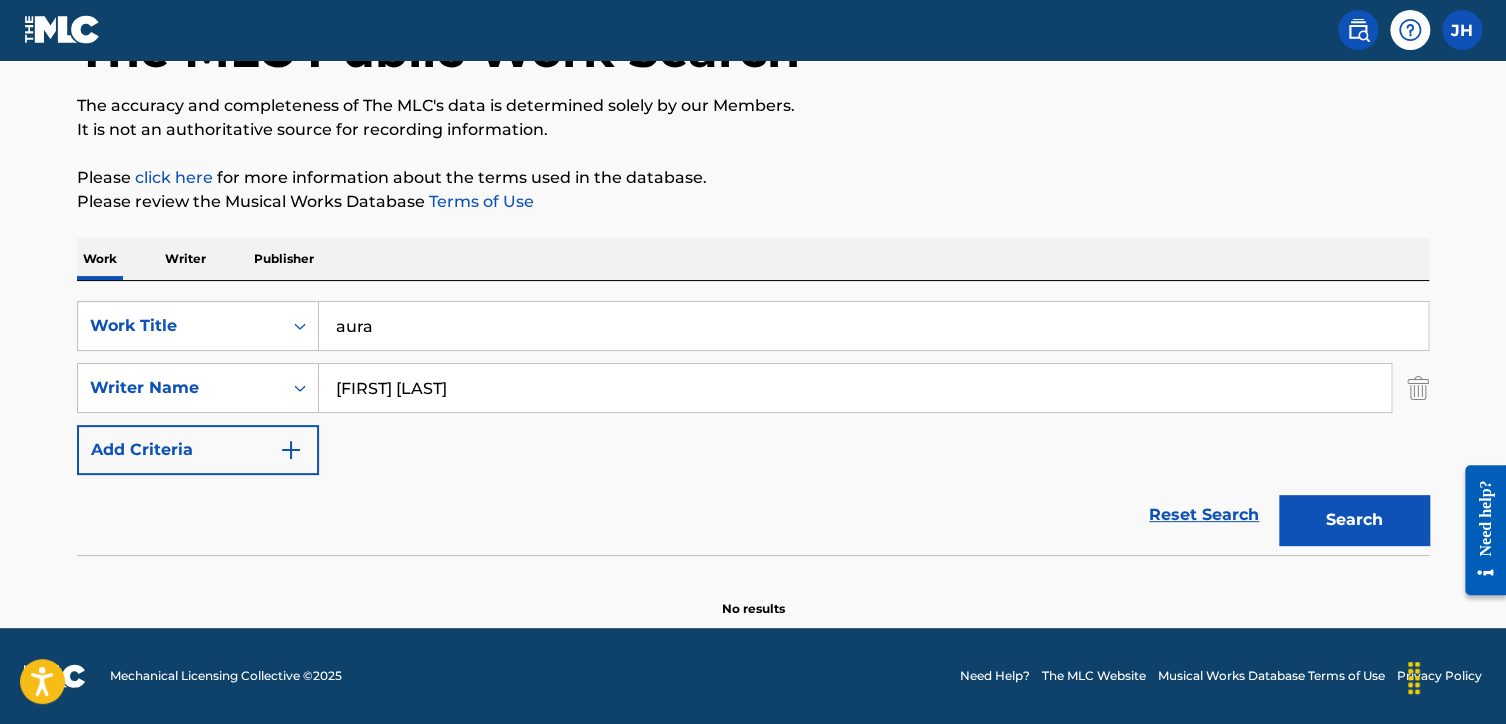 scroll, scrollTop: 144, scrollLeft: 0, axis: vertical 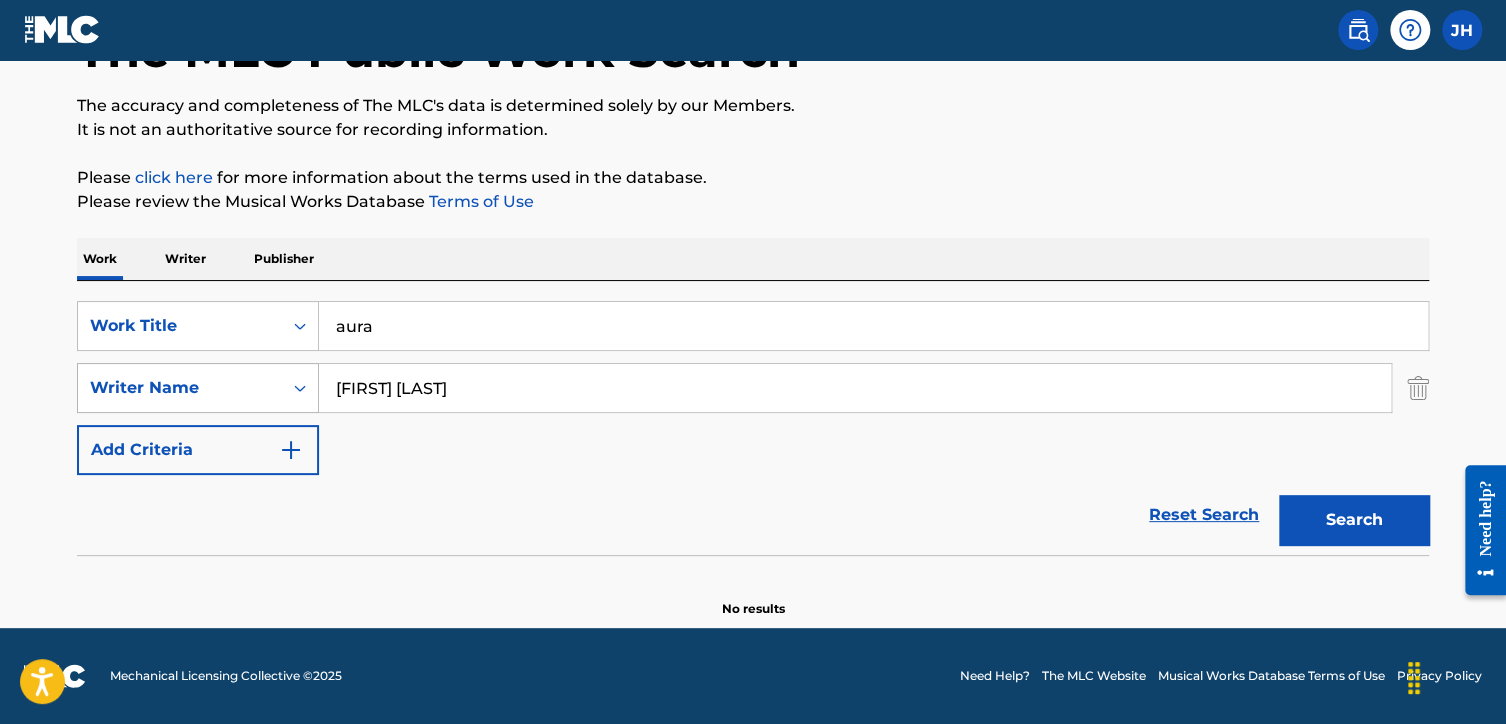 drag, startPoint x: 480, startPoint y: 389, endPoint x: 273, endPoint y: 379, distance: 207.24141 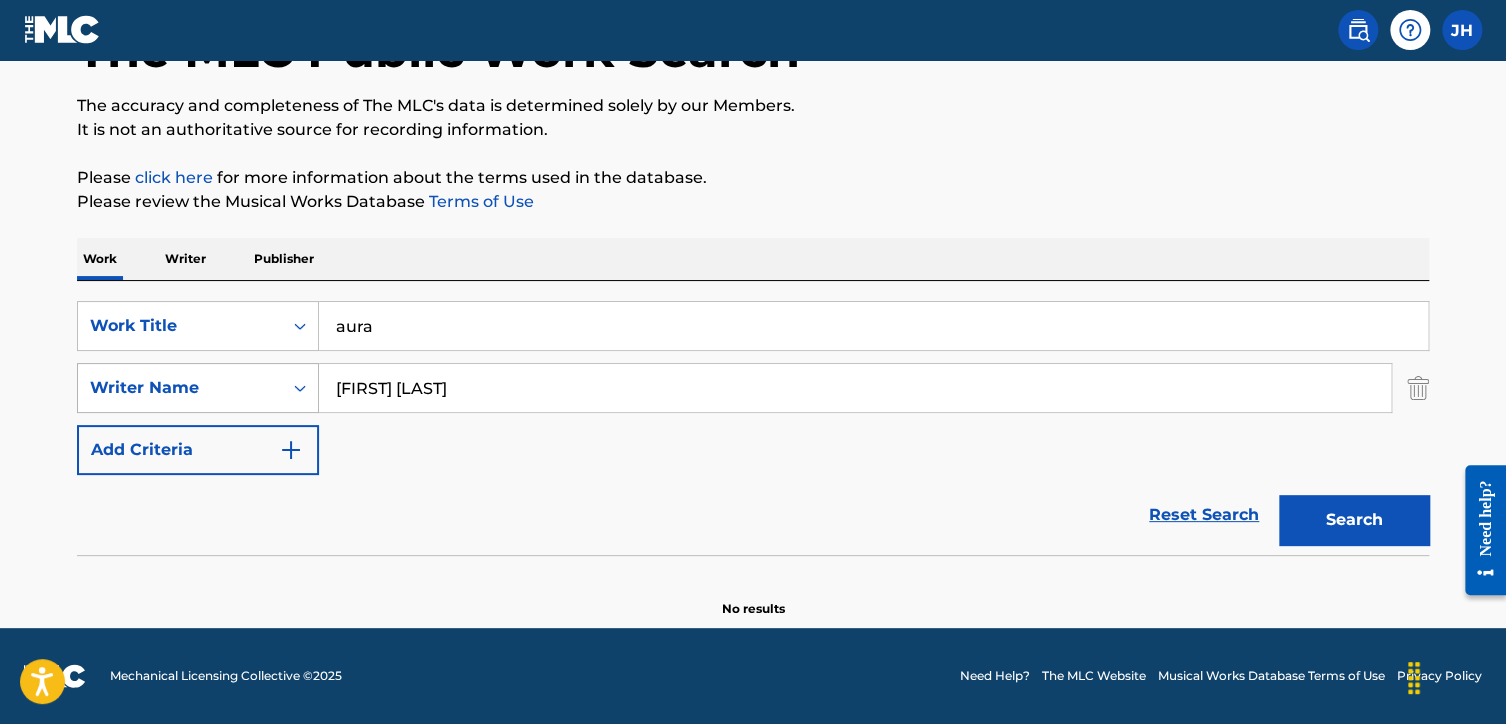 paste on ""[FIRST] [LAST]"" 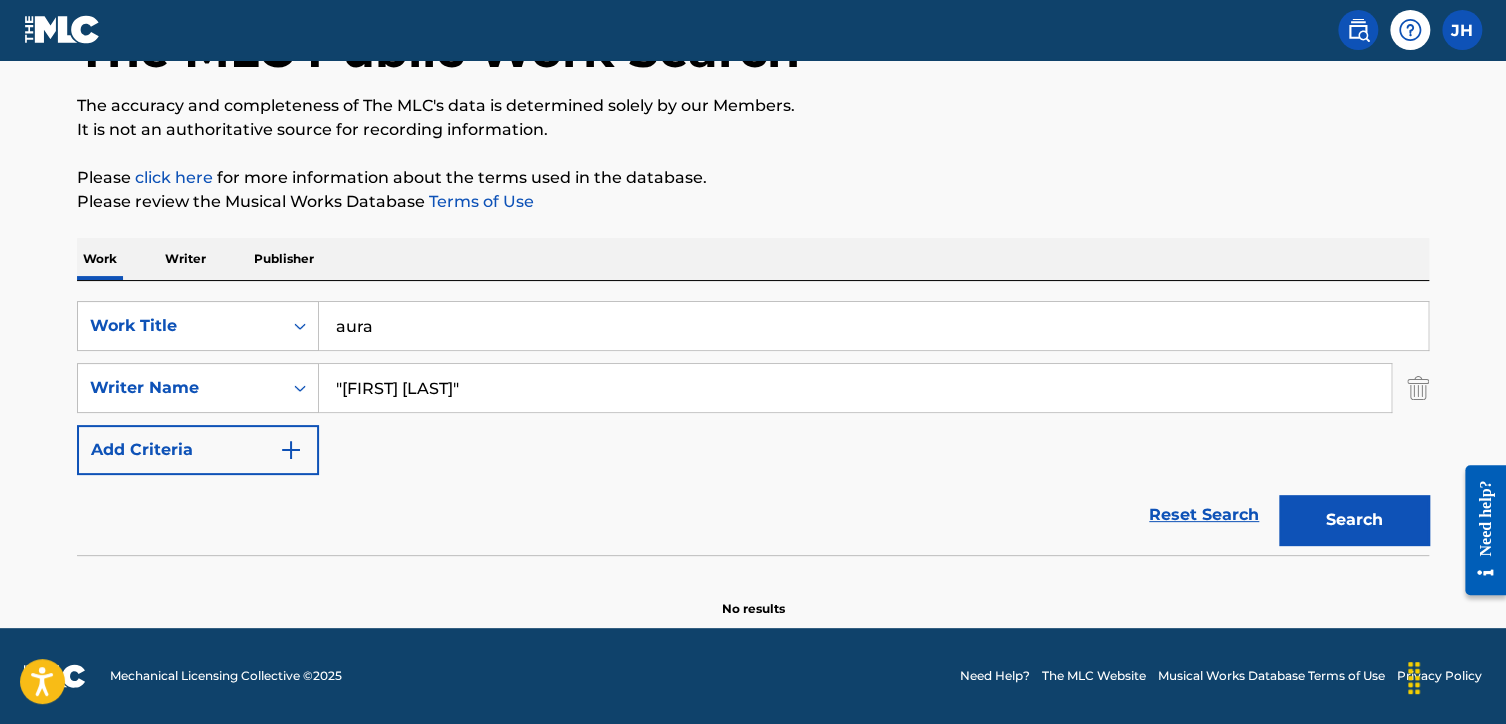click on ""[FIRST] [LAST]"" at bounding box center [855, 388] 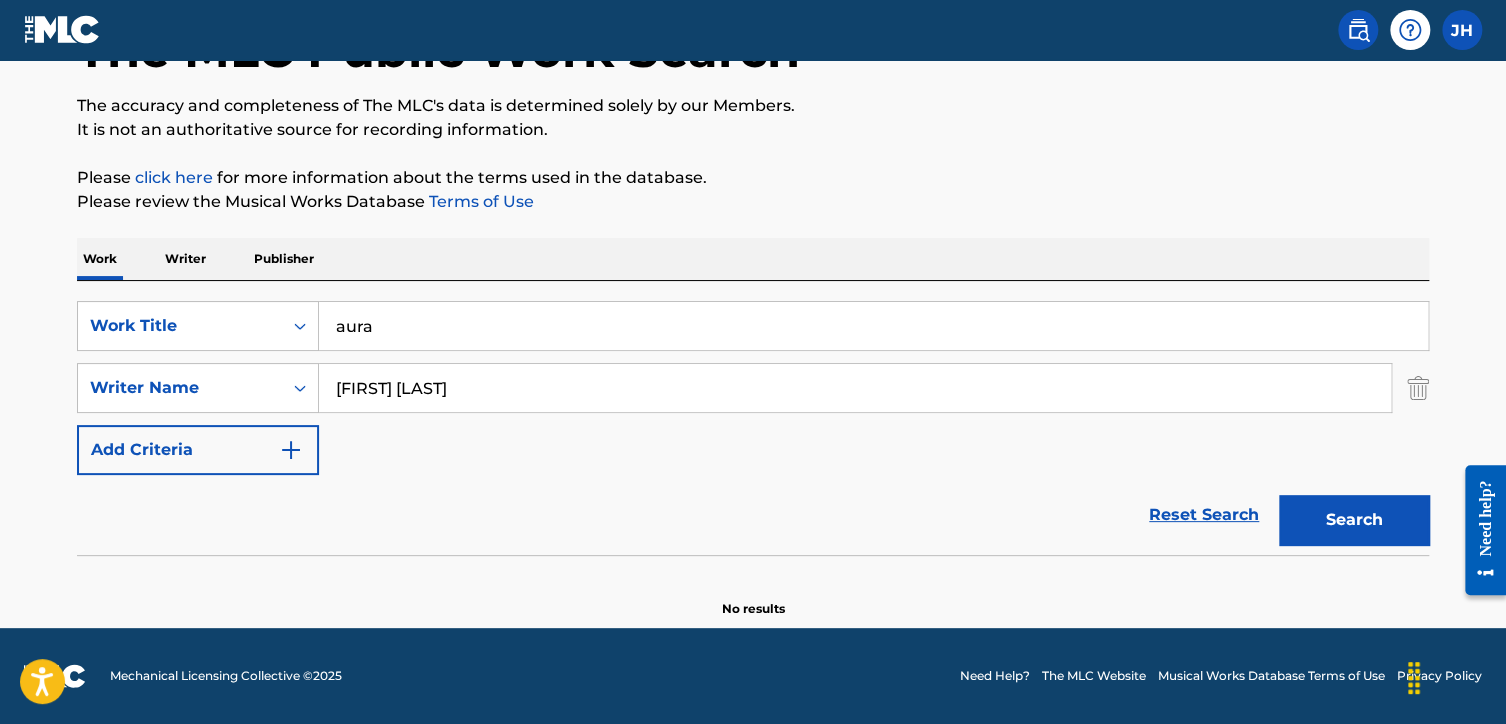 click on "Search" at bounding box center (1354, 520) 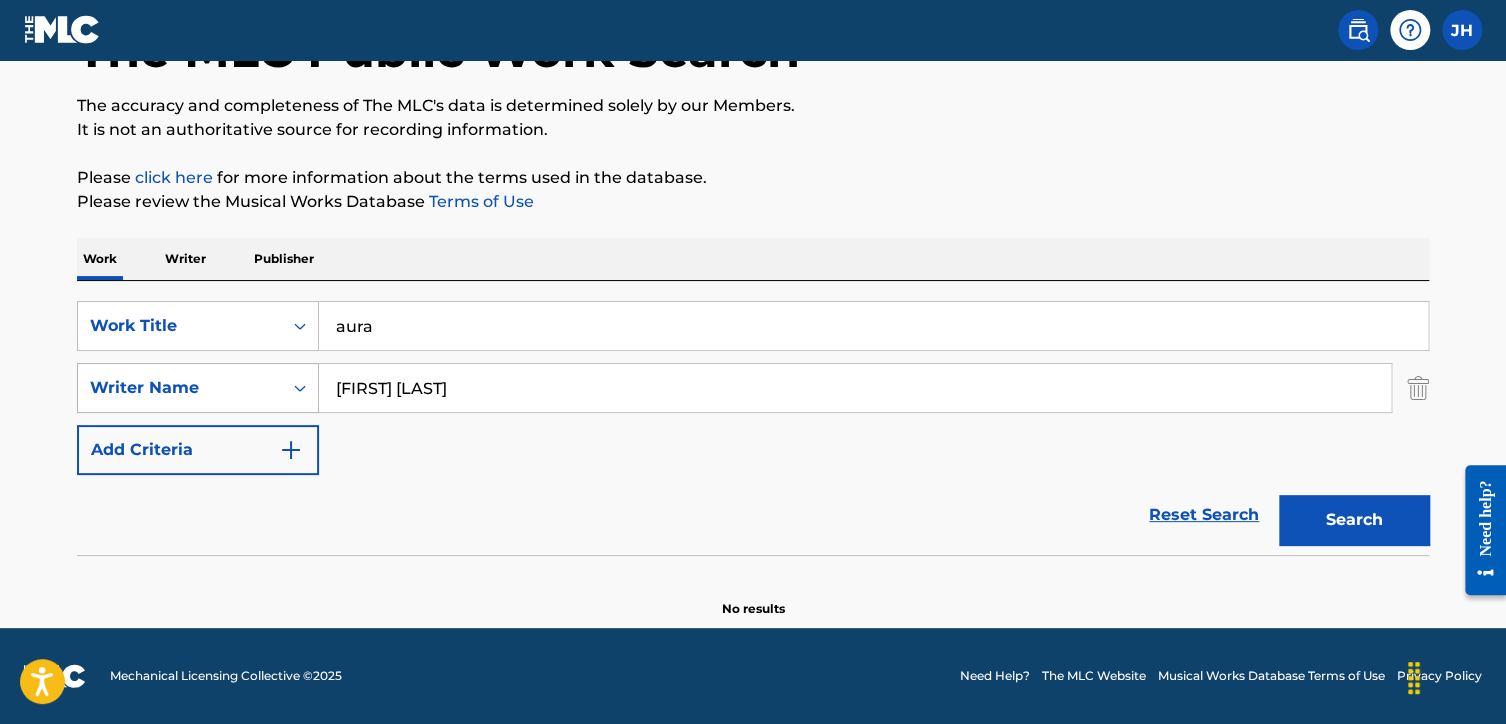 drag, startPoint x: 532, startPoint y: 399, endPoint x: 288, endPoint y: 372, distance: 245.4893 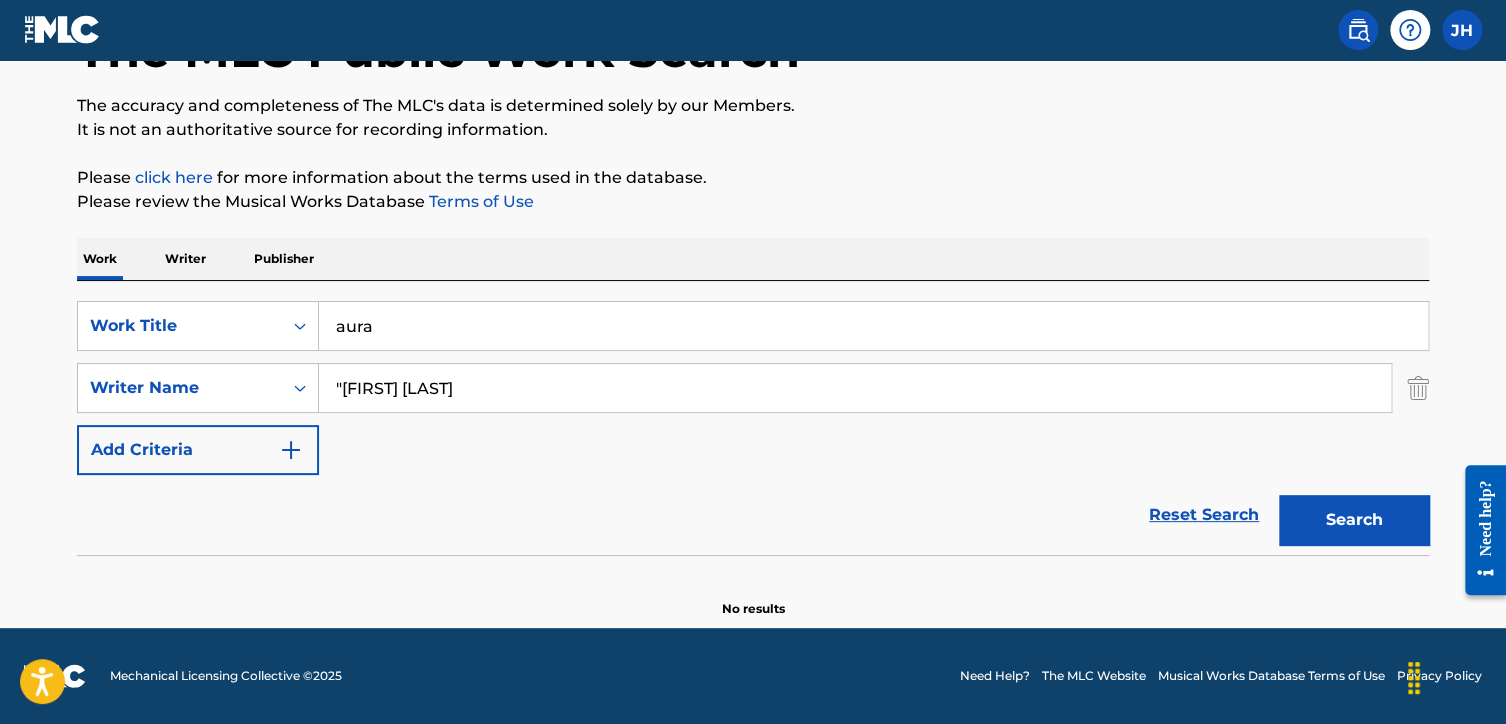 click on ""[FIRST] [LAST]" at bounding box center (855, 388) 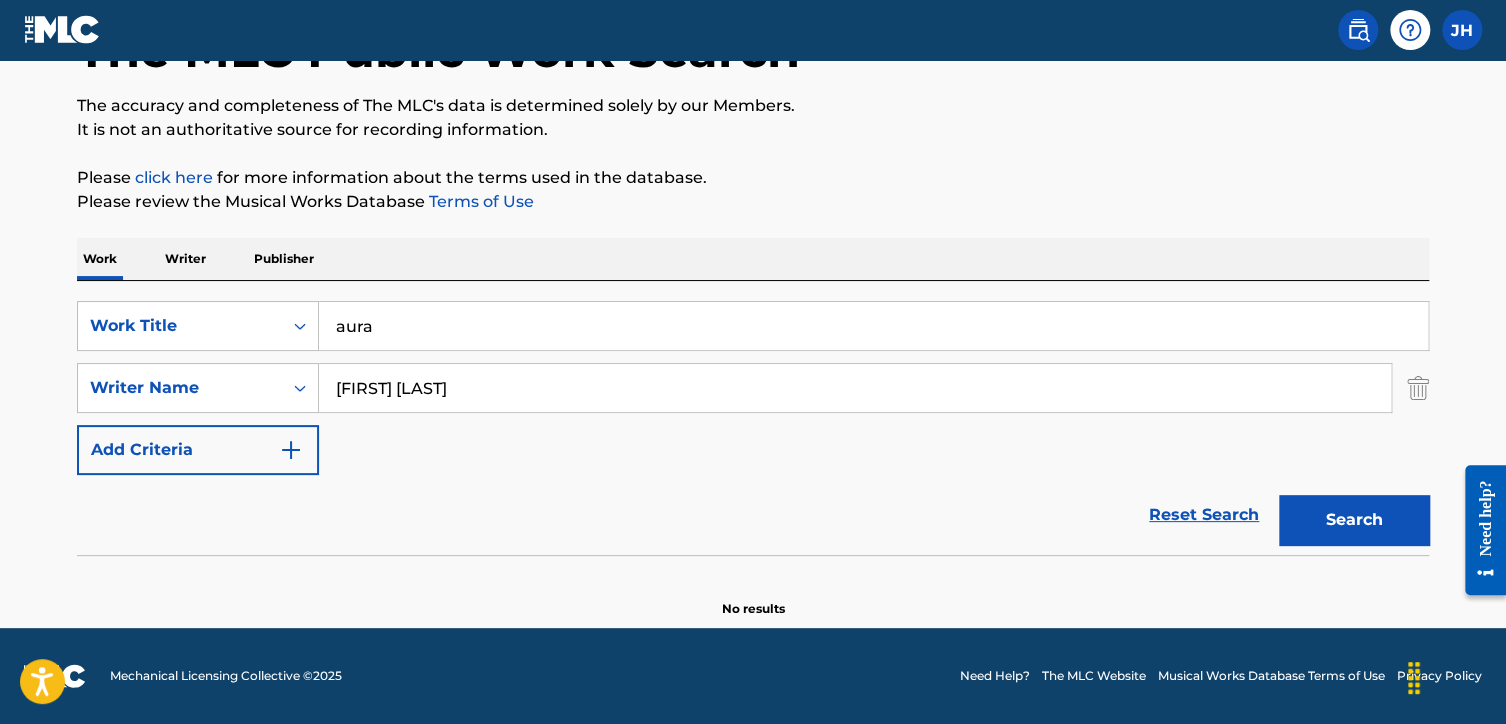 click on "Search" at bounding box center [1354, 520] 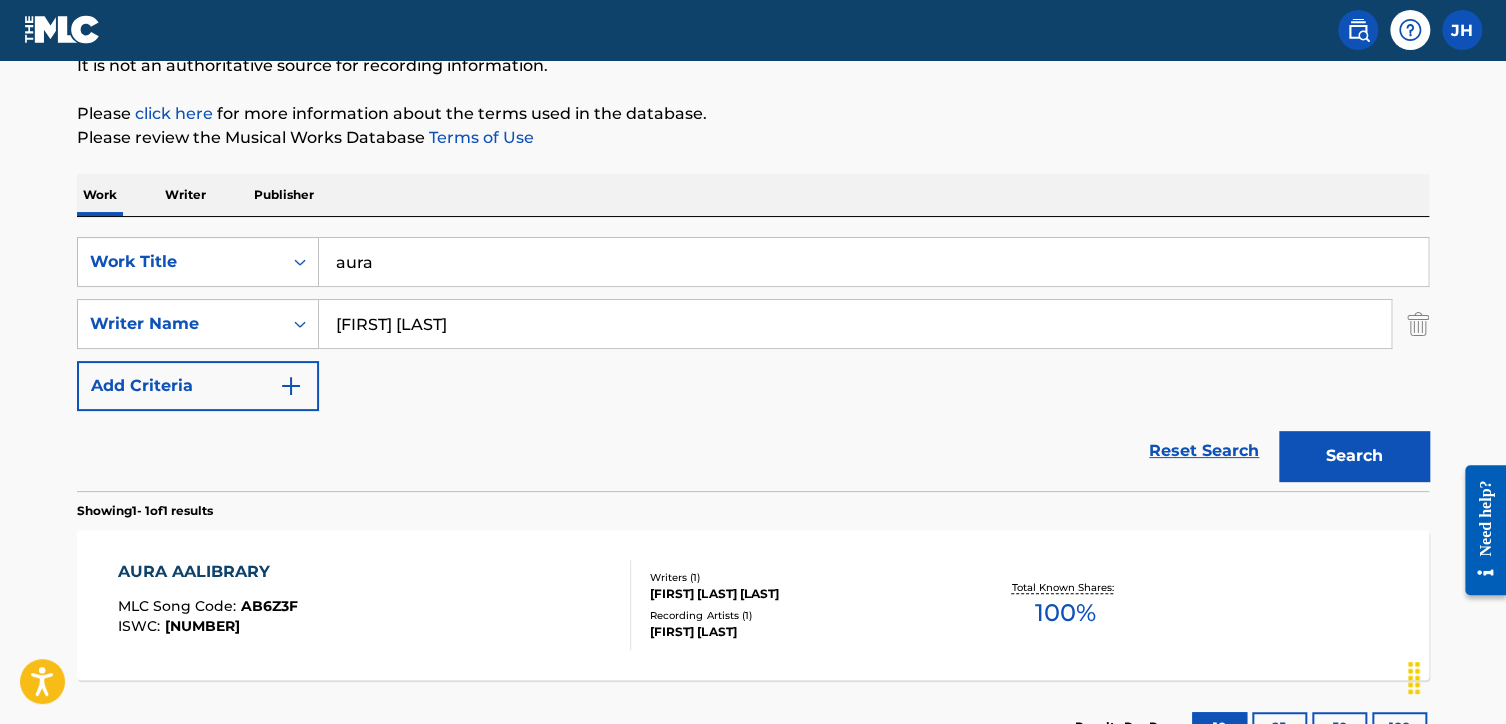 scroll, scrollTop: 288, scrollLeft: 0, axis: vertical 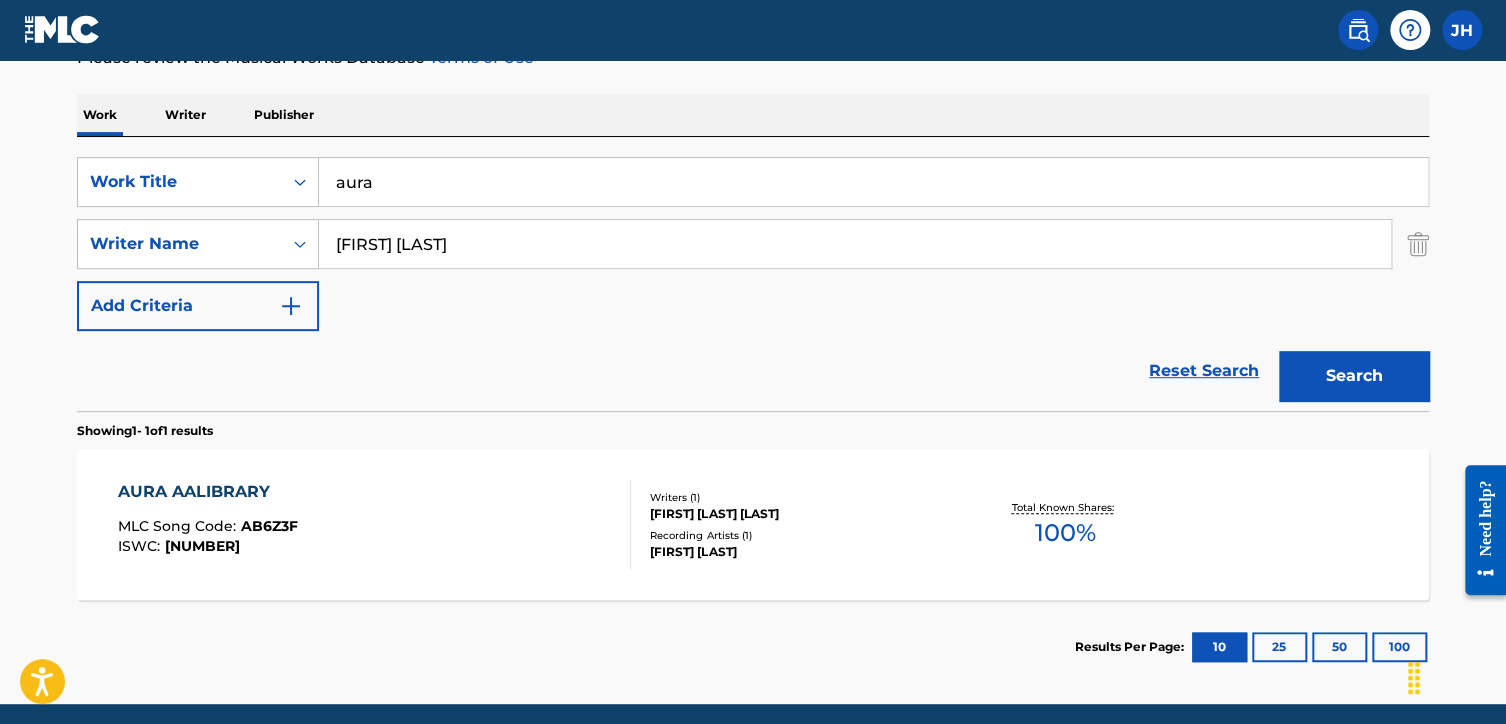 drag, startPoint x: 579, startPoint y: 227, endPoint x: 326, endPoint y: 225, distance: 253.0079 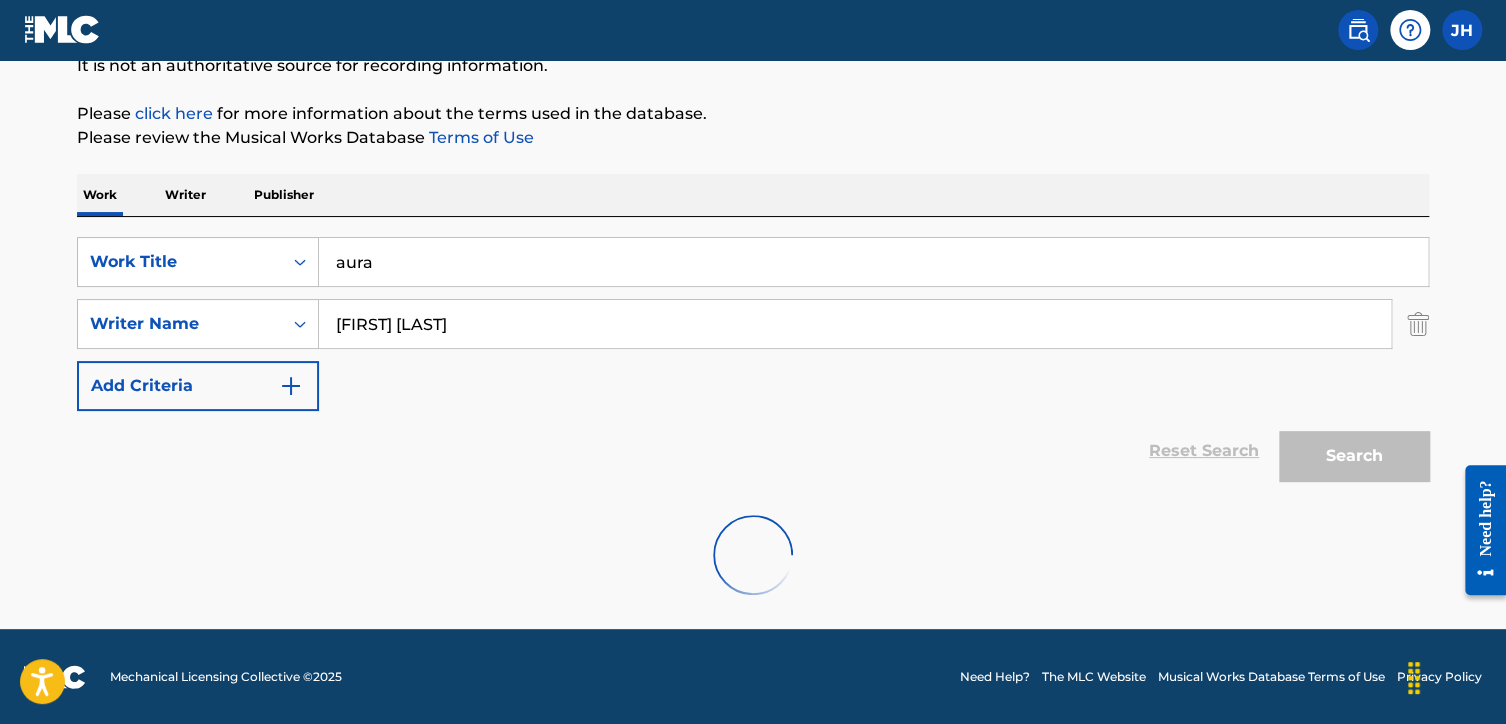 scroll, scrollTop: 144, scrollLeft: 0, axis: vertical 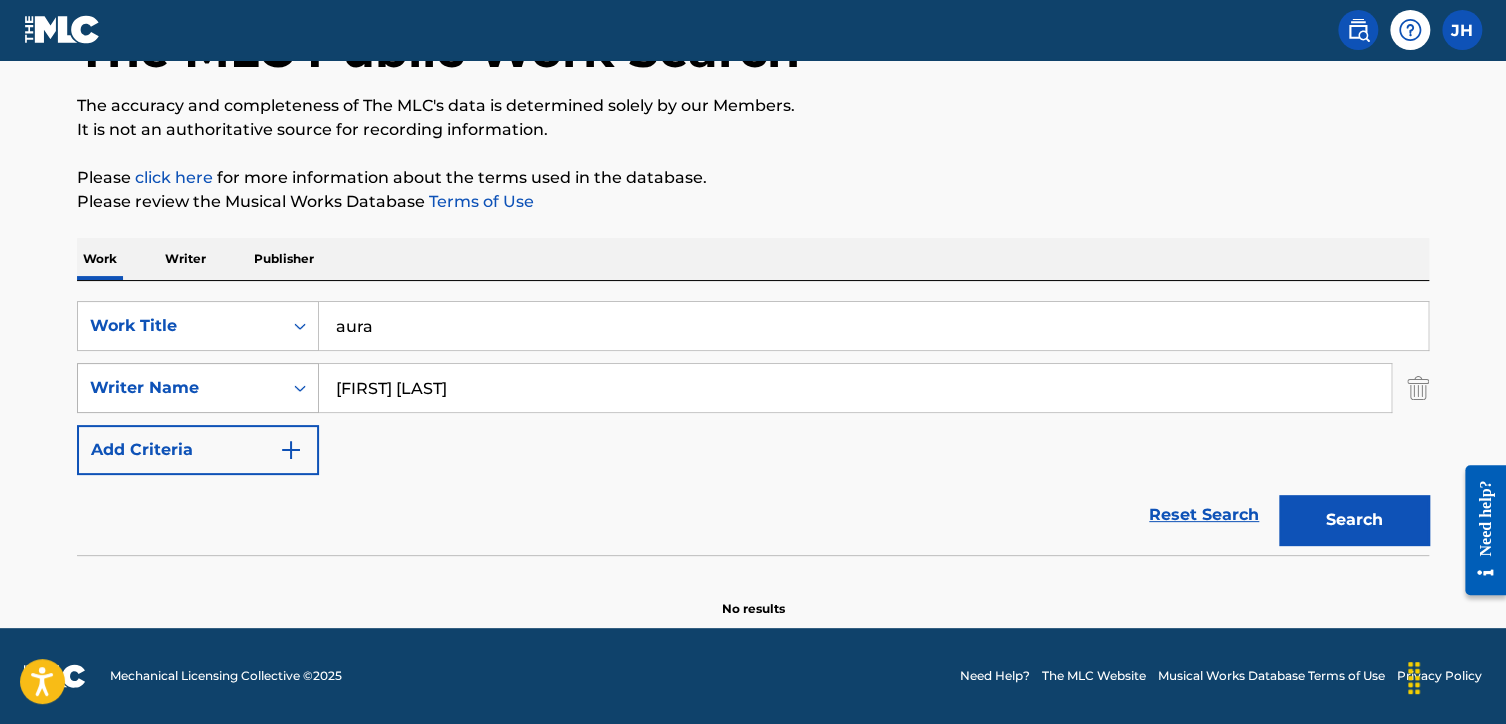 drag, startPoint x: 540, startPoint y: 379, endPoint x: 248, endPoint y: 401, distance: 292.8276 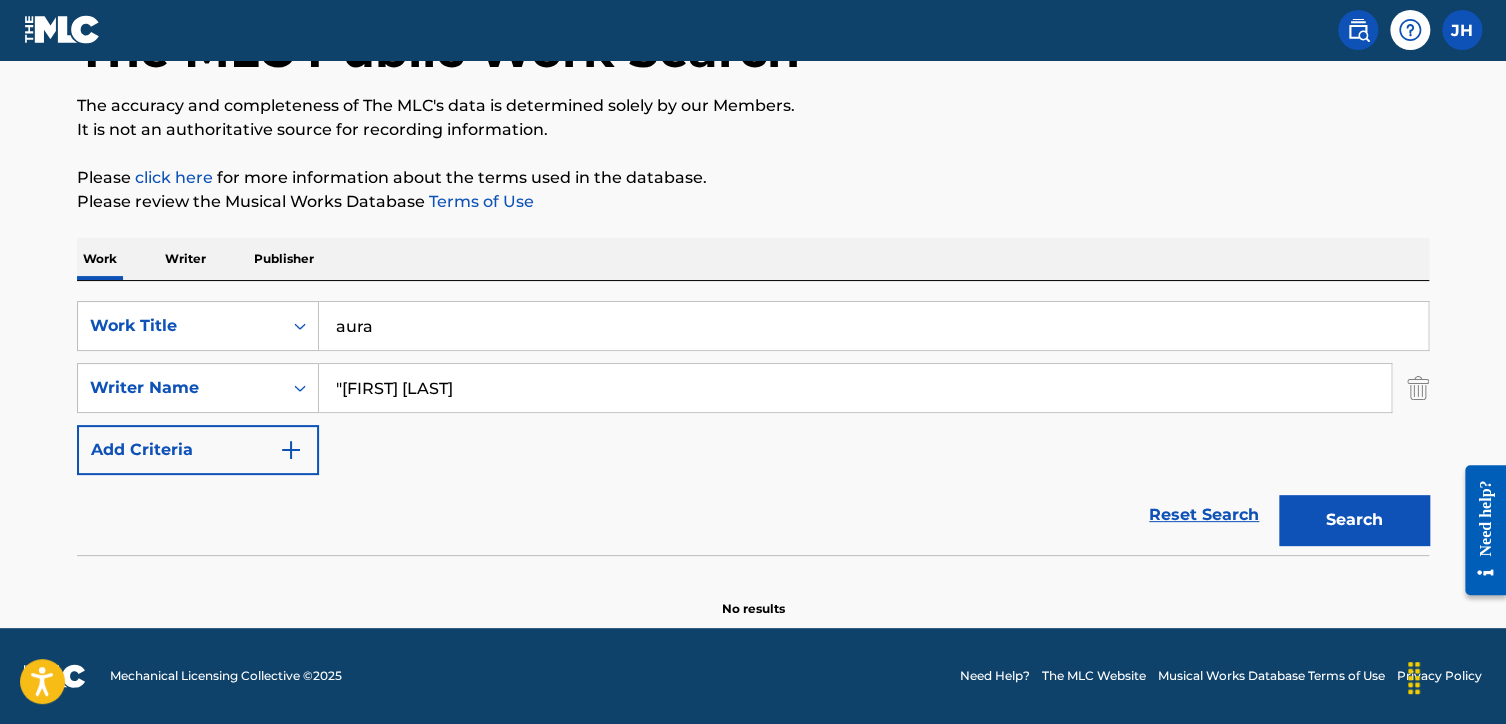 click on ""[FIRST] [LAST]" at bounding box center [855, 388] 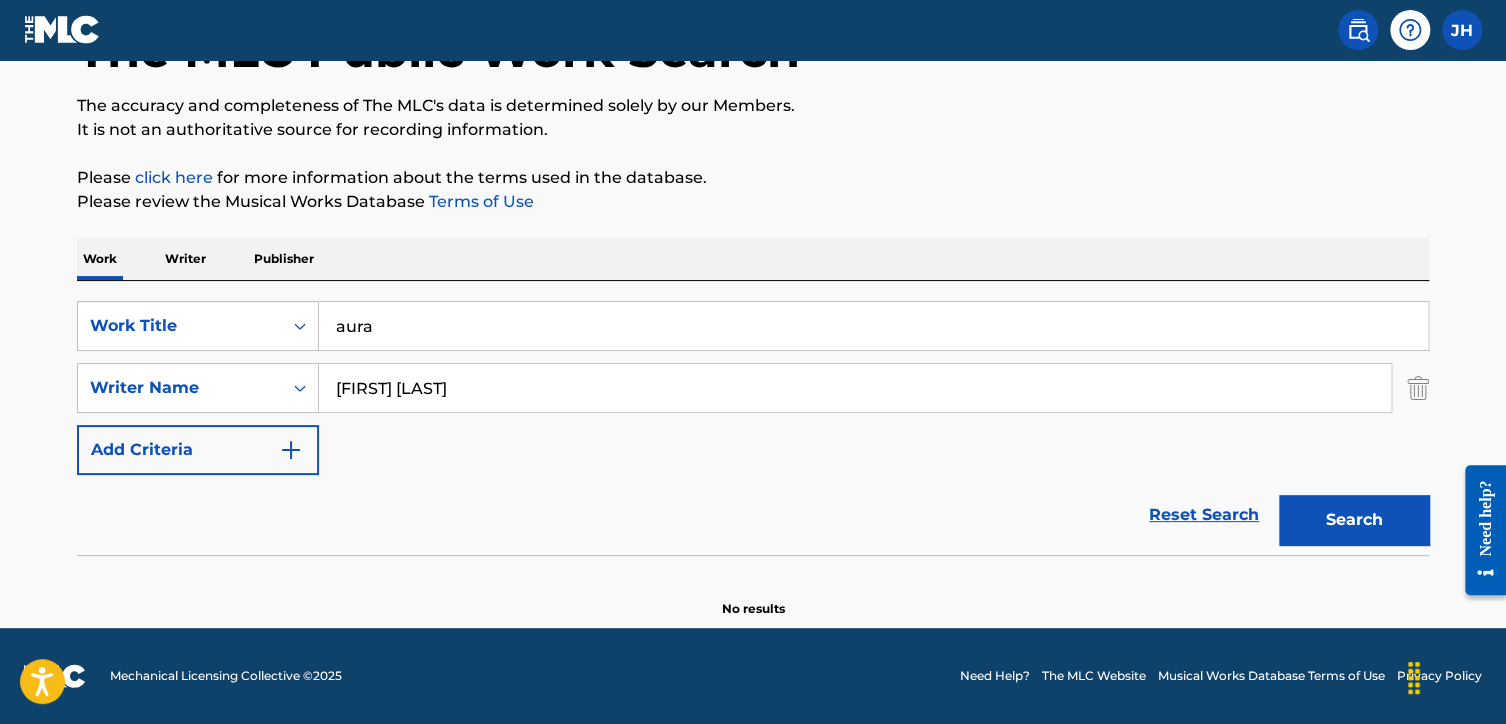 click on "Search" at bounding box center [1354, 520] 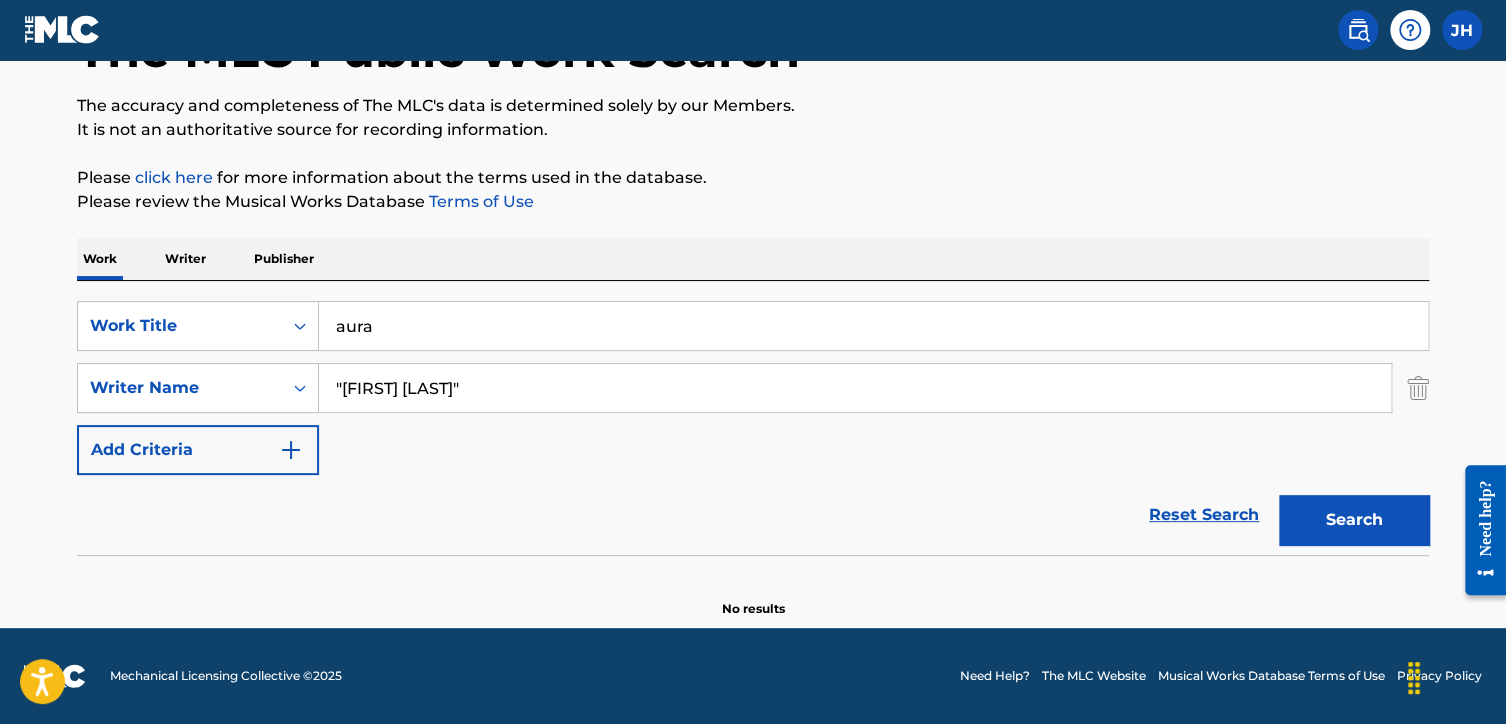 click on ""[FIRST] [LAST]"" at bounding box center [855, 388] 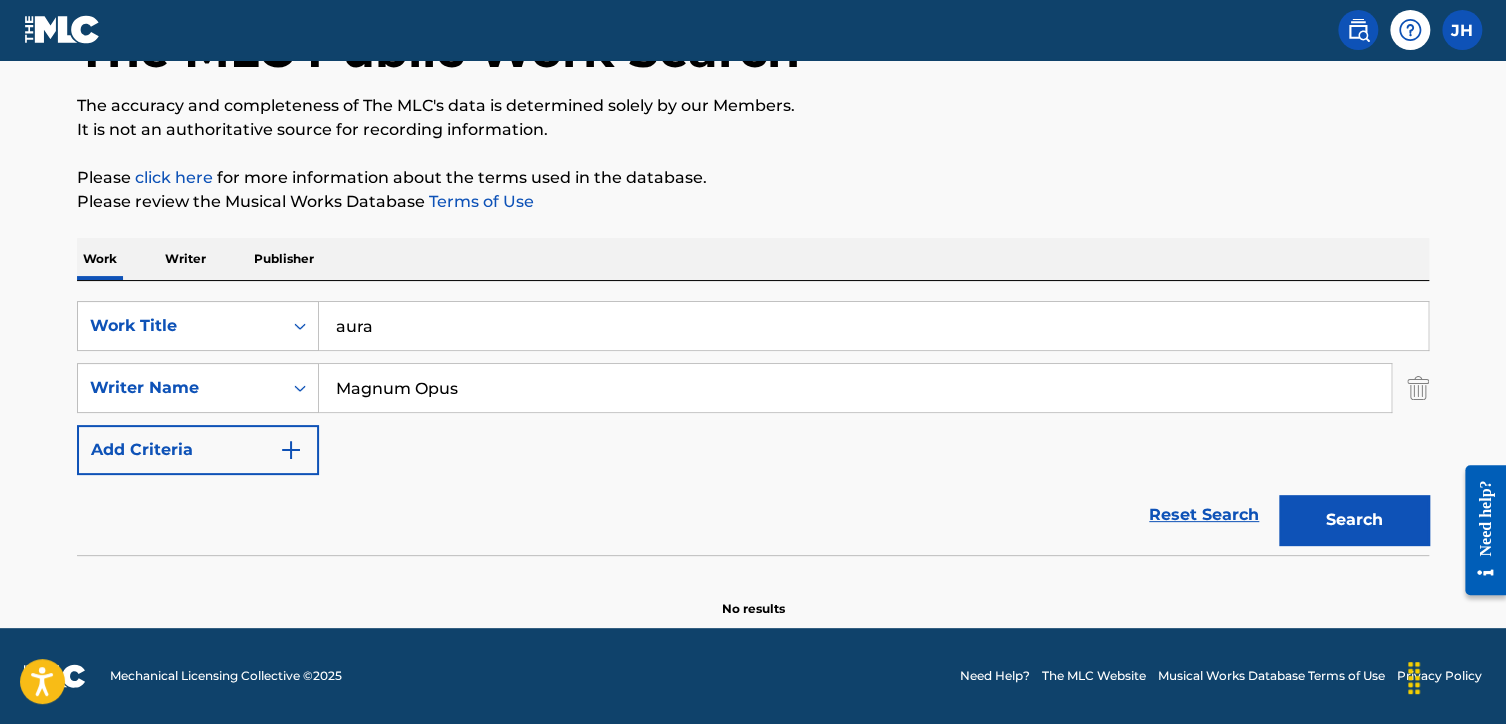 click on "Search" at bounding box center [1354, 520] 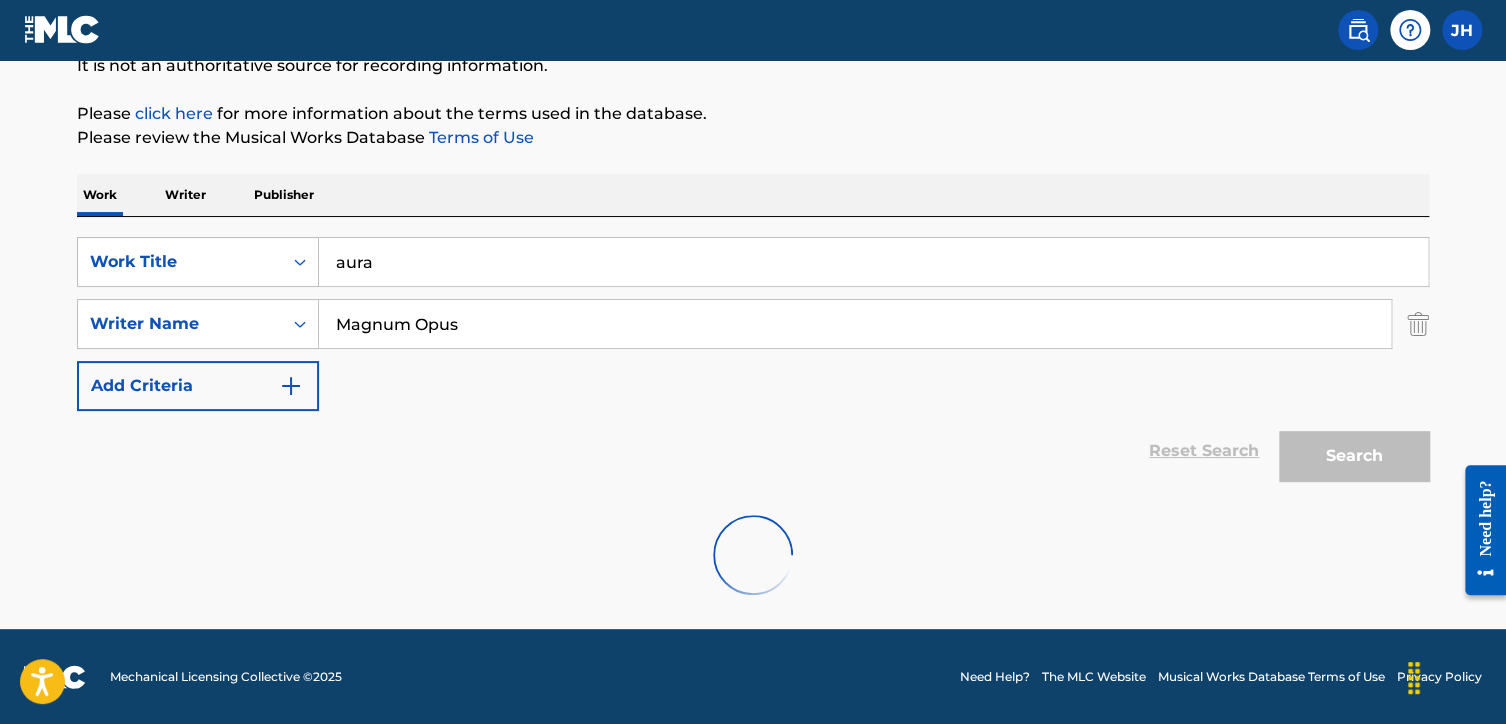 scroll, scrollTop: 144, scrollLeft: 0, axis: vertical 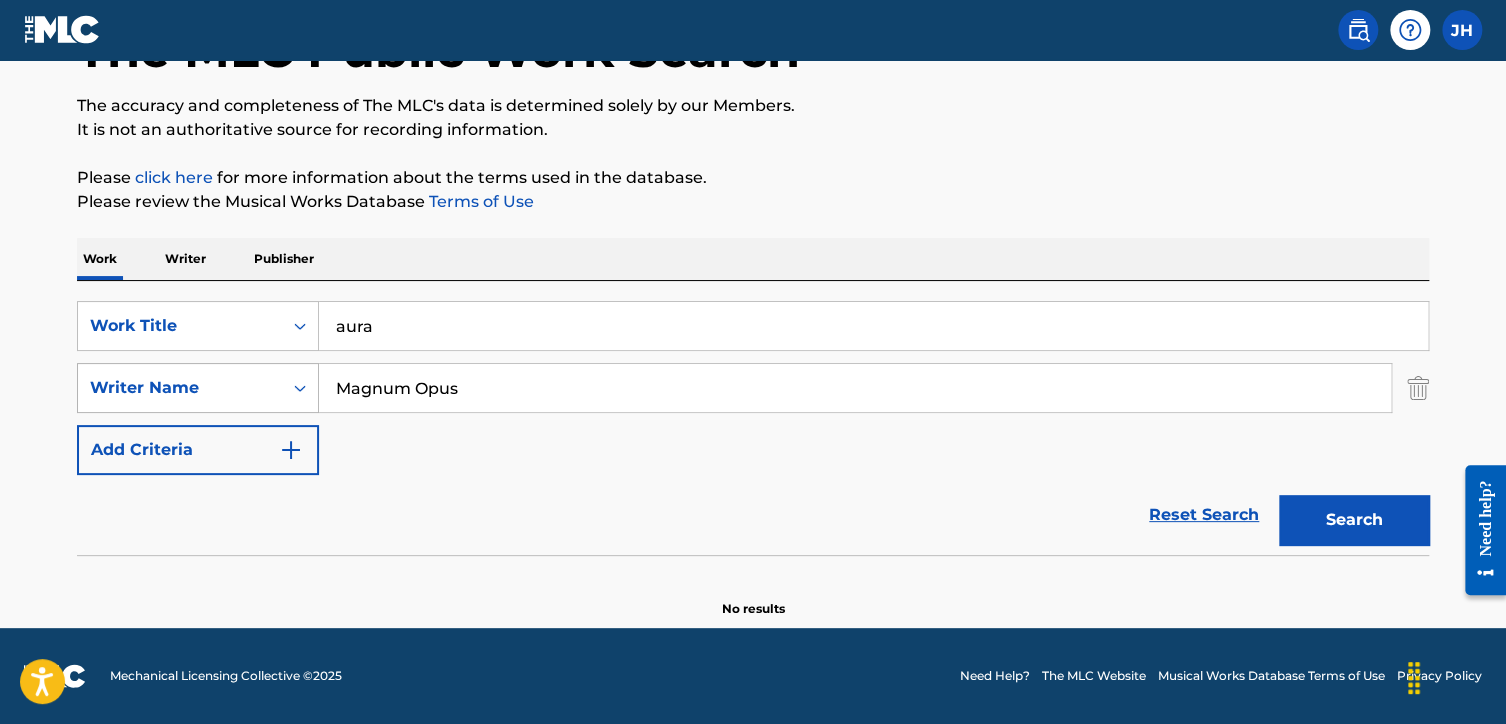 drag, startPoint x: 464, startPoint y: 387, endPoint x: 264, endPoint y: 376, distance: 200.30228 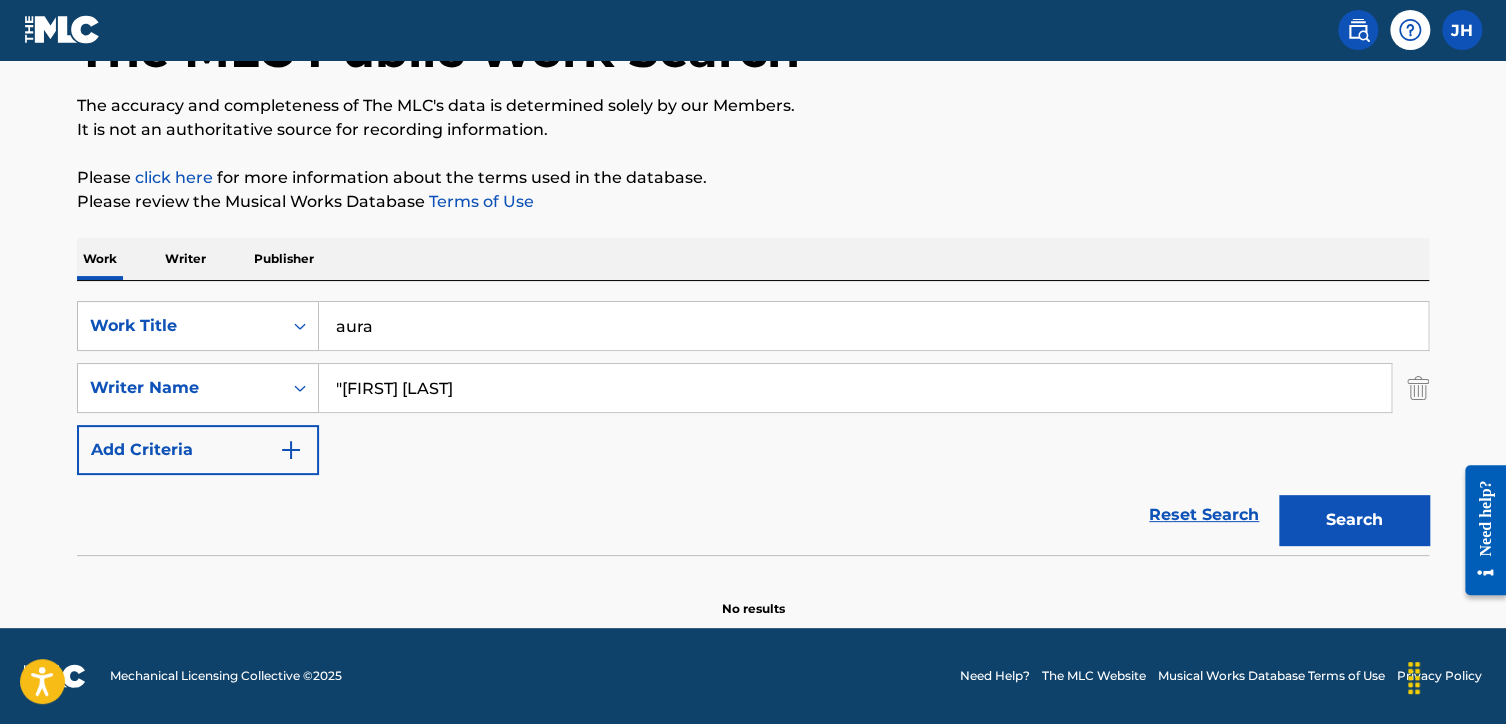 click on ""[FIRST] [LAST]" at bounding box center (855, 388) 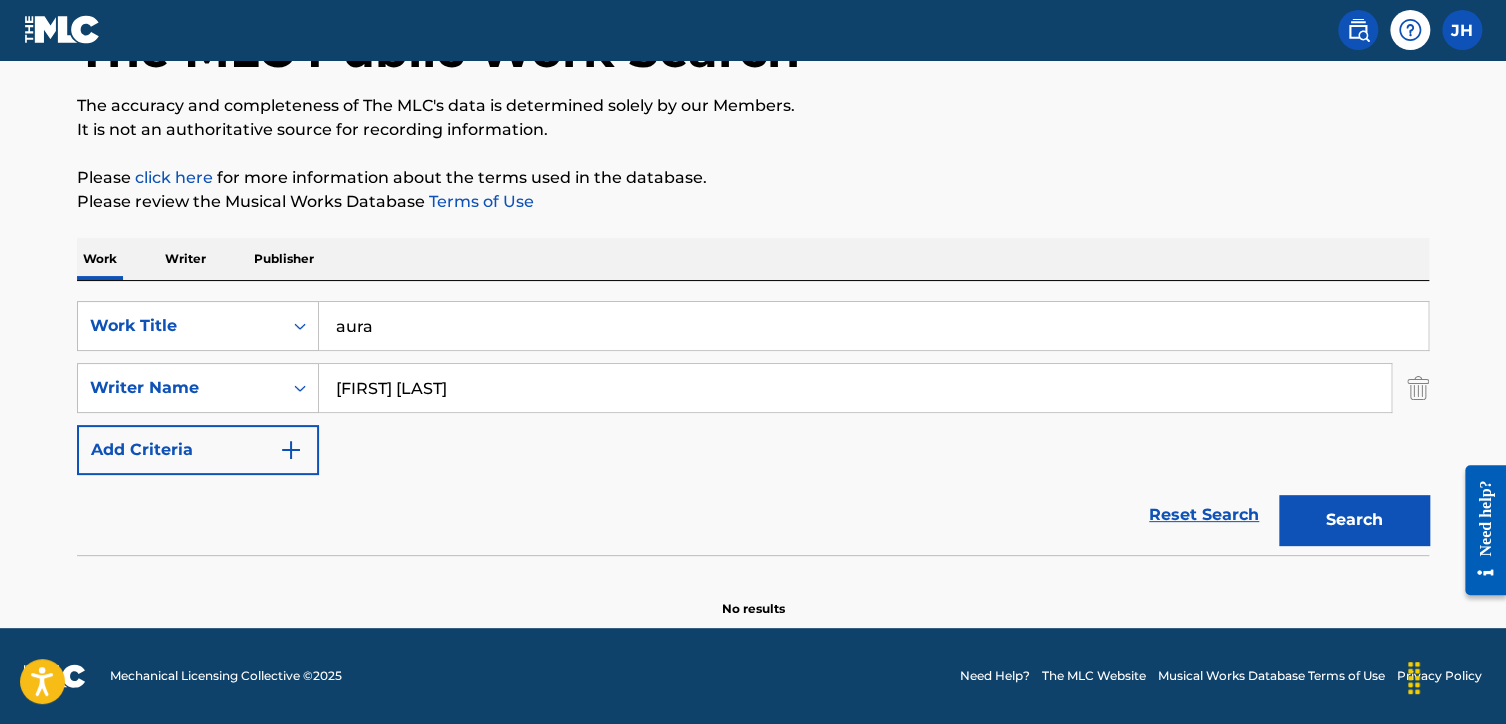 click on "Search" at bounding box center [1354, 520] 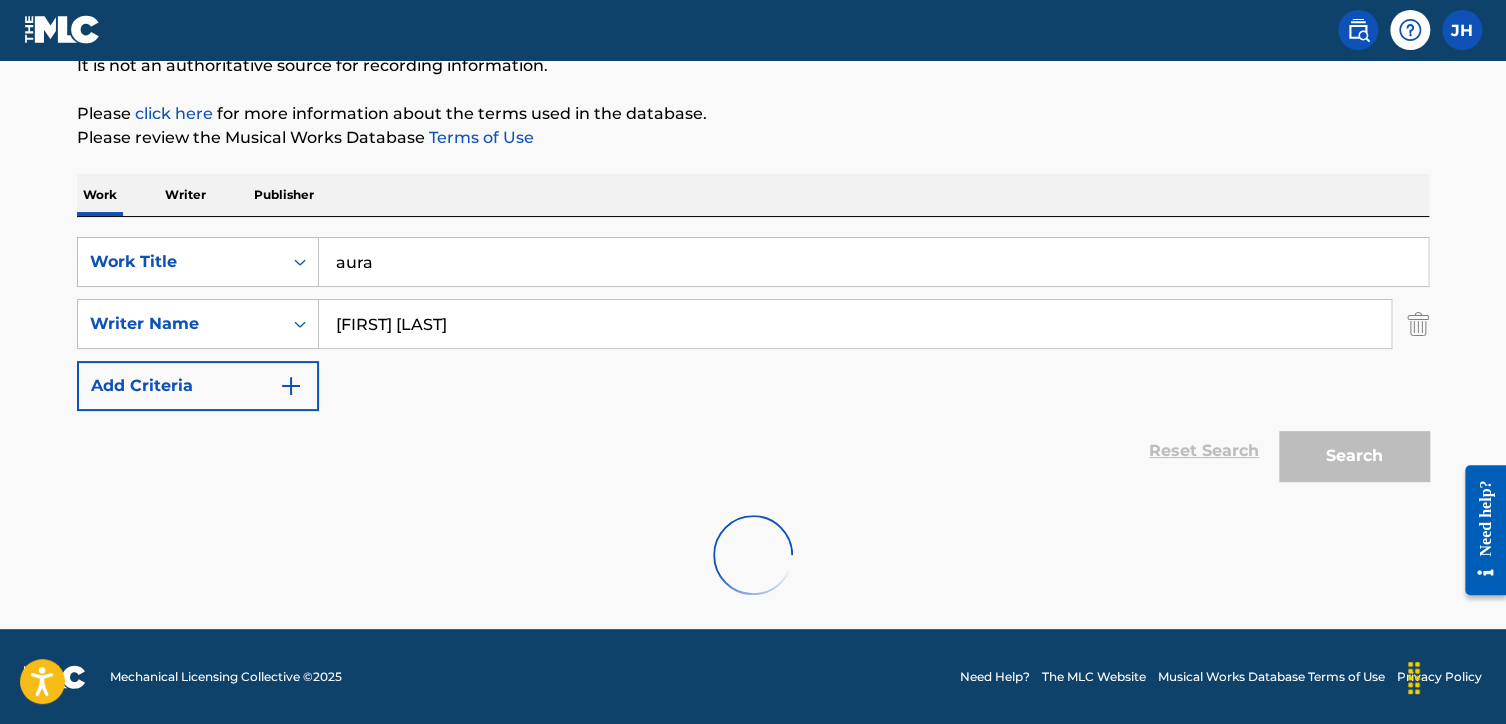 scroll, scrollTop: 144, scrollLeft: 0, axis: vertical 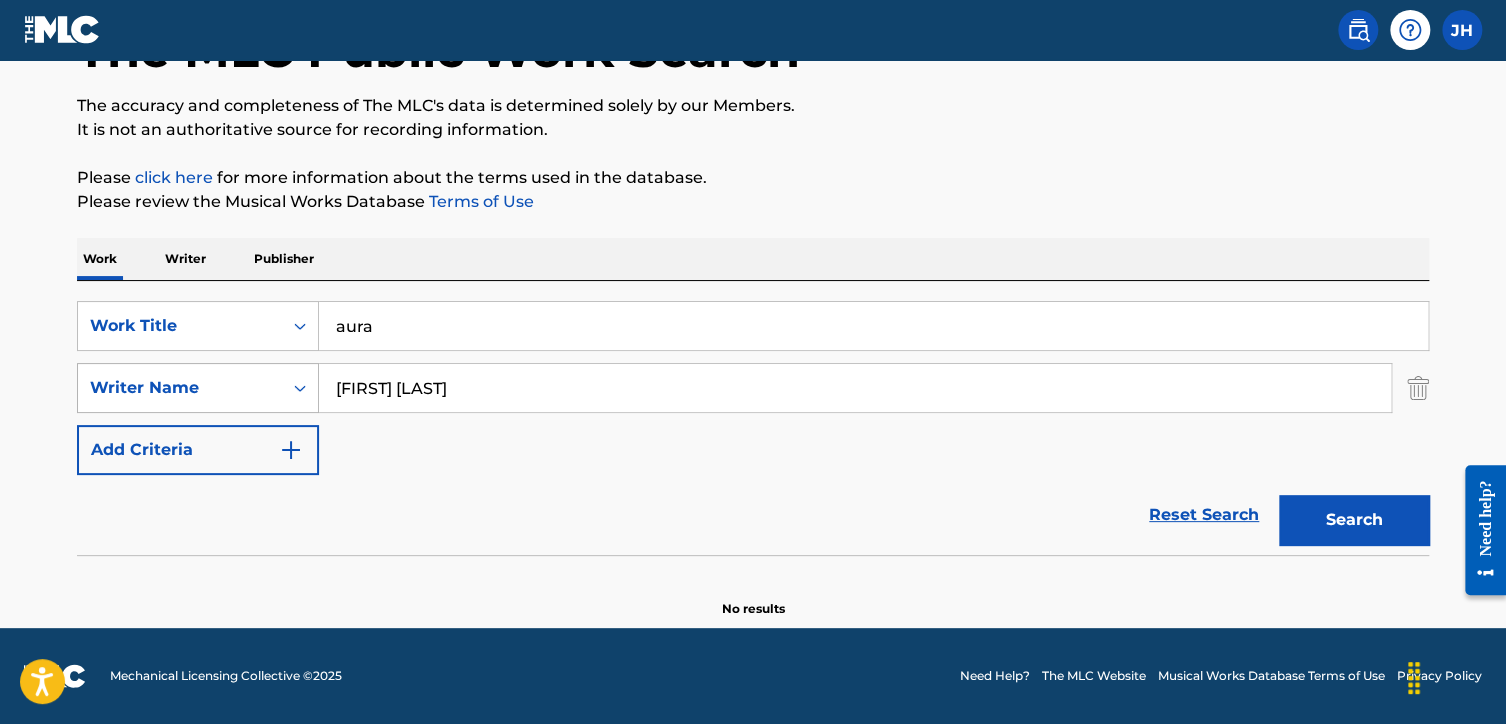 drag, startPoint x: 488, startPoint y: 386, endPoint x: 296, endPoint y: 387, distance: 192.00261 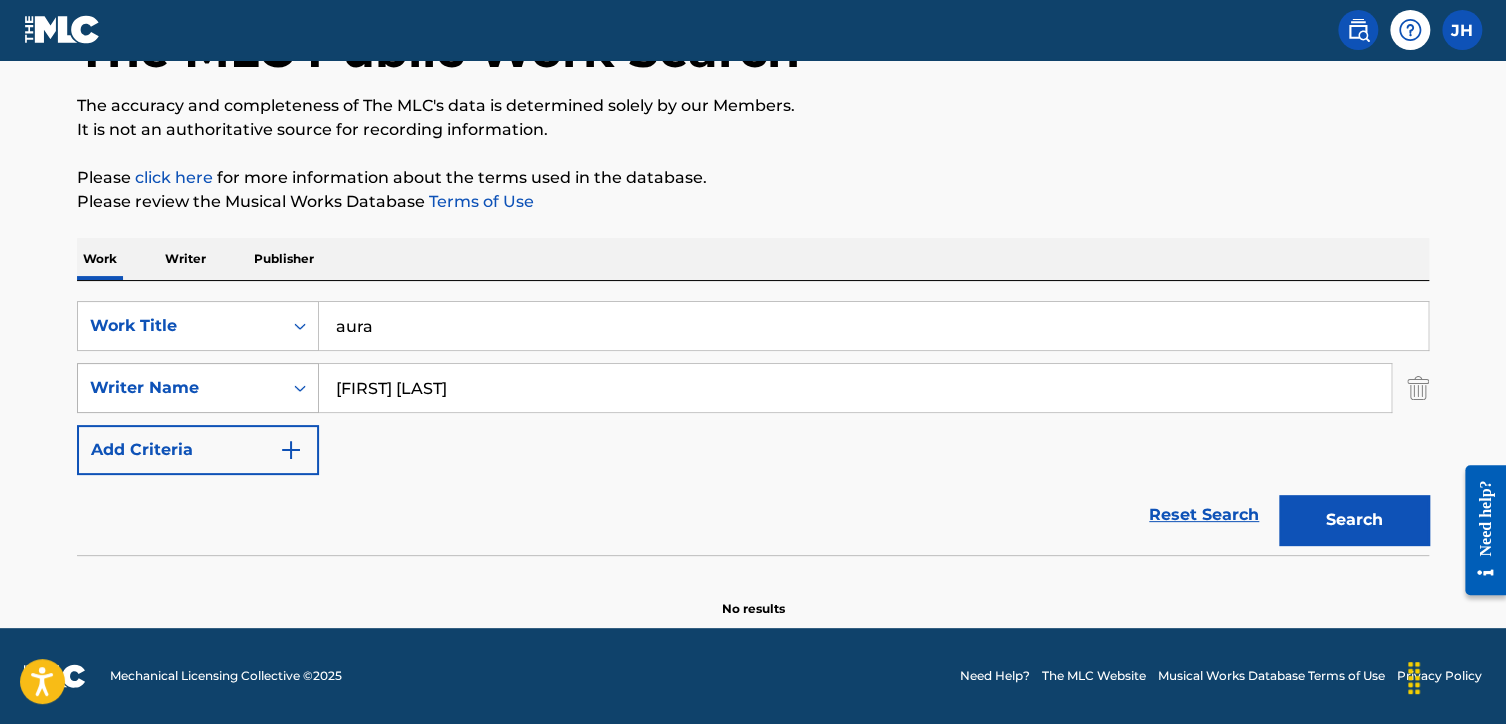 paste on ""[FIRST] [LAST]"" 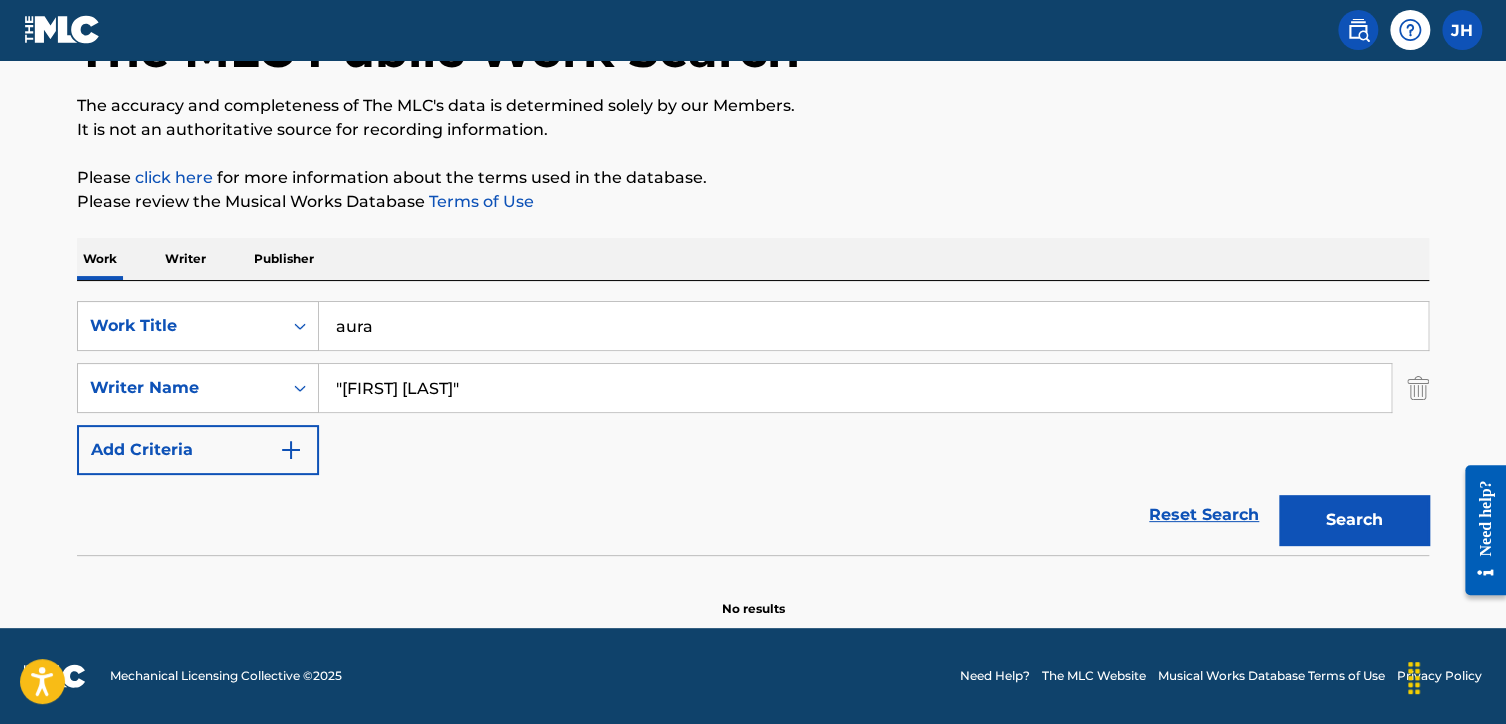 click on ""[FIRST] [LAST]"" at bounding box center [855, 388] 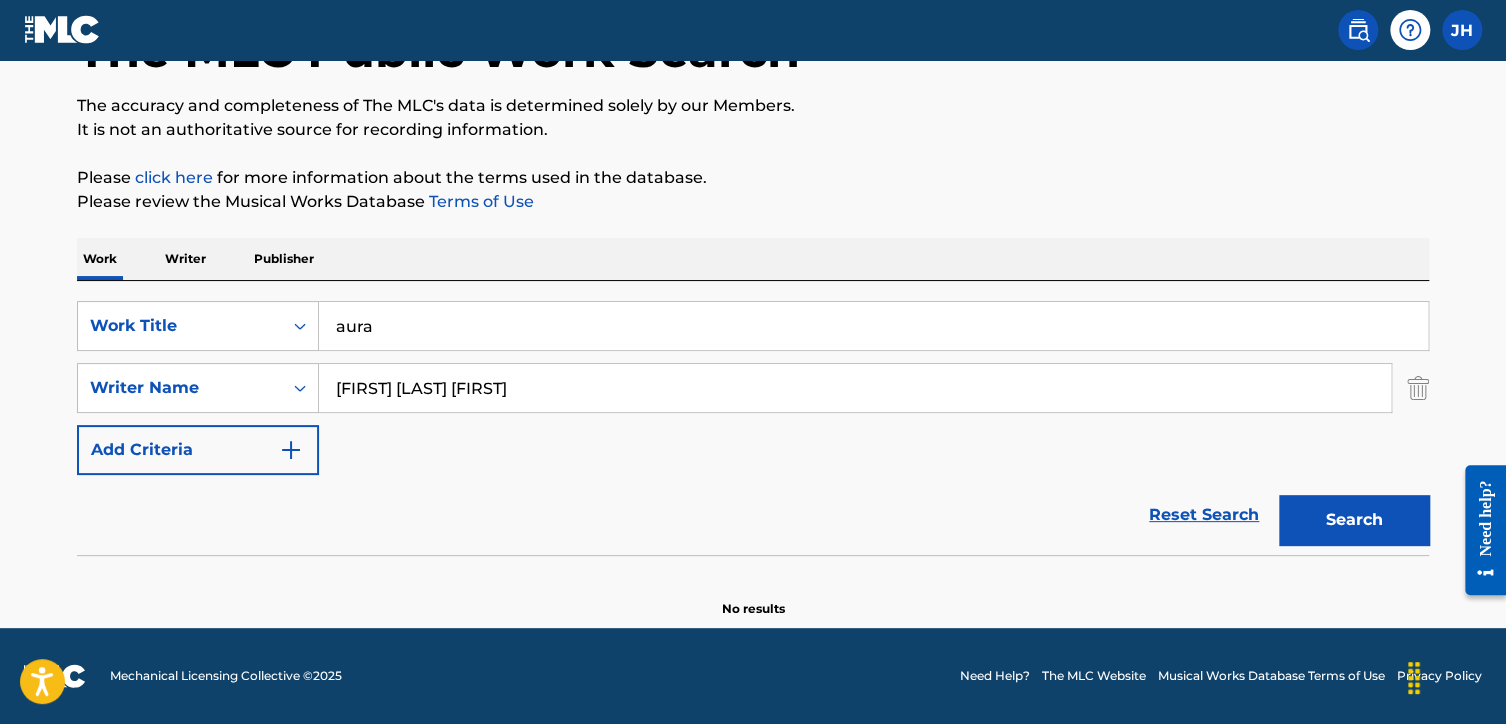 click on "Search" at bounding box center [1354, 520] 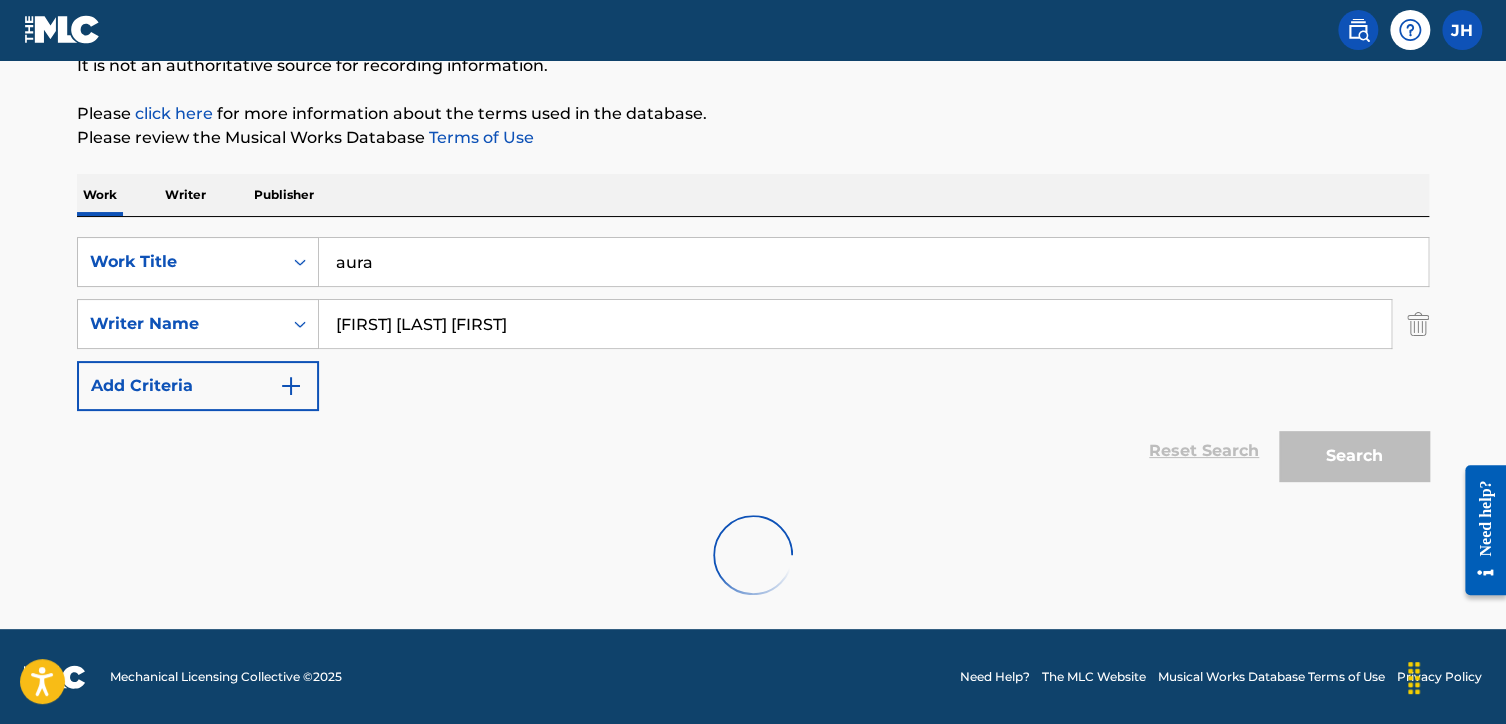 scroll, scrollTop: 144, scrollLeft: 0, axis: vertical 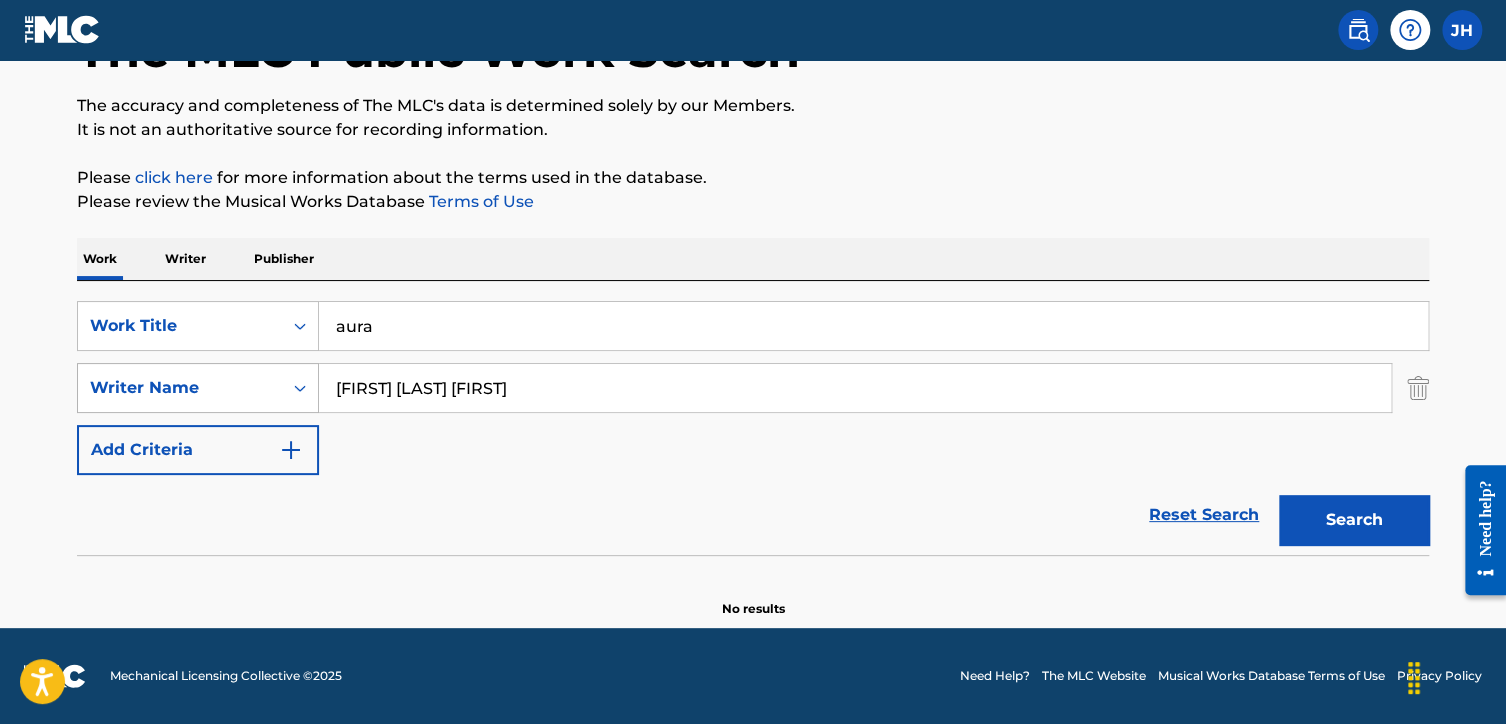 drag, startPoint x: 558, startPoint y: 393, endPoint x: 317, endPoint y: 378, distance: 241.46635 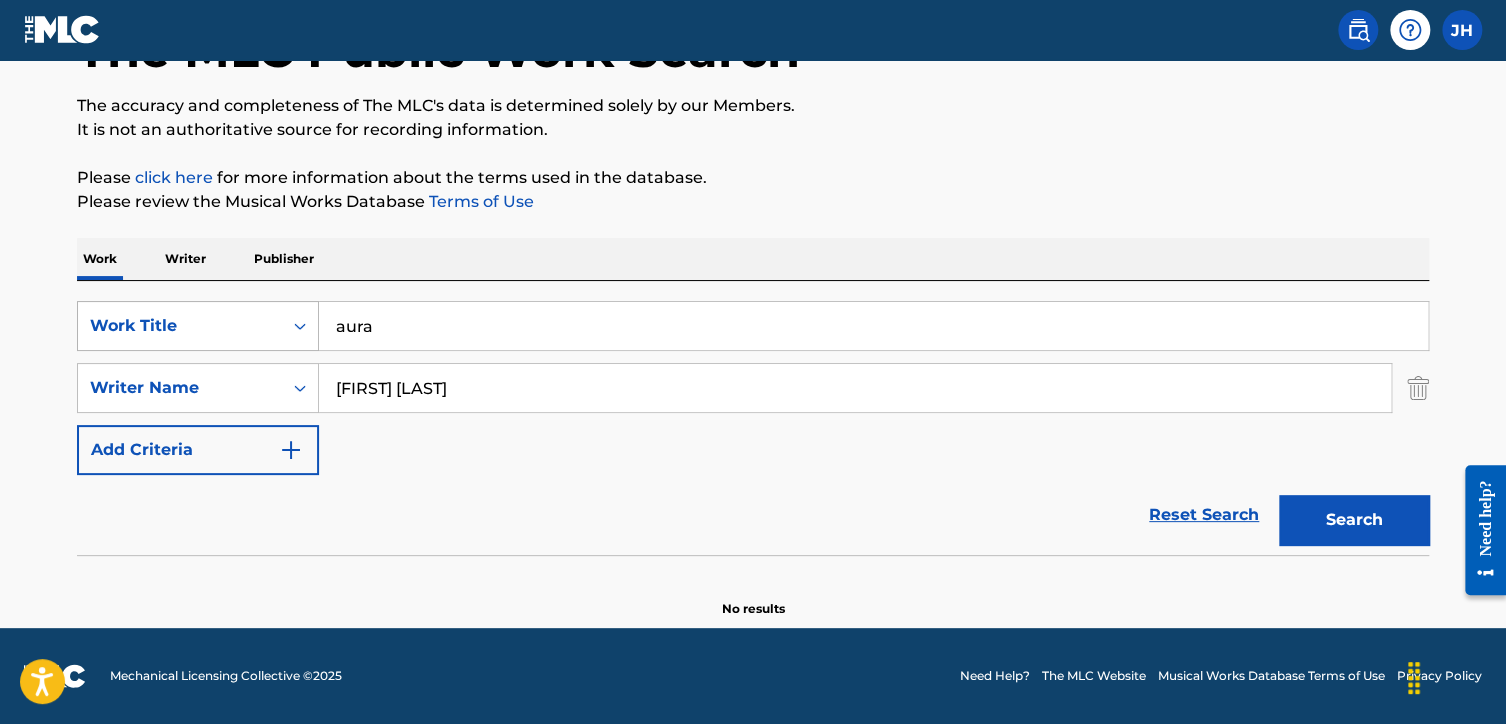 click on "Search" at bounding box center [1354, 520] 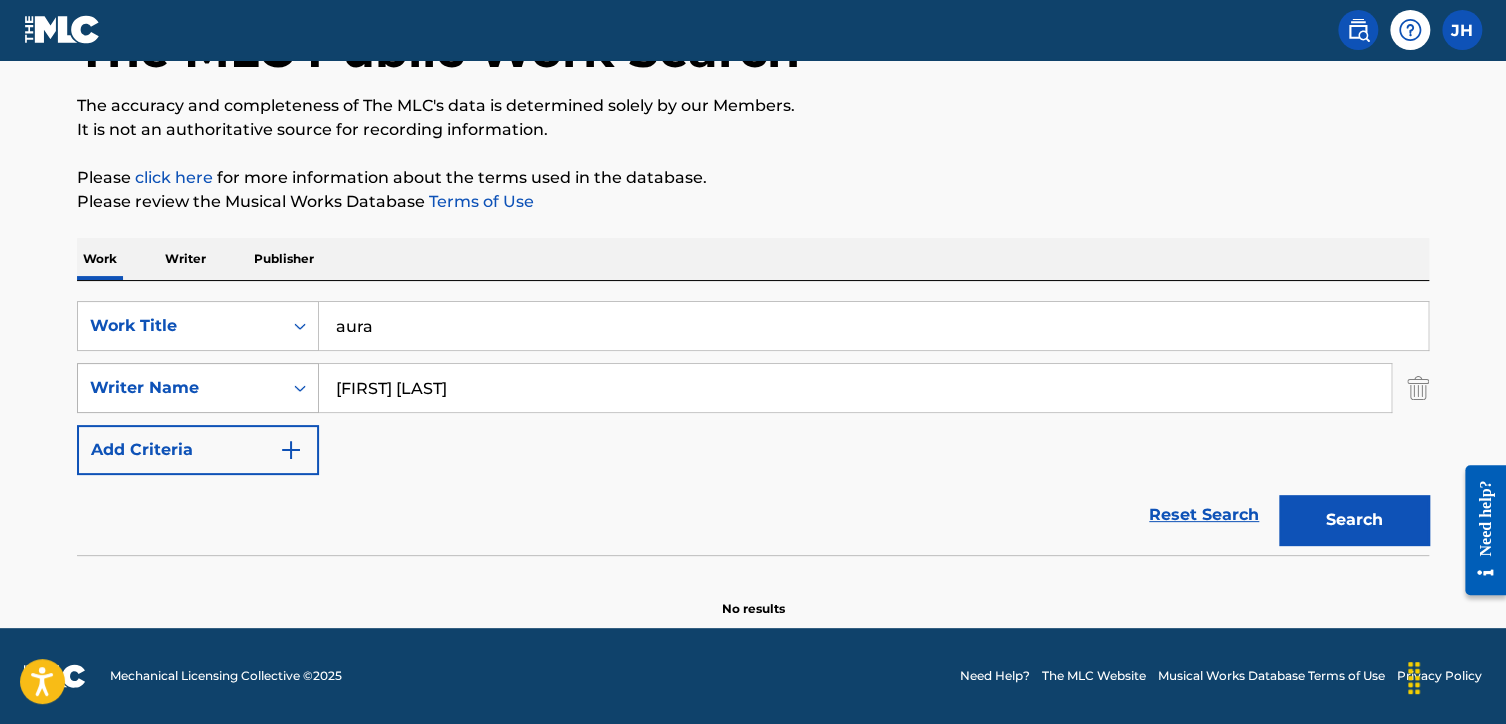 drag, startPoint x: 529, startPoint y: 375, endPoint x: 283, endPoint y: 387, distance: 246.29251 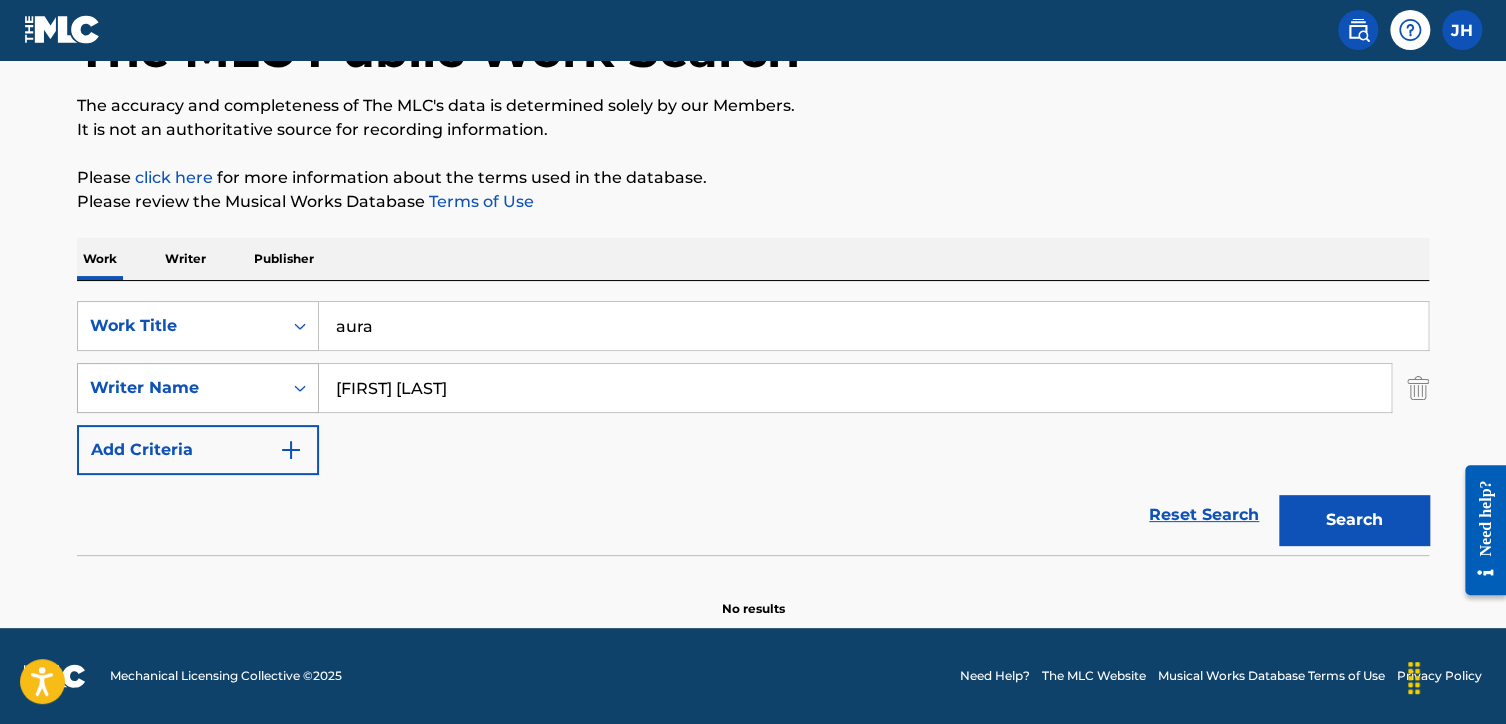 type on "[FIRST] [LAST]" 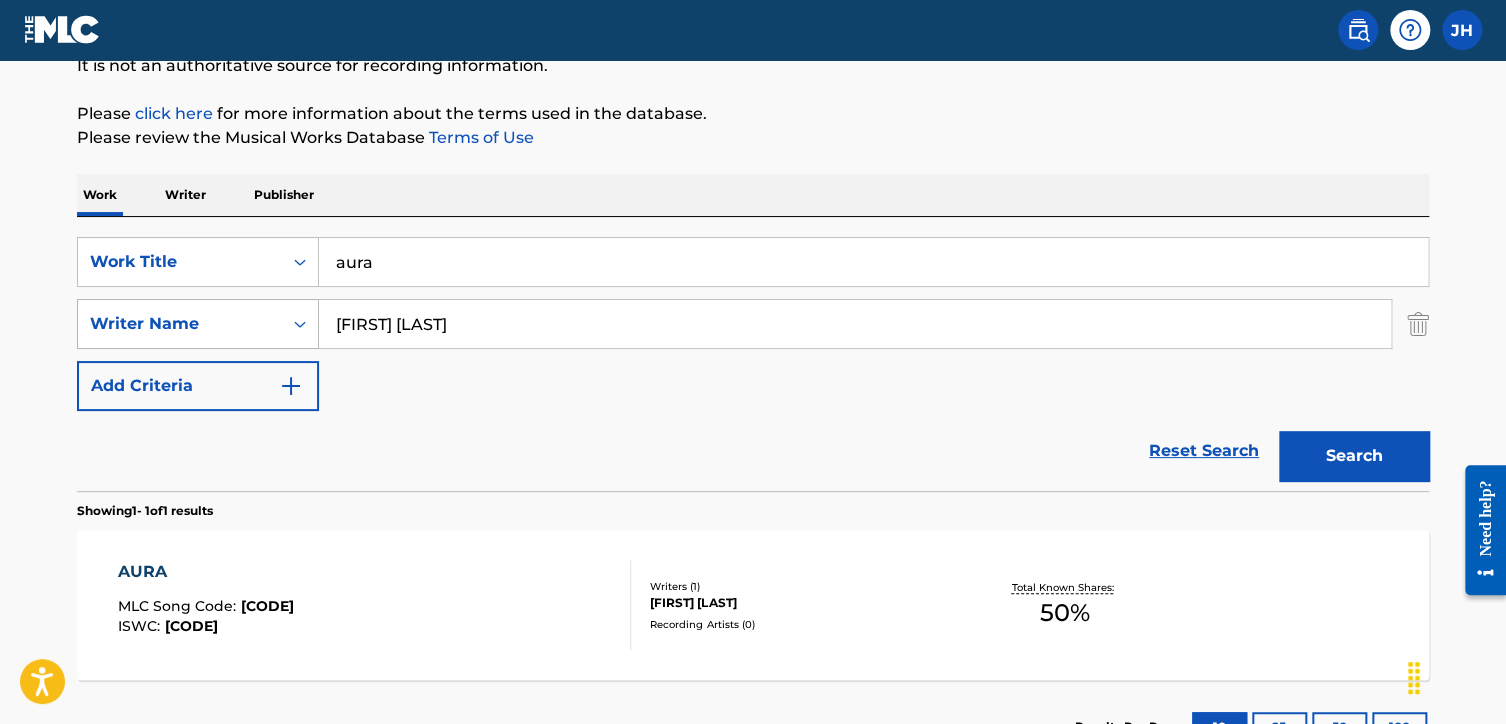 scroll, scrollTop: 288, scrollLeft: 0, axis: vertical 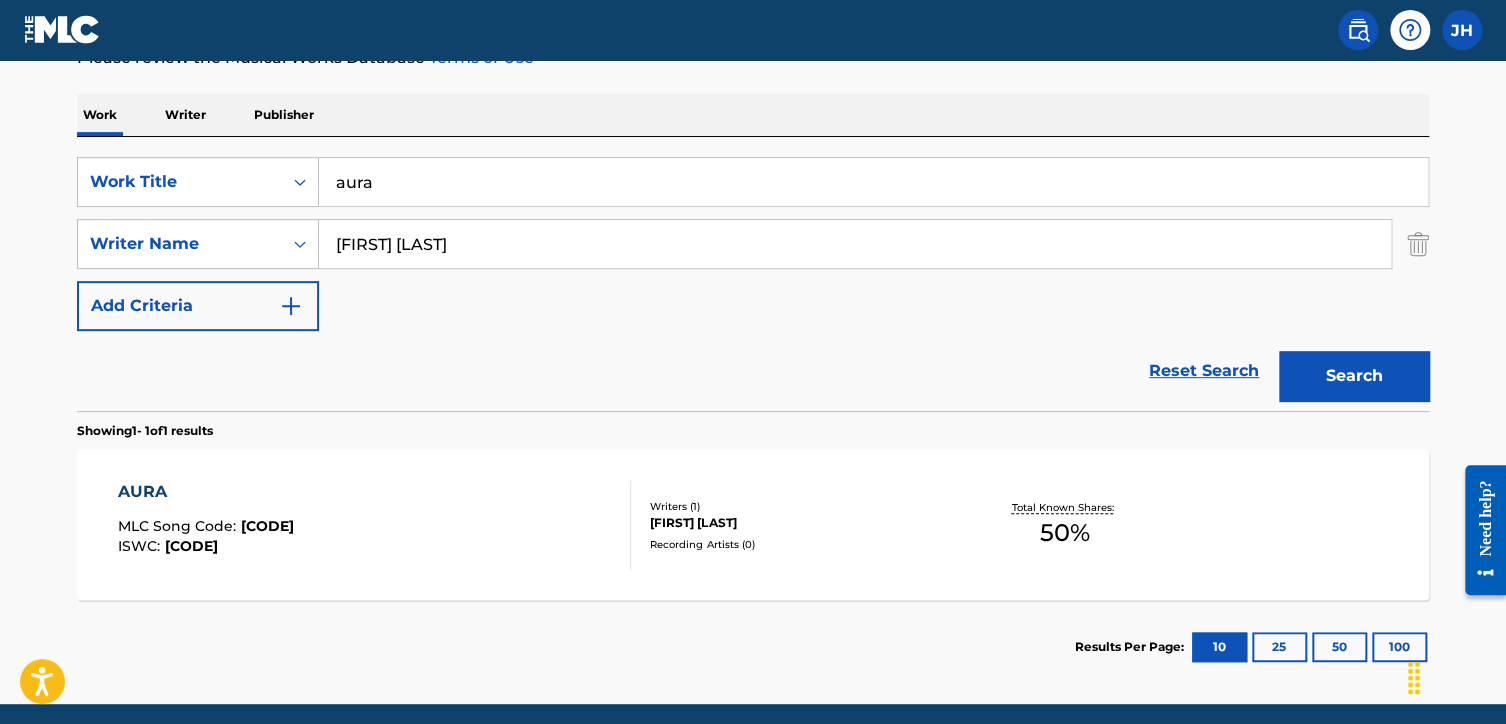 click on "[CODE]" at bounding box center [267, 526] 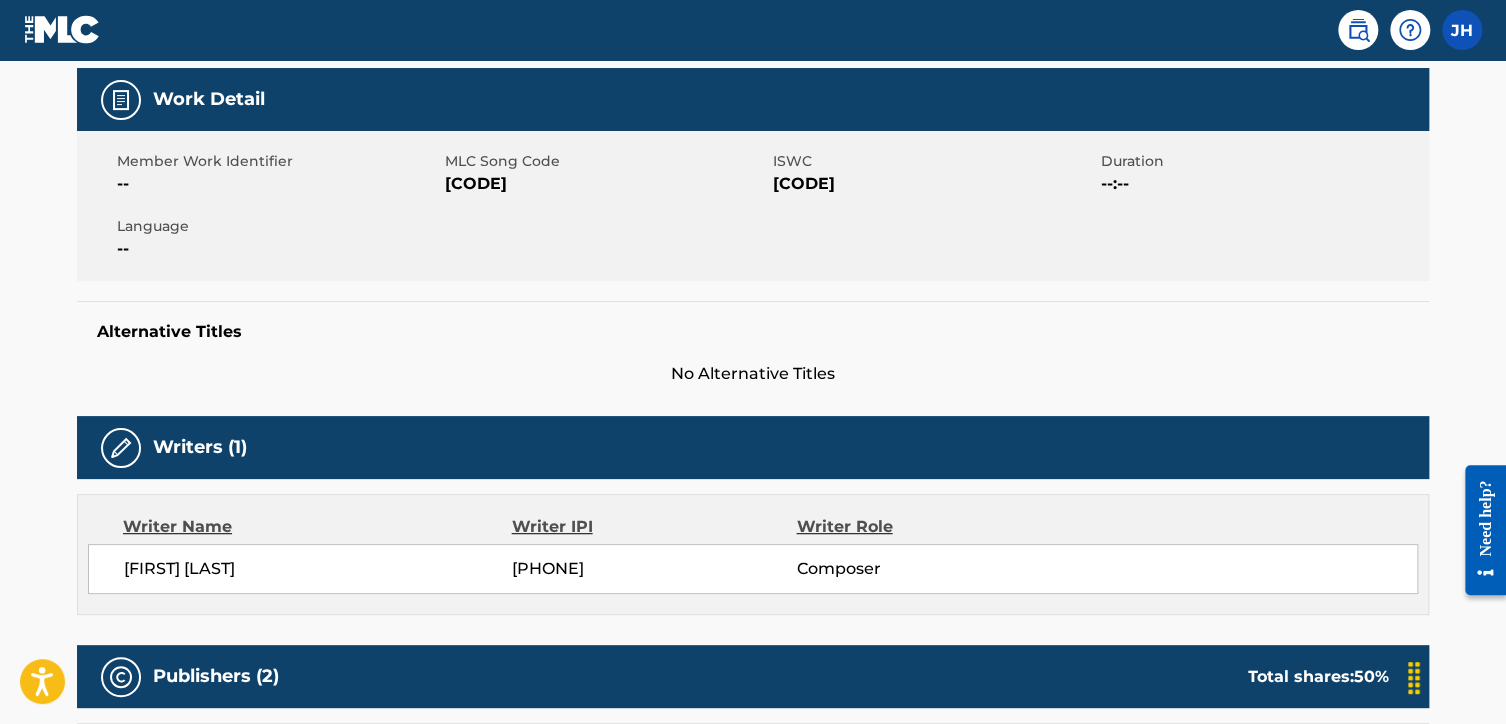 click on "Language" at bounding box center (278, 226) 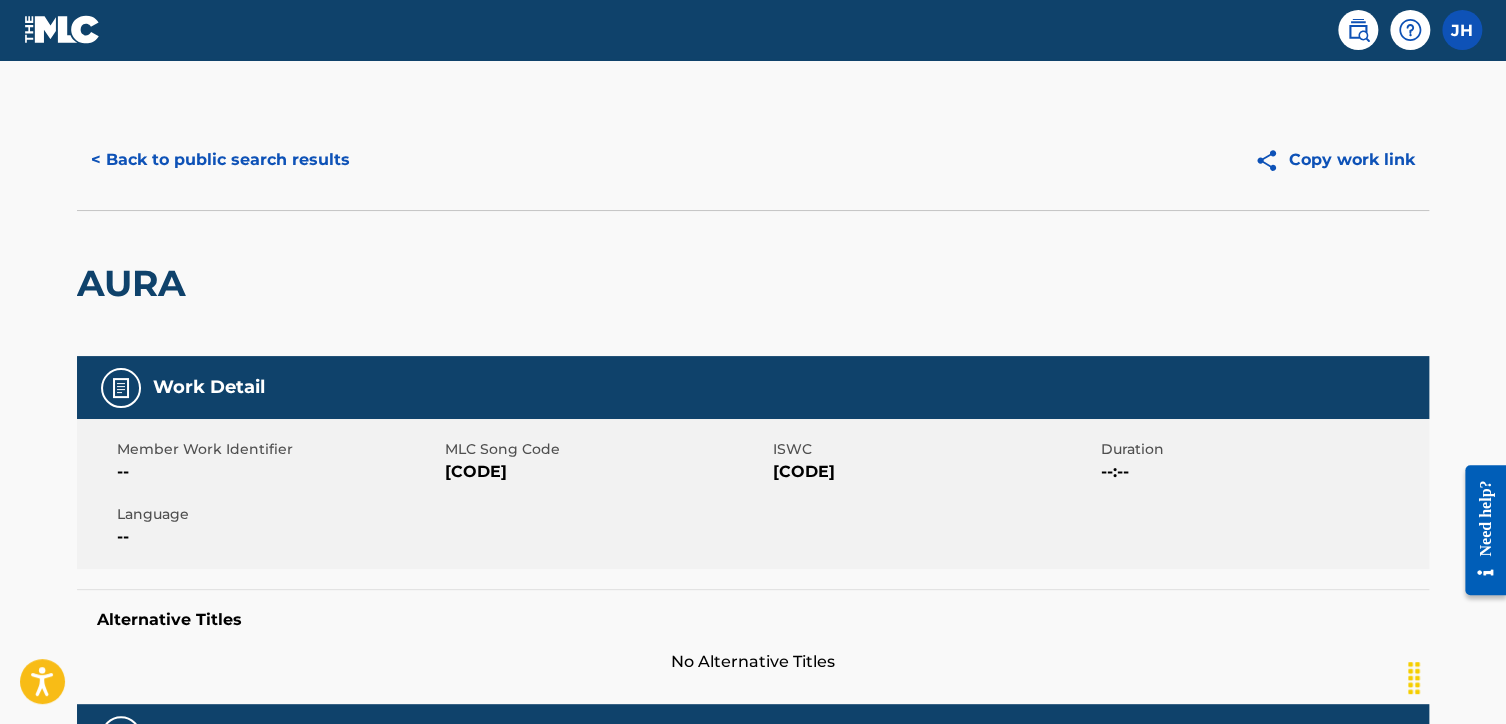 click on "No Alternative Titles" at bounding box center (753, 662) 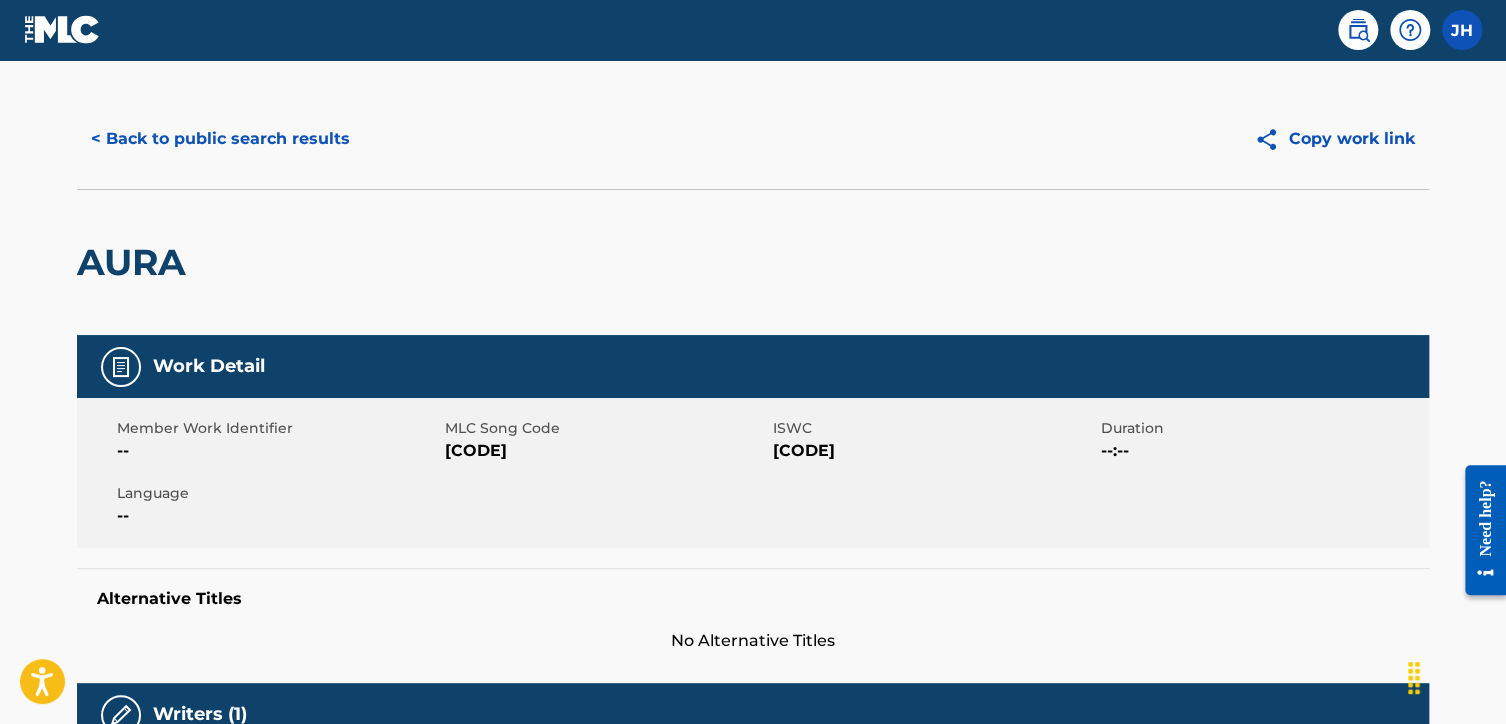 scroll, scrollTop: 0, scrollLeft: 0, axis: both 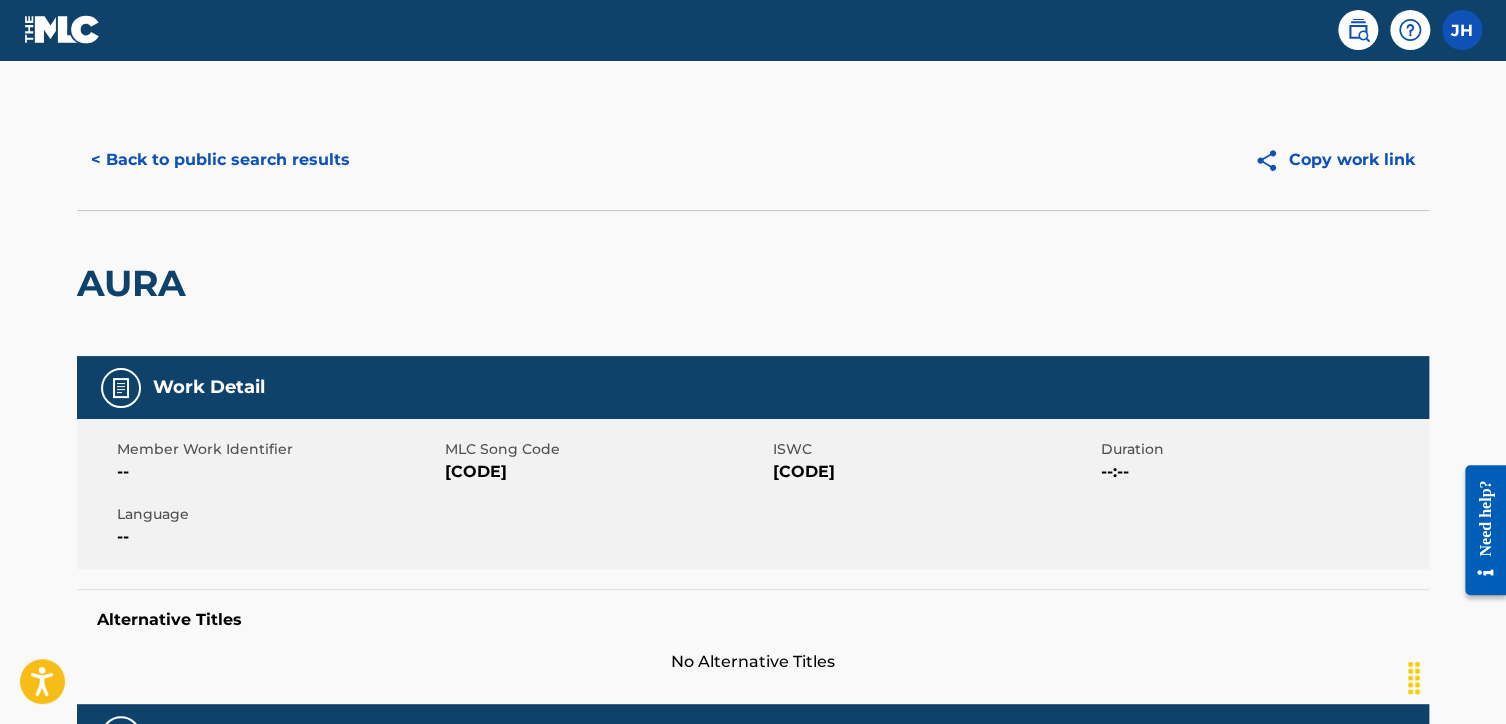 click on "Work Detail" at bounding box center [753, 387] 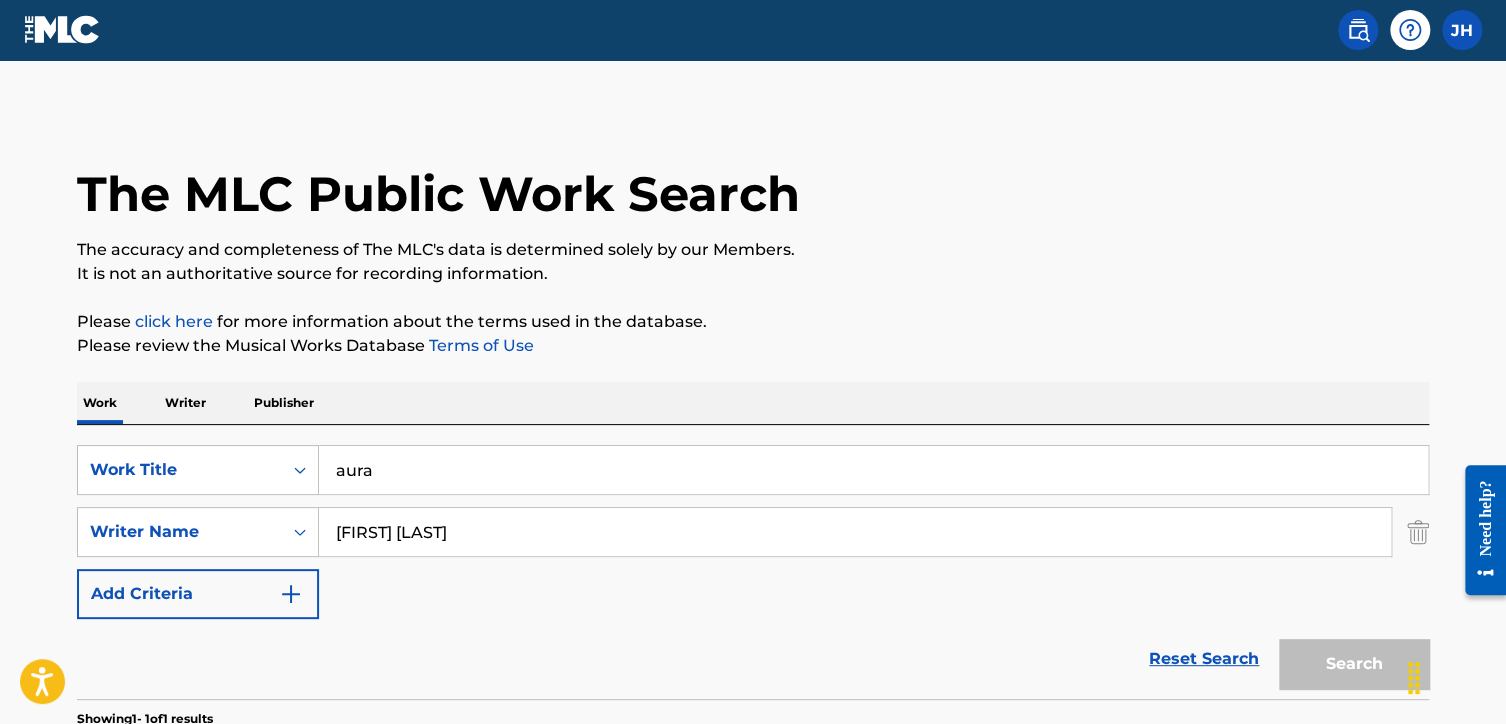 scroll, scrollTop: 249, scrollLeft: 0, axis: vertical 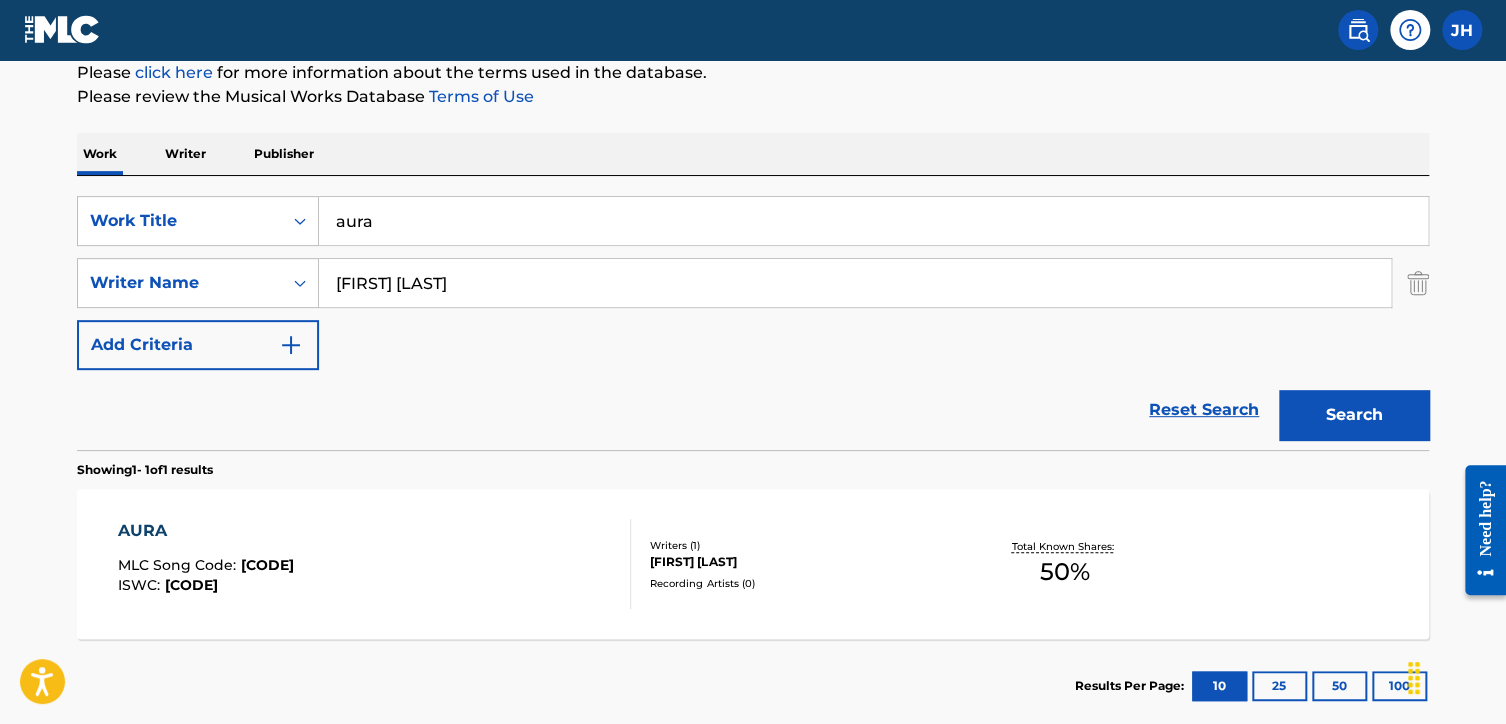 click at bounding box center [1418, 283] 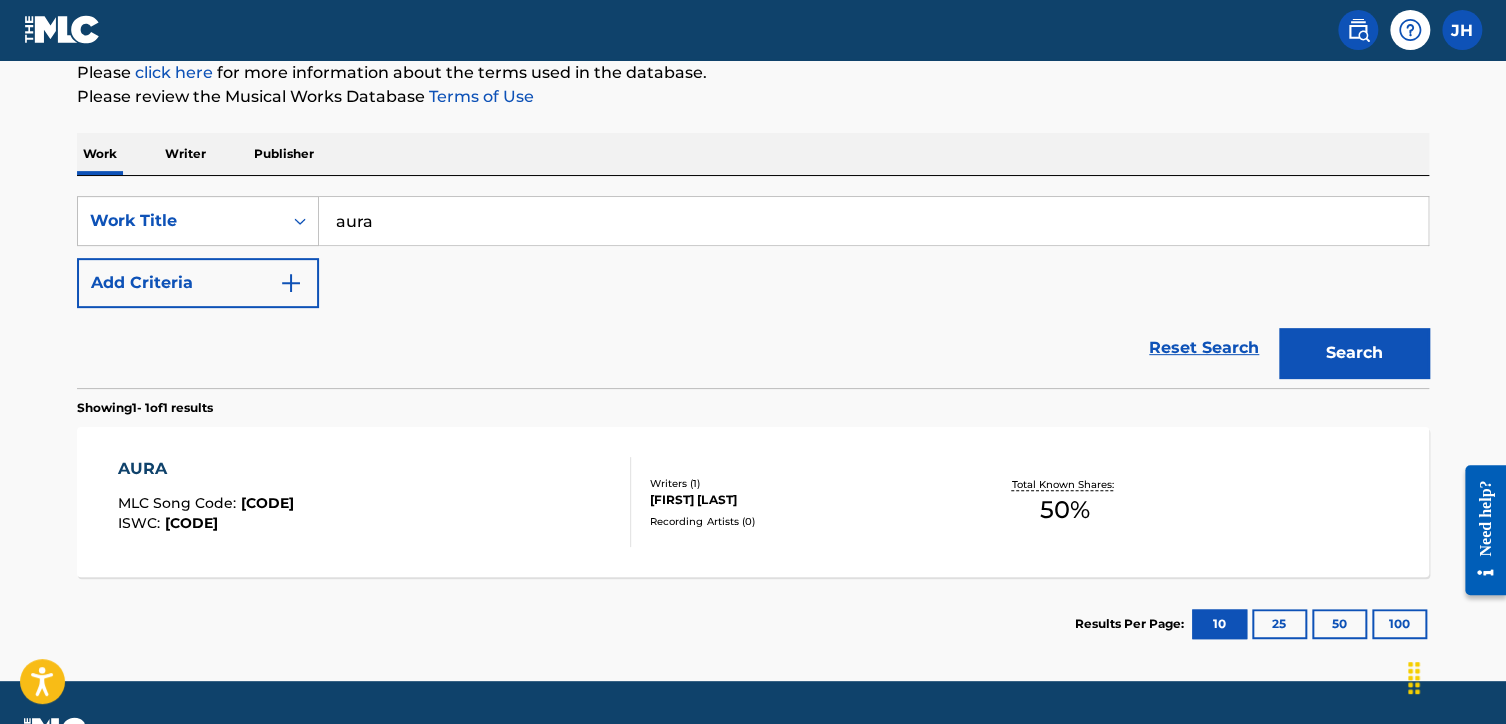 click on "aura" at bounding box center (873, 221) 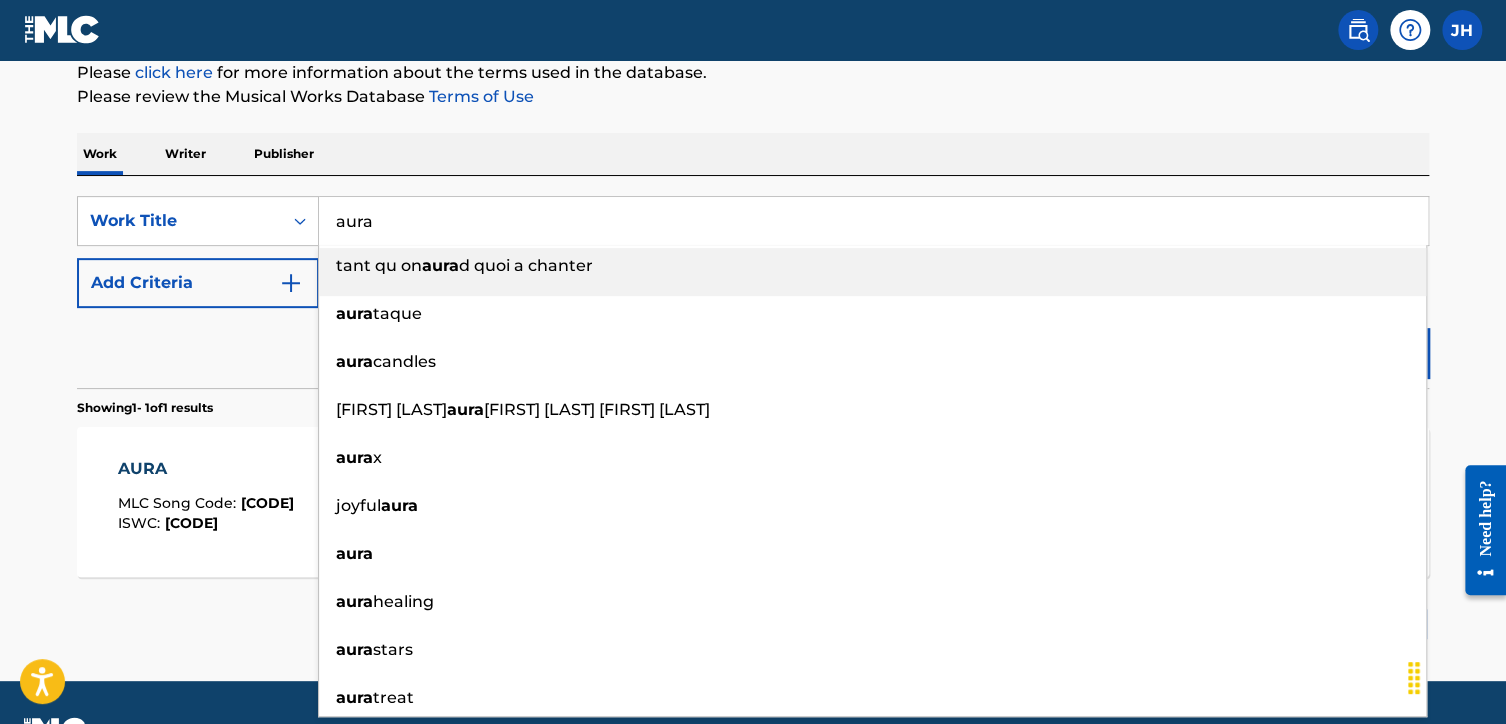 click on "Add Criteria" at bounding box center (198, 283) 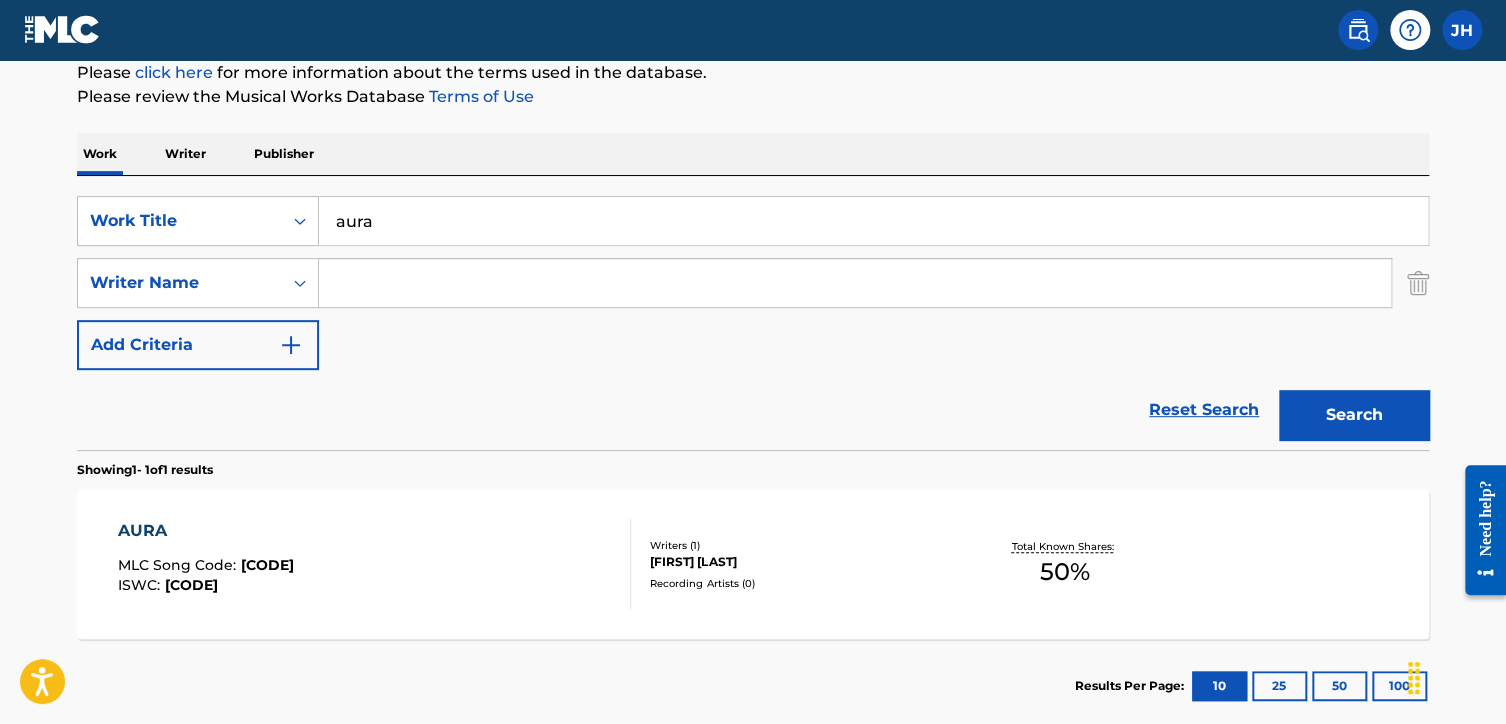 click at bounding box center (300, 283) 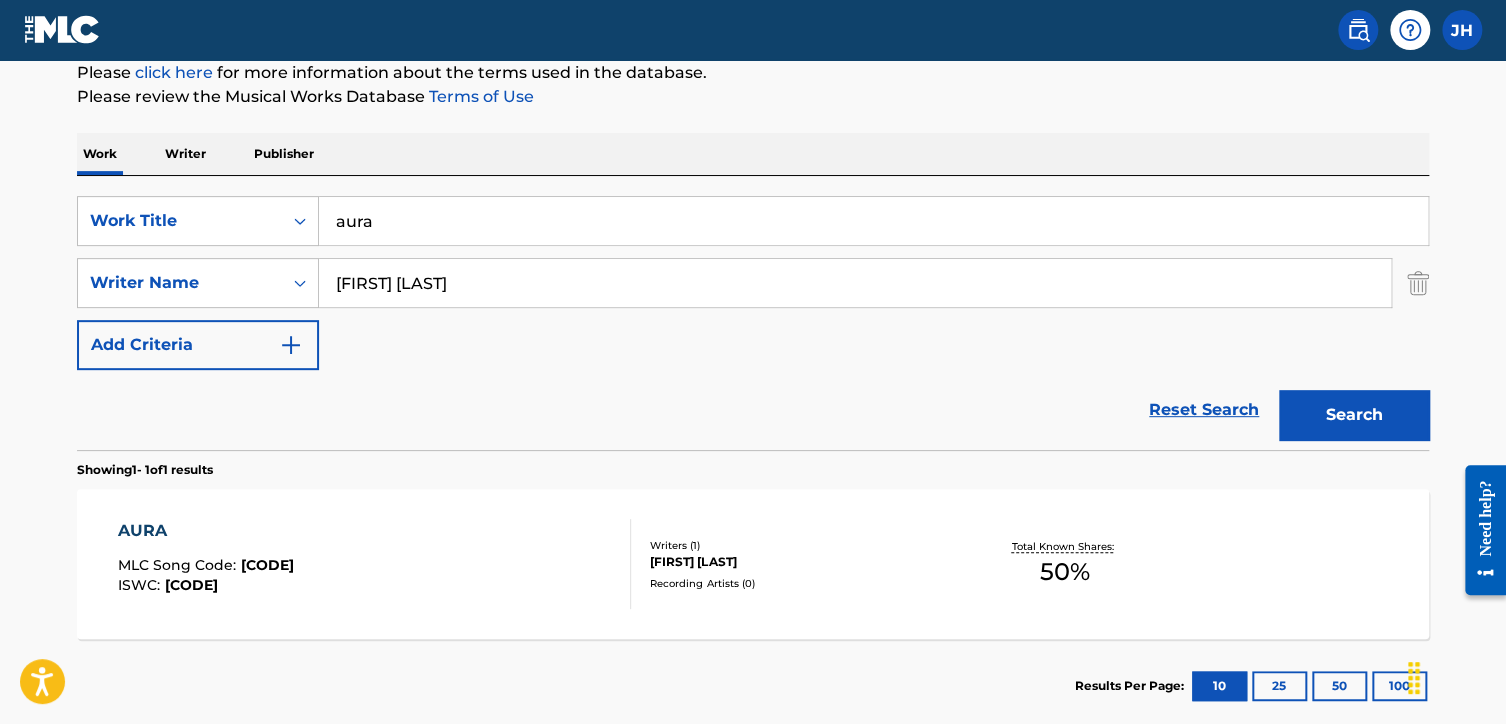 click on "Search" at bounding box center (1354, 415) 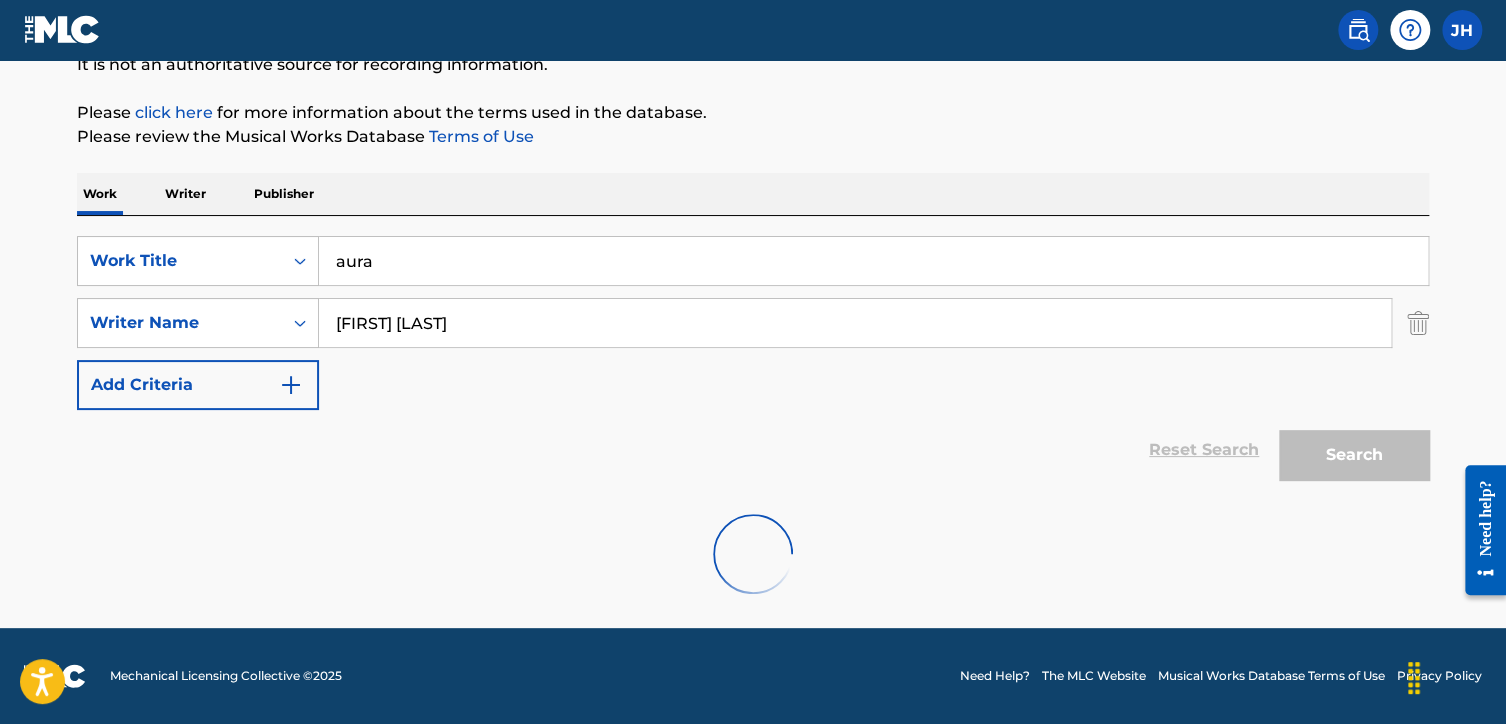 scroll, scrollTop: 144, scrollLeft: 0, axis: vertical 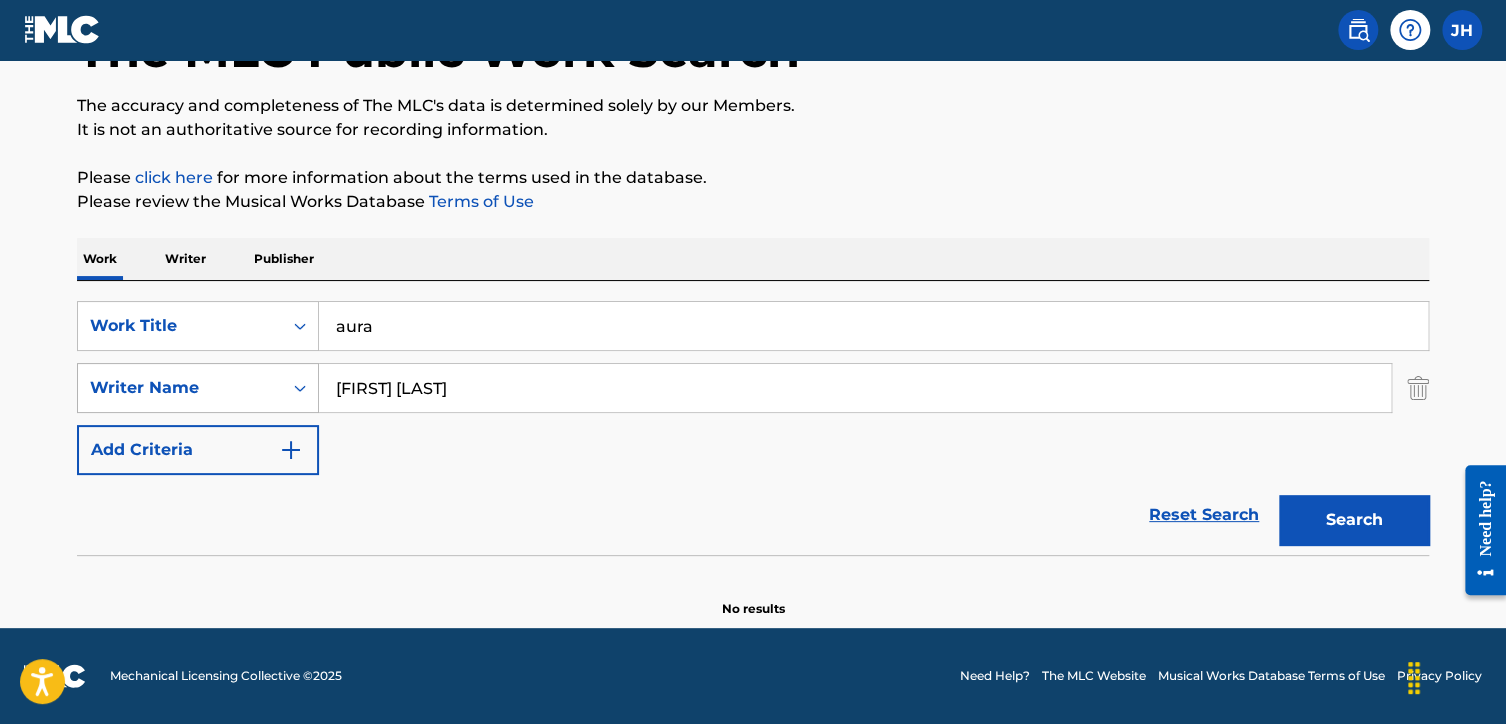 drag, startPoint x: 502, startPoint y: 393, endPoint x: 288, endPoint y: 383, distance: 214.23352 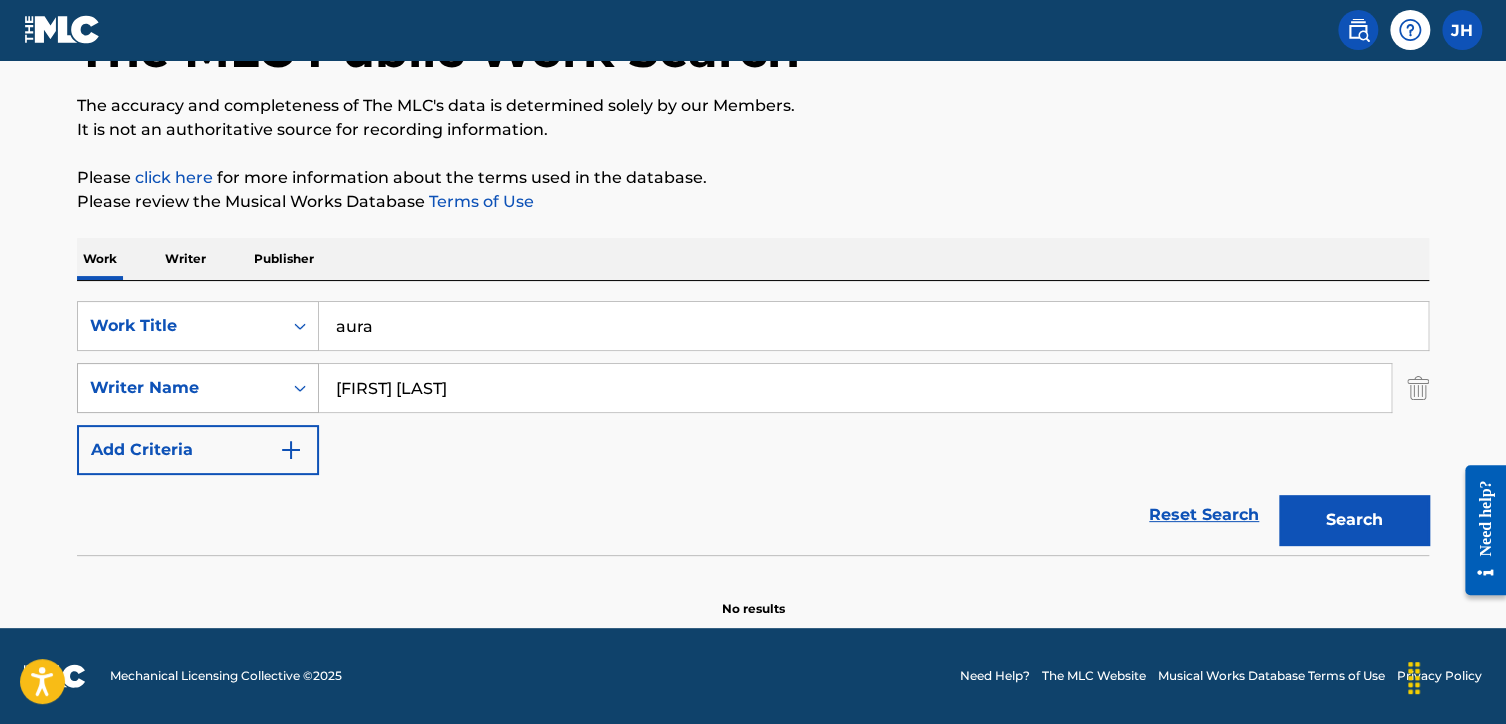 click on "Search" at bounding box center (1354, 520) 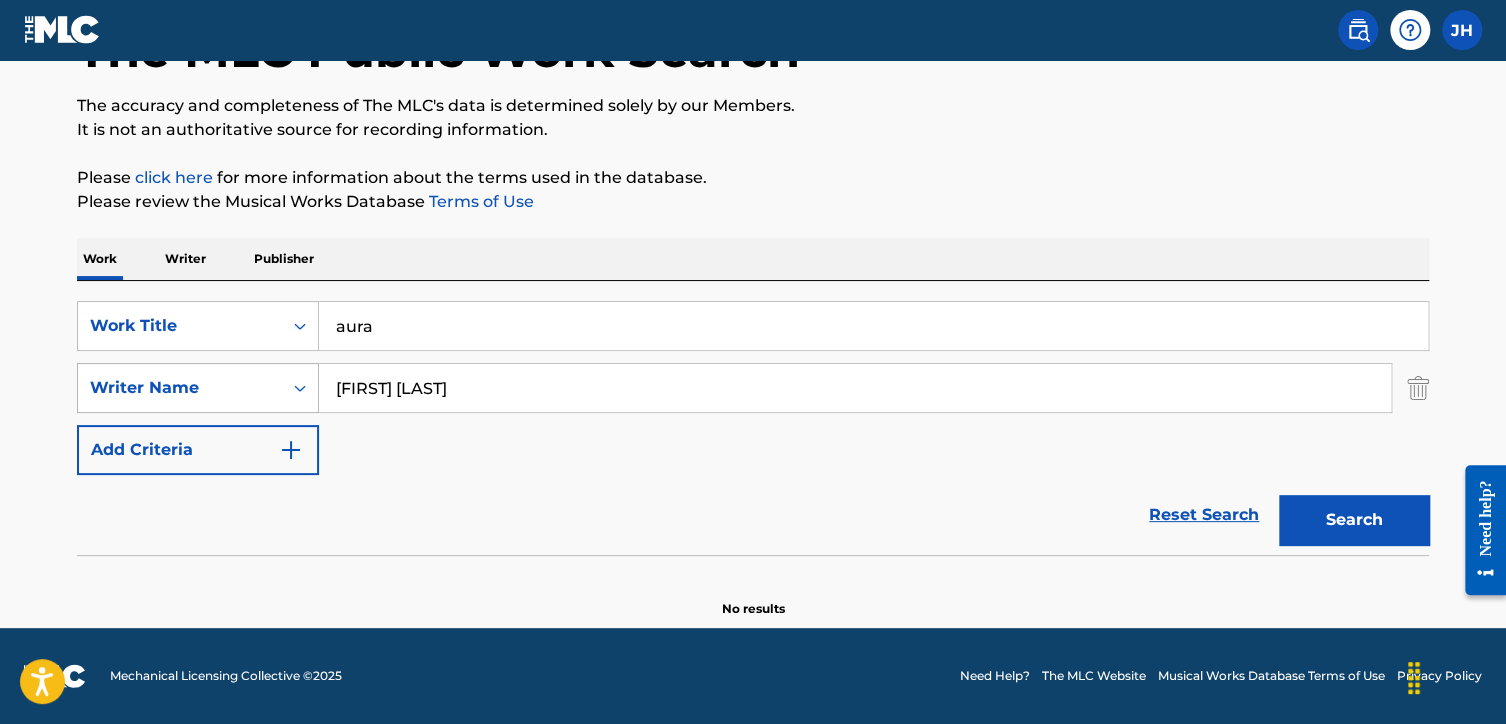 drag, startPoint x: 504, startPoint y: 375, endPoint x: 291, endPoint y: 379, distance: 213.03755 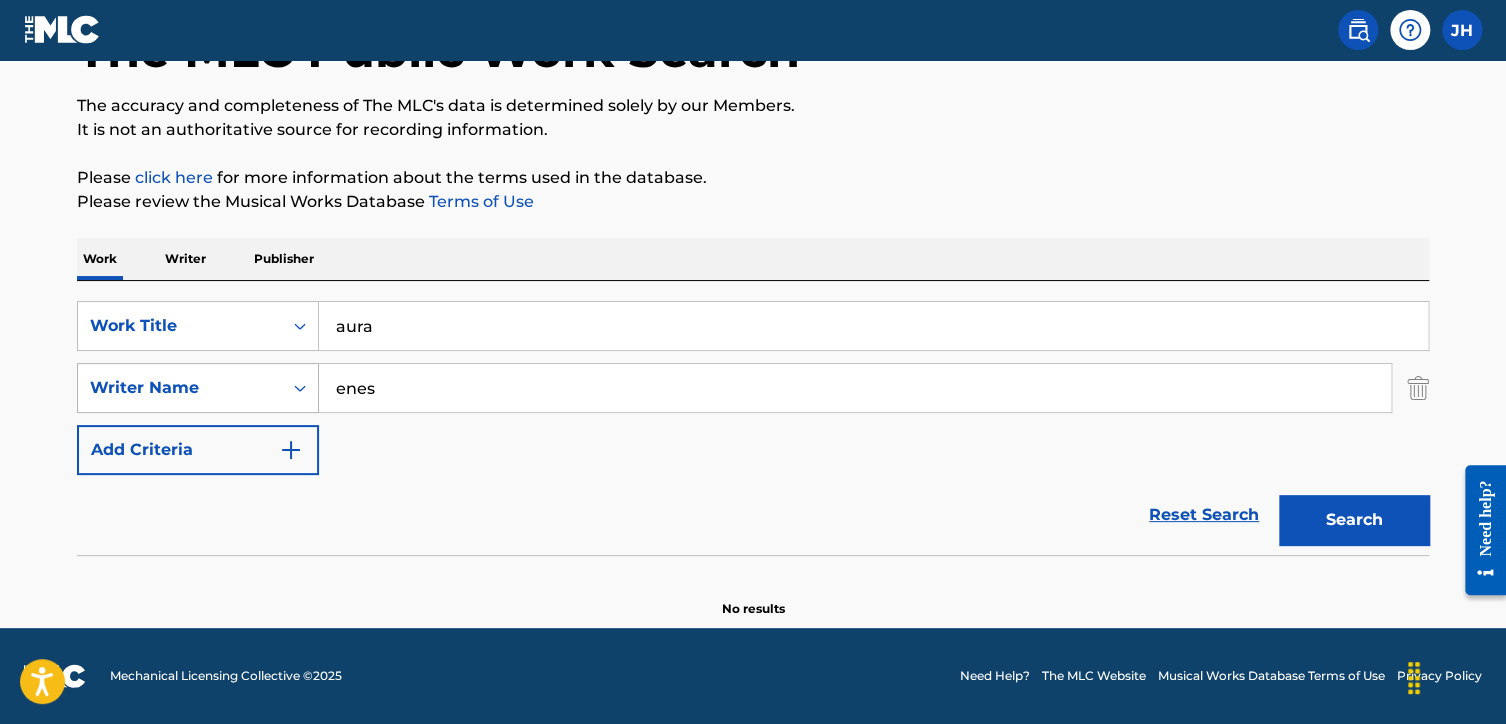 type on "enes" 